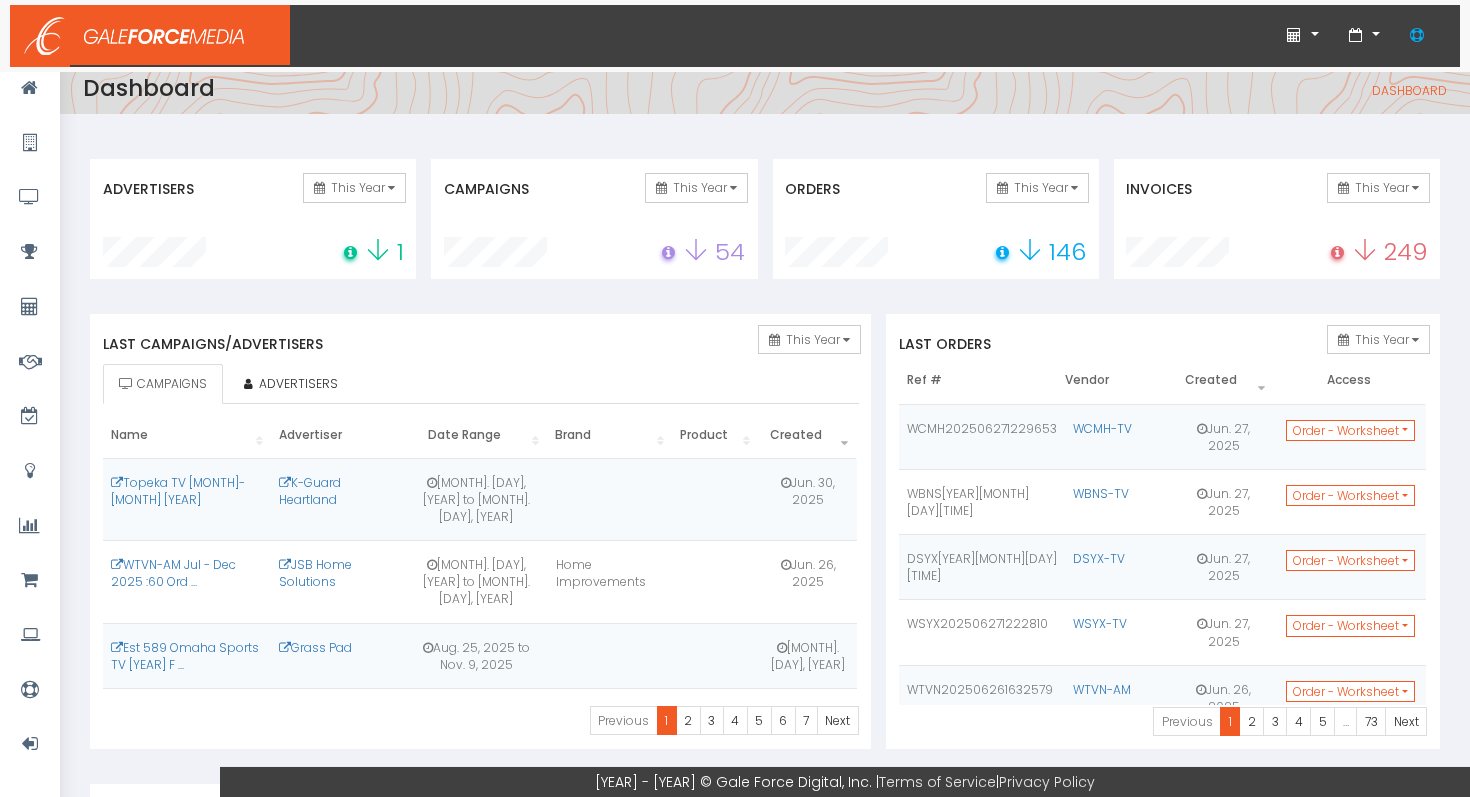 scroll, scrollTop: 0, scrollLeft: 0, axis: both 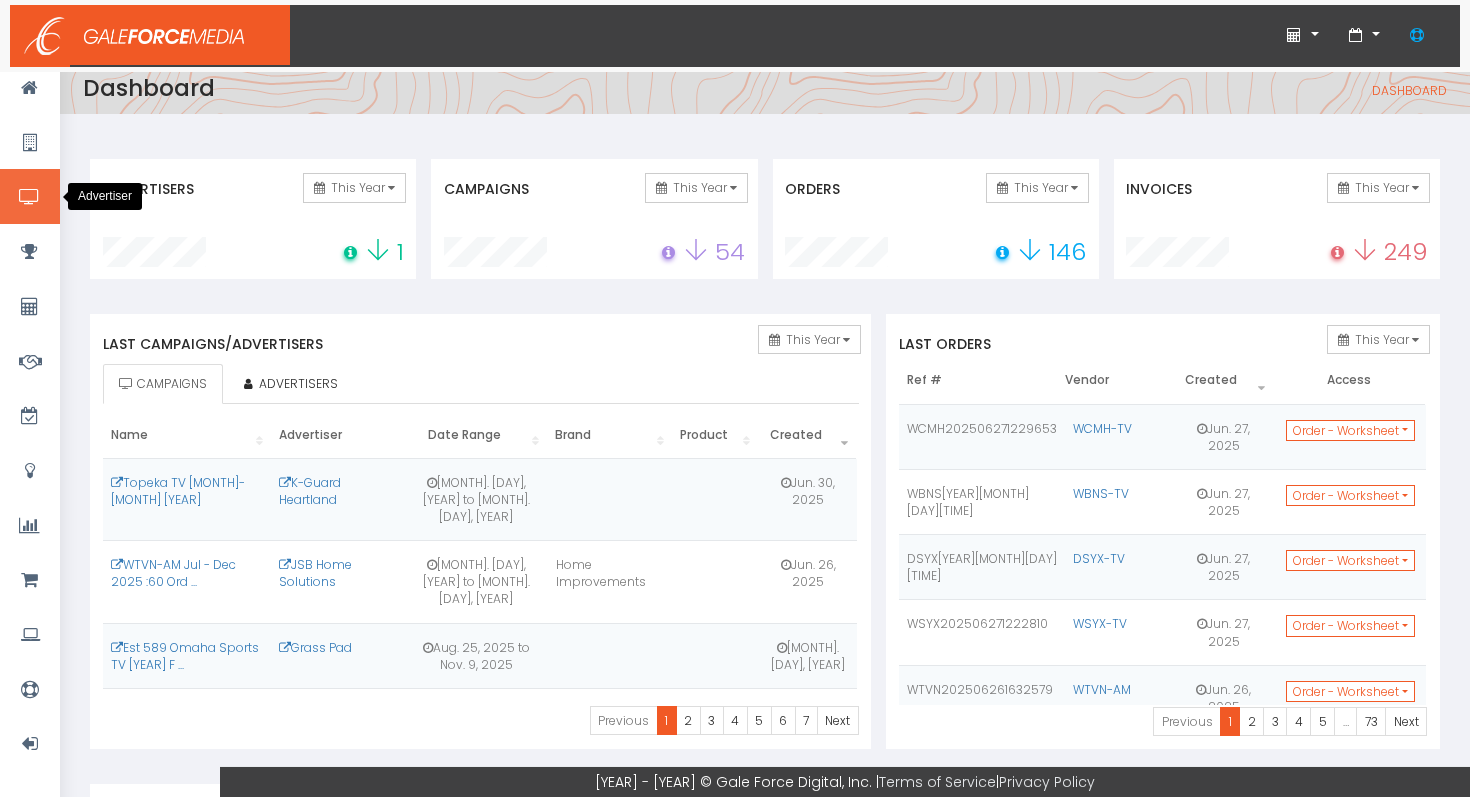 click at bounding box center (29, 197) 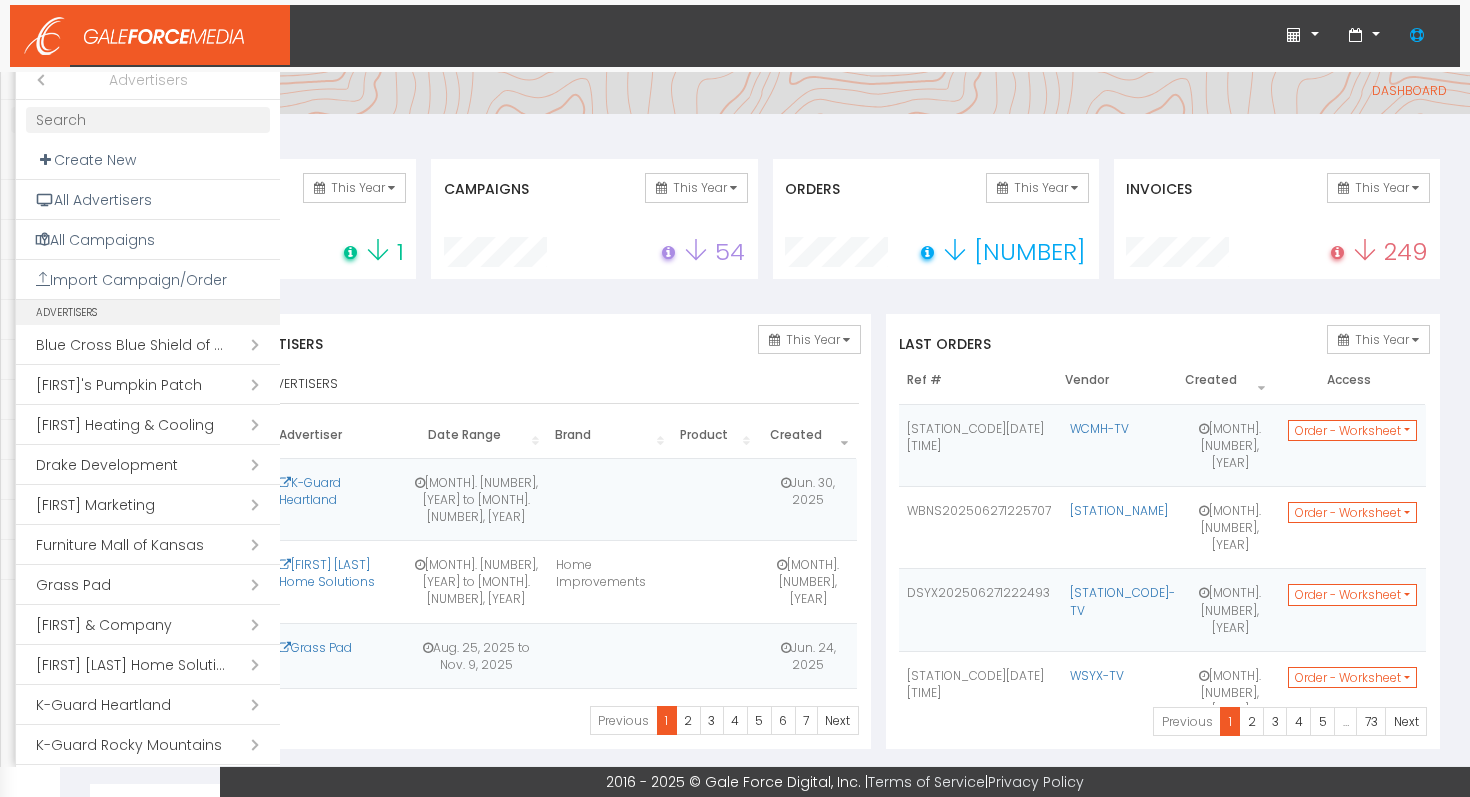 click on "Open submenu (  JSB Home Solutions)" at bounding box center (148, 665) 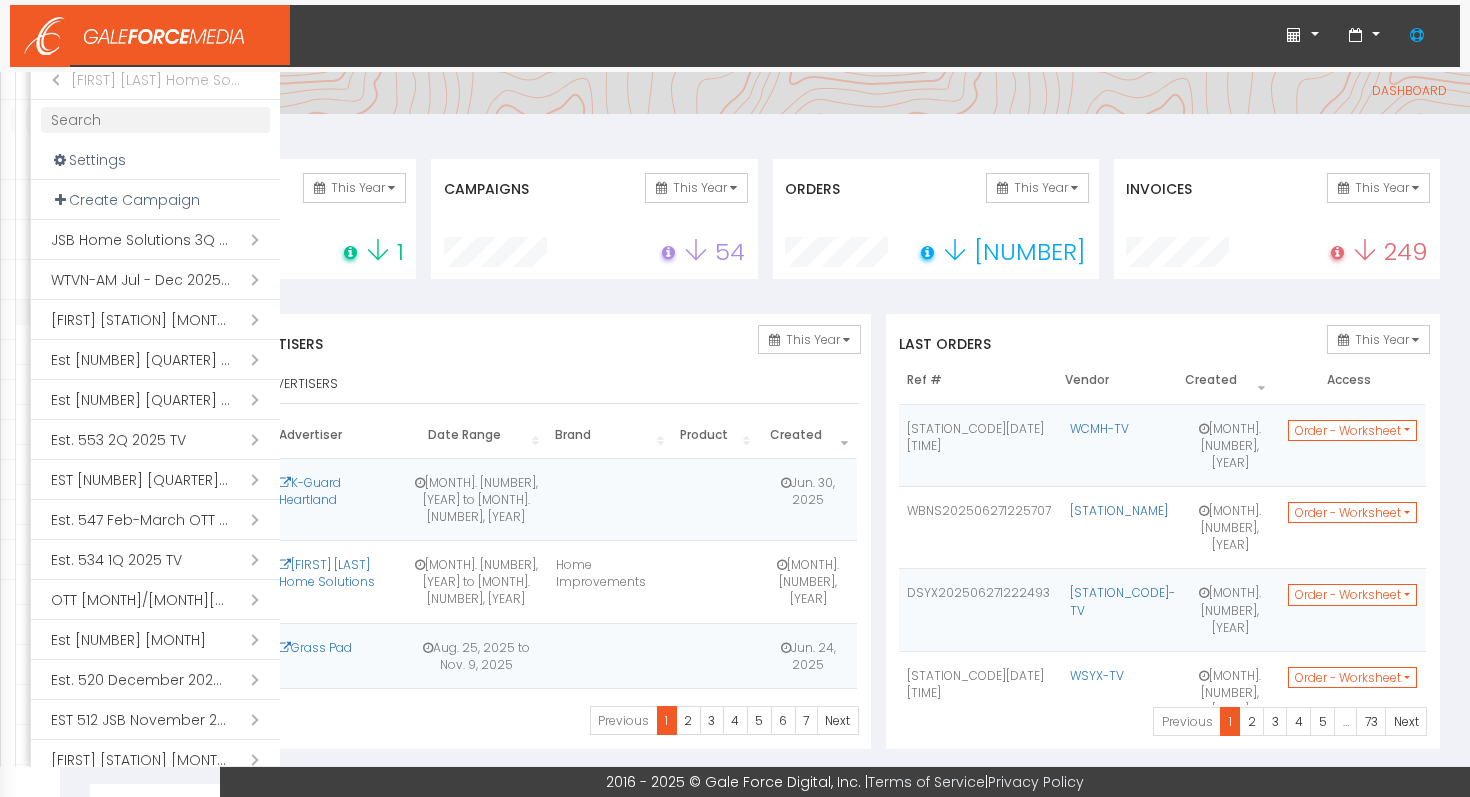click on "Open submenu (  Est [NUMBER] [QUARTER] [YEAR] [MEDIA_TYPE])" at bounding box center (155, 440) 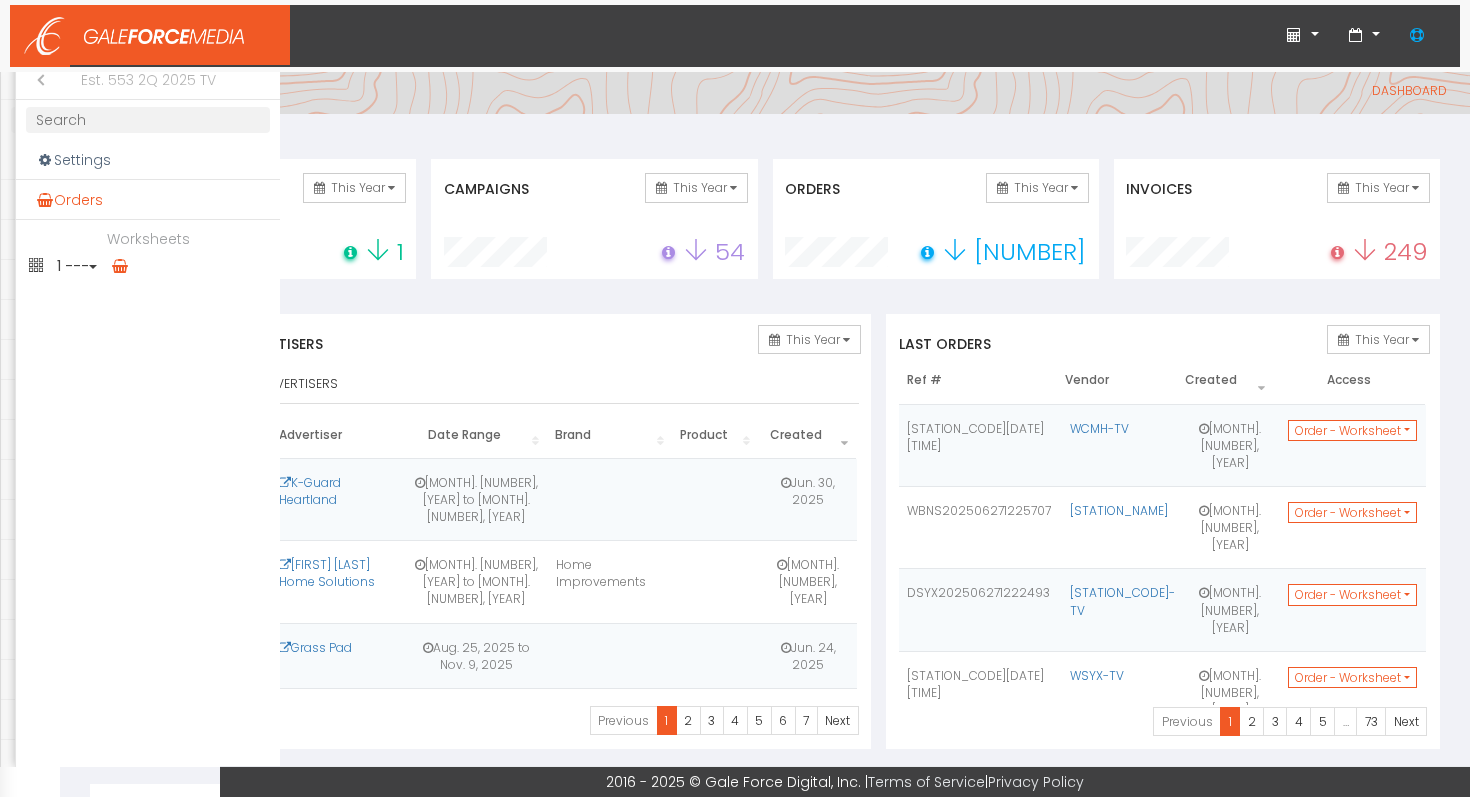 click on "Orders" at bounding box center (148, 200) 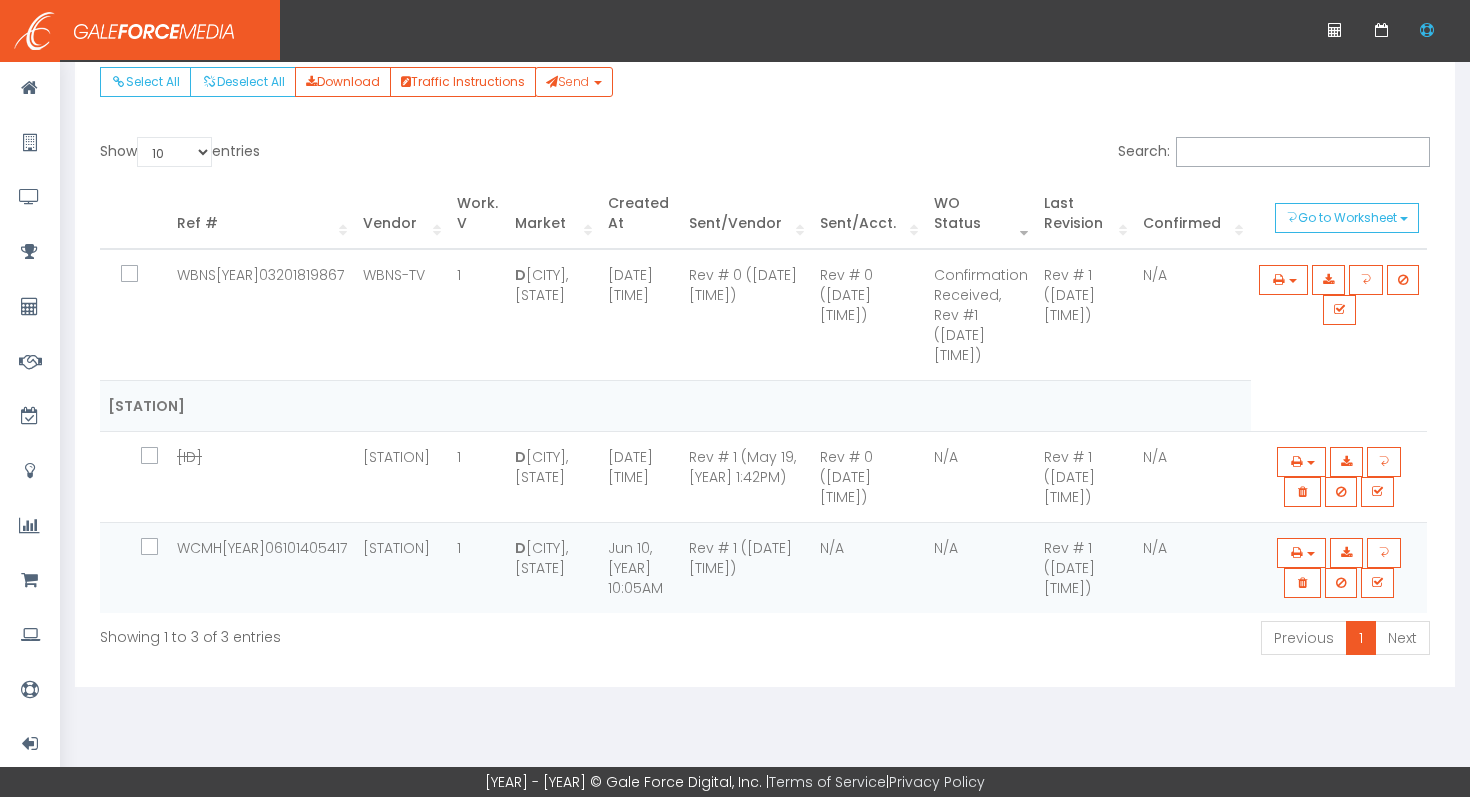 scroll, scrollTop: 0, scrollLeft: 0, axis: both 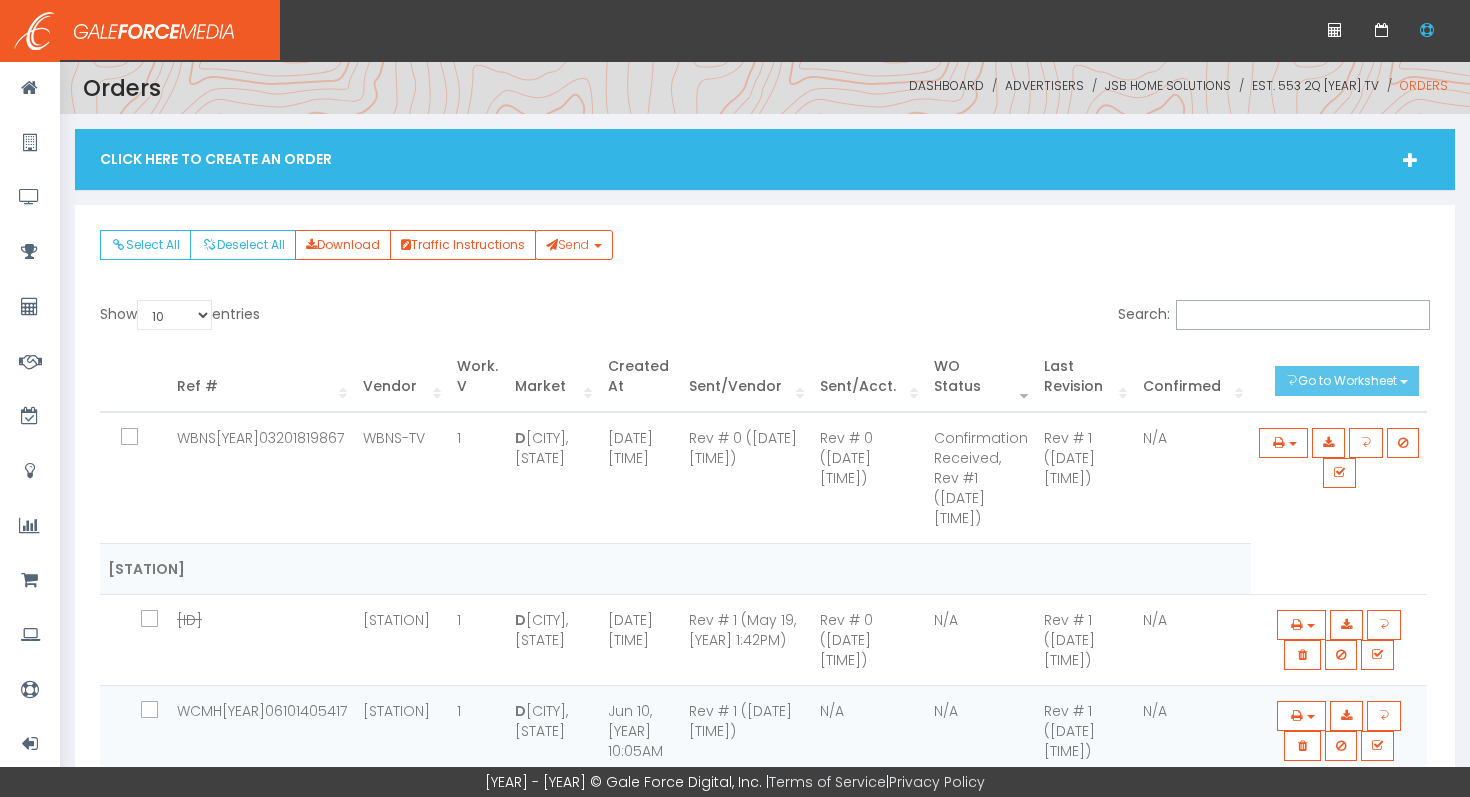 click on "Go to Worksheet
Toggle Dropdown" at bounding box center [1347, 381] 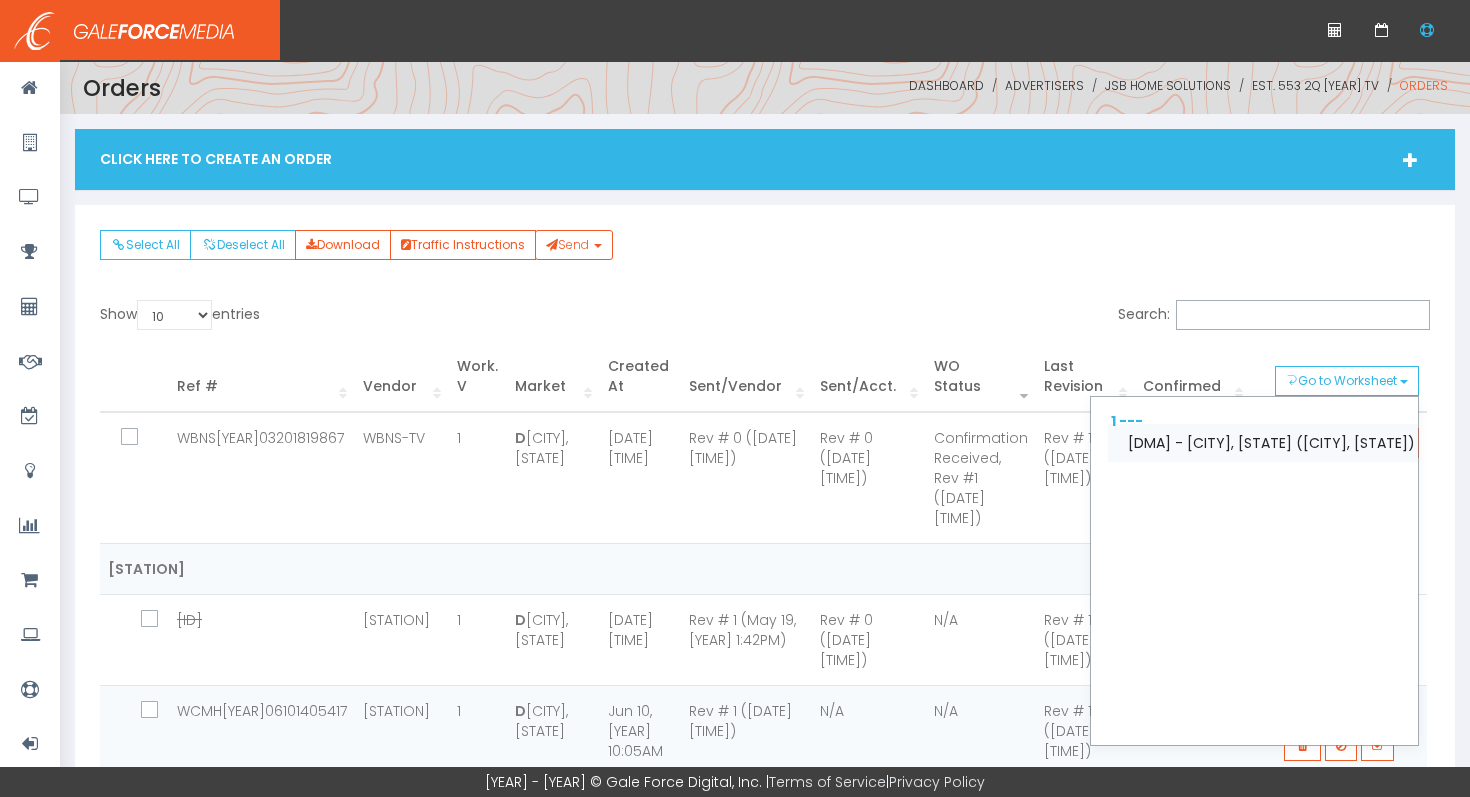 click on "DMA- Columbus, OH (Columbus, OH)" at bounding box center (1270, 443) 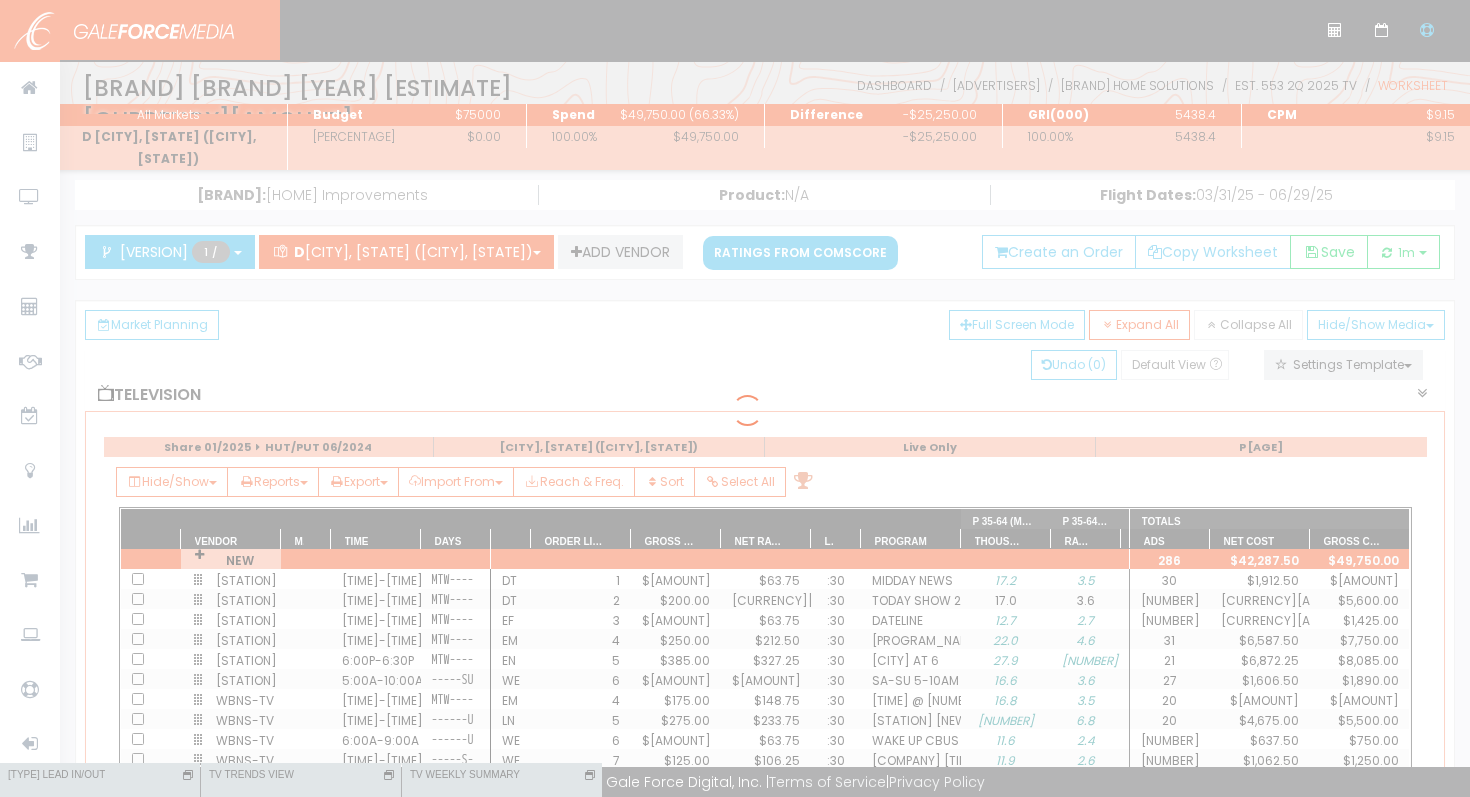 scroll, scrollTop: 0, scrollLeft: 0, axis: both 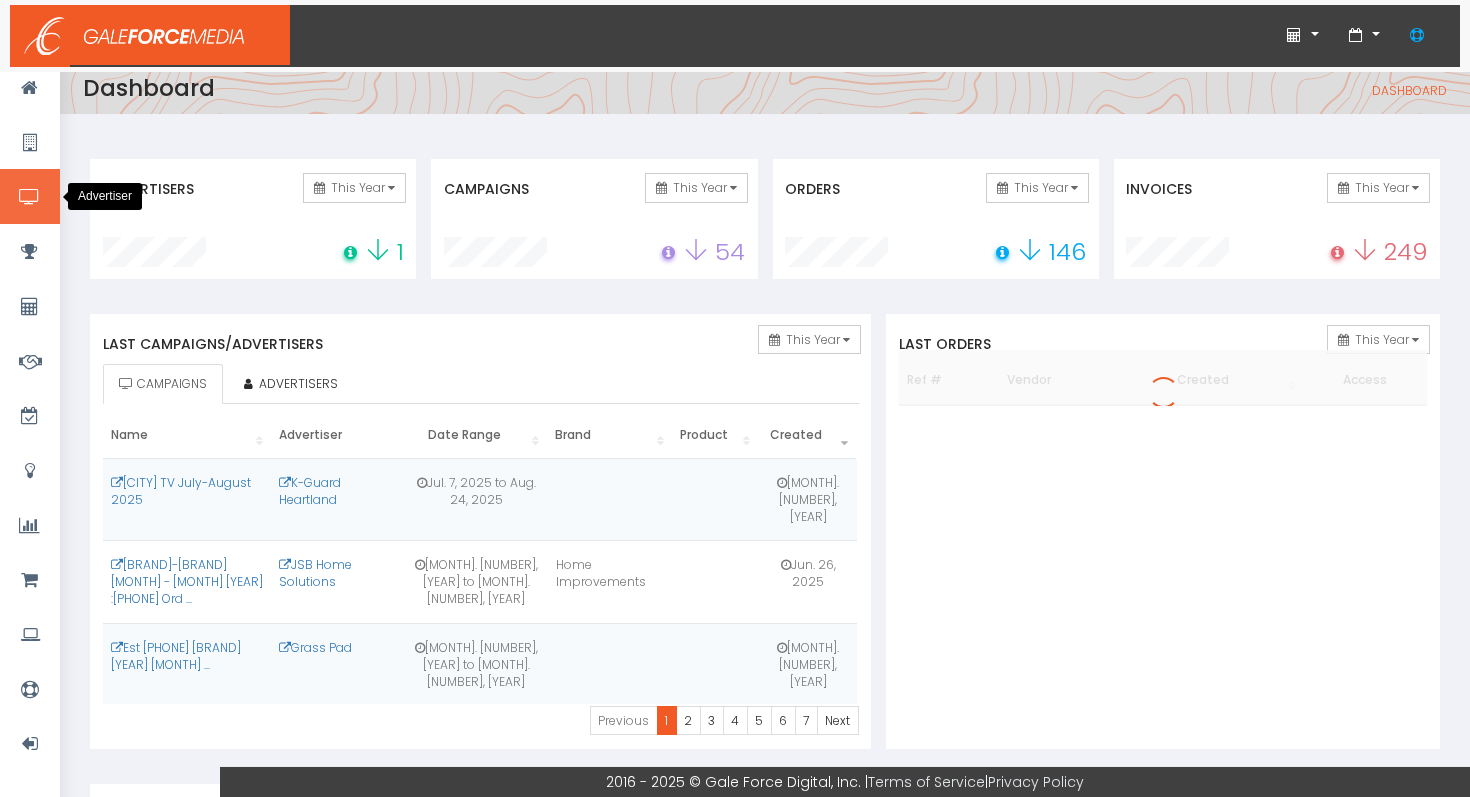 click at bounding box center [29, 197] 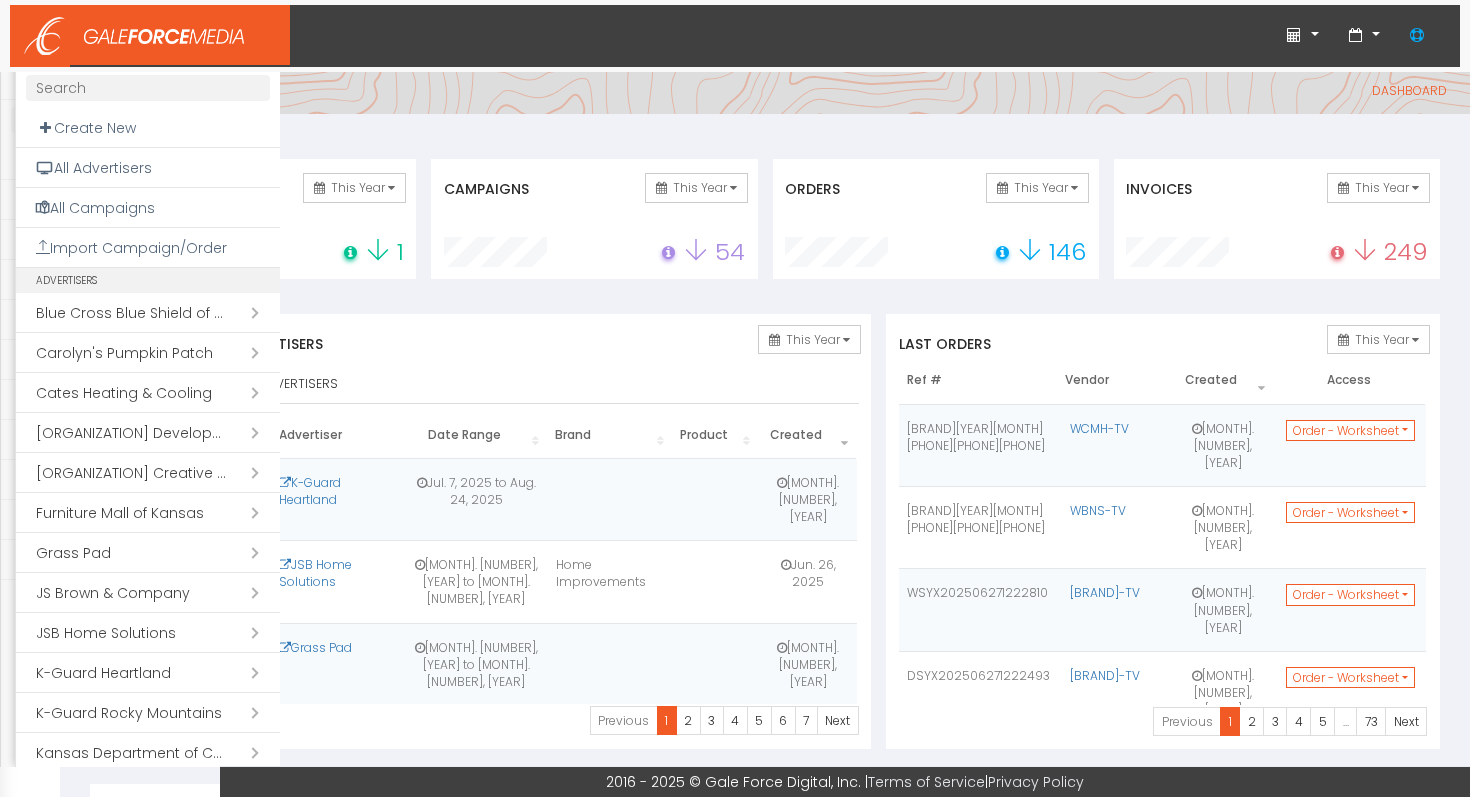 scroll, scrollTop: 36, scrollLeft: 0, axis: vertical 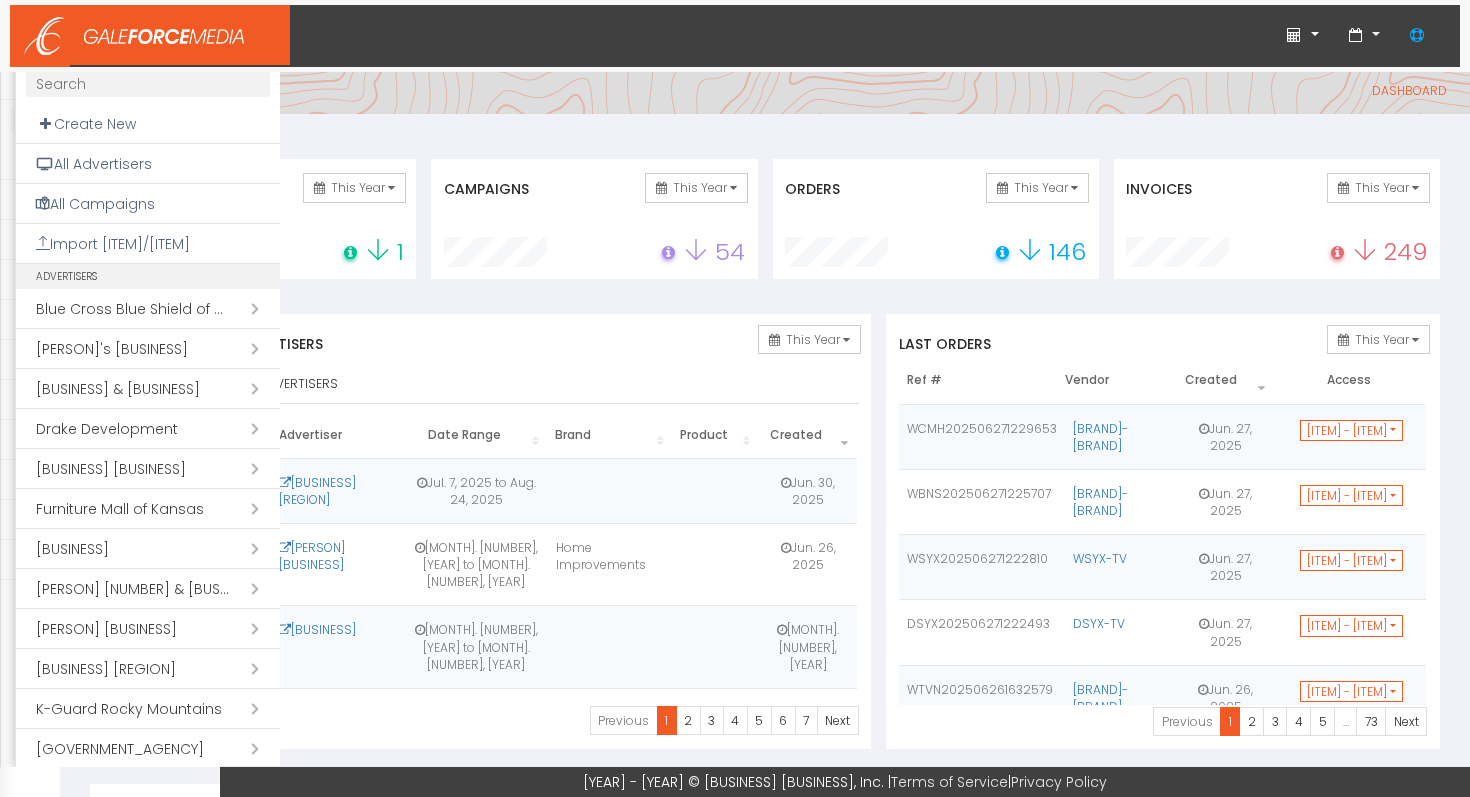 click on "Open submenu (  [ORG] )" at bounding box center [148, 629] 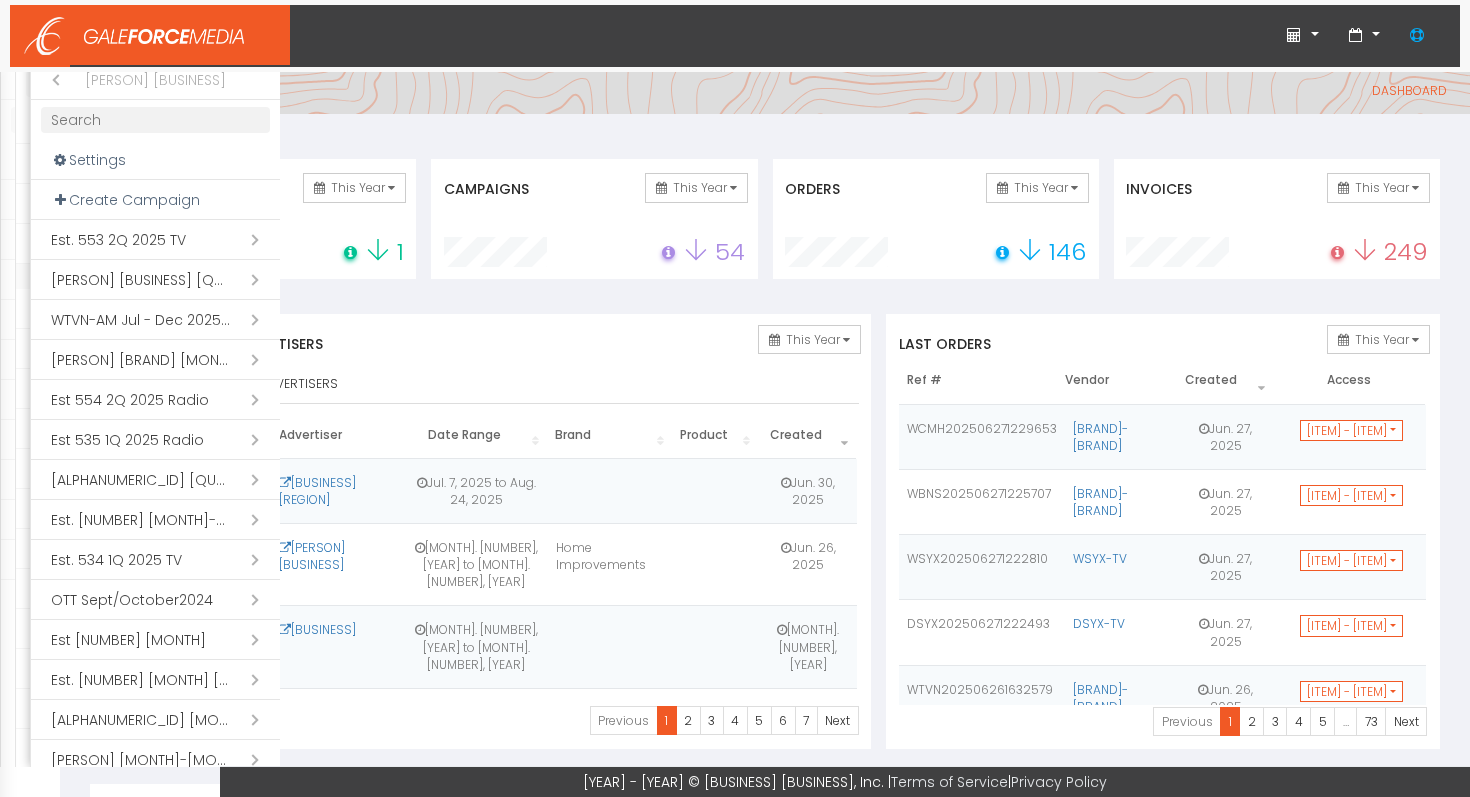 click on "Open submenu (   Est 535 1Q 2025 Radio)" at bounding box center (155, 440) 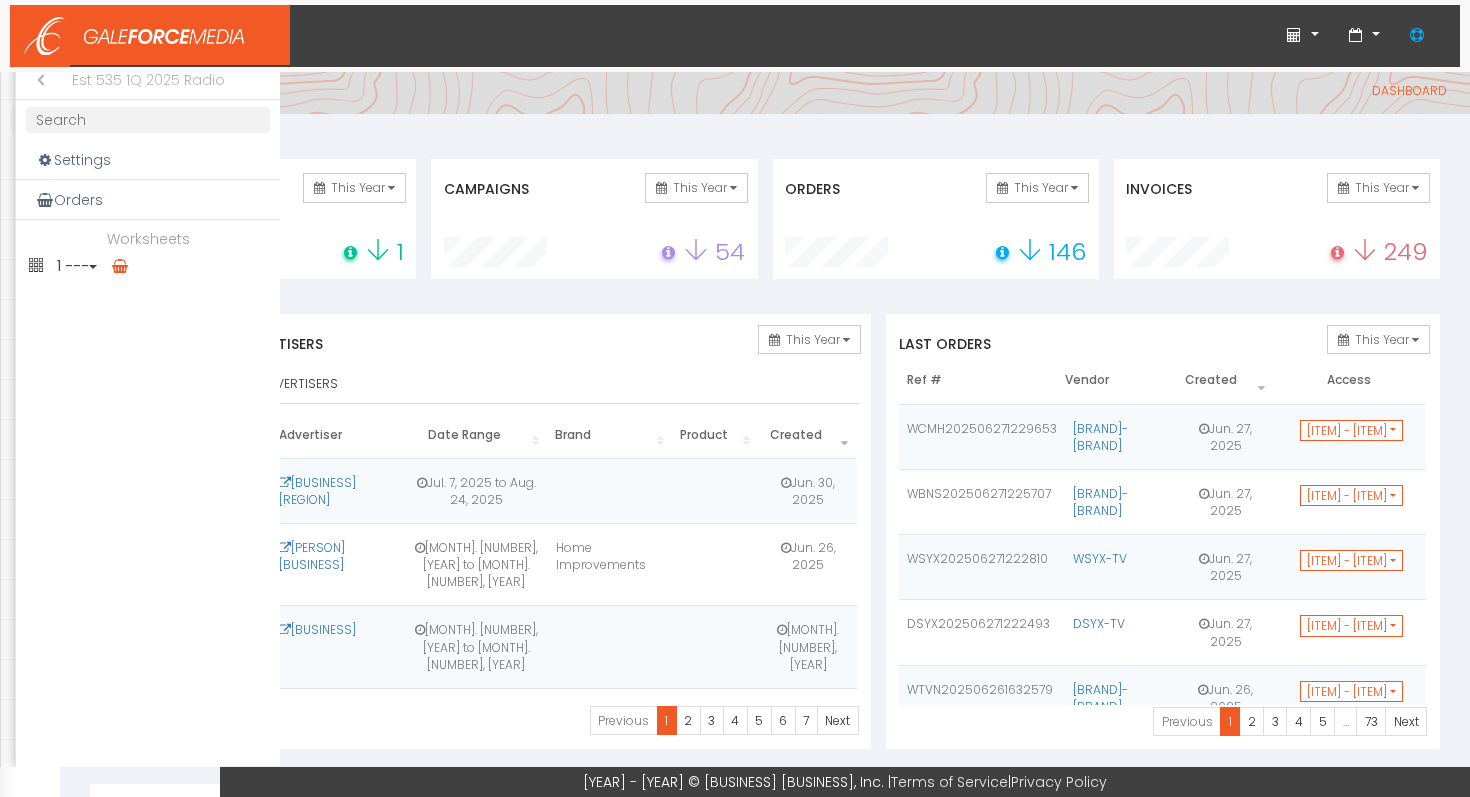 click on "Worksheets" at bounding box center (148, 239) 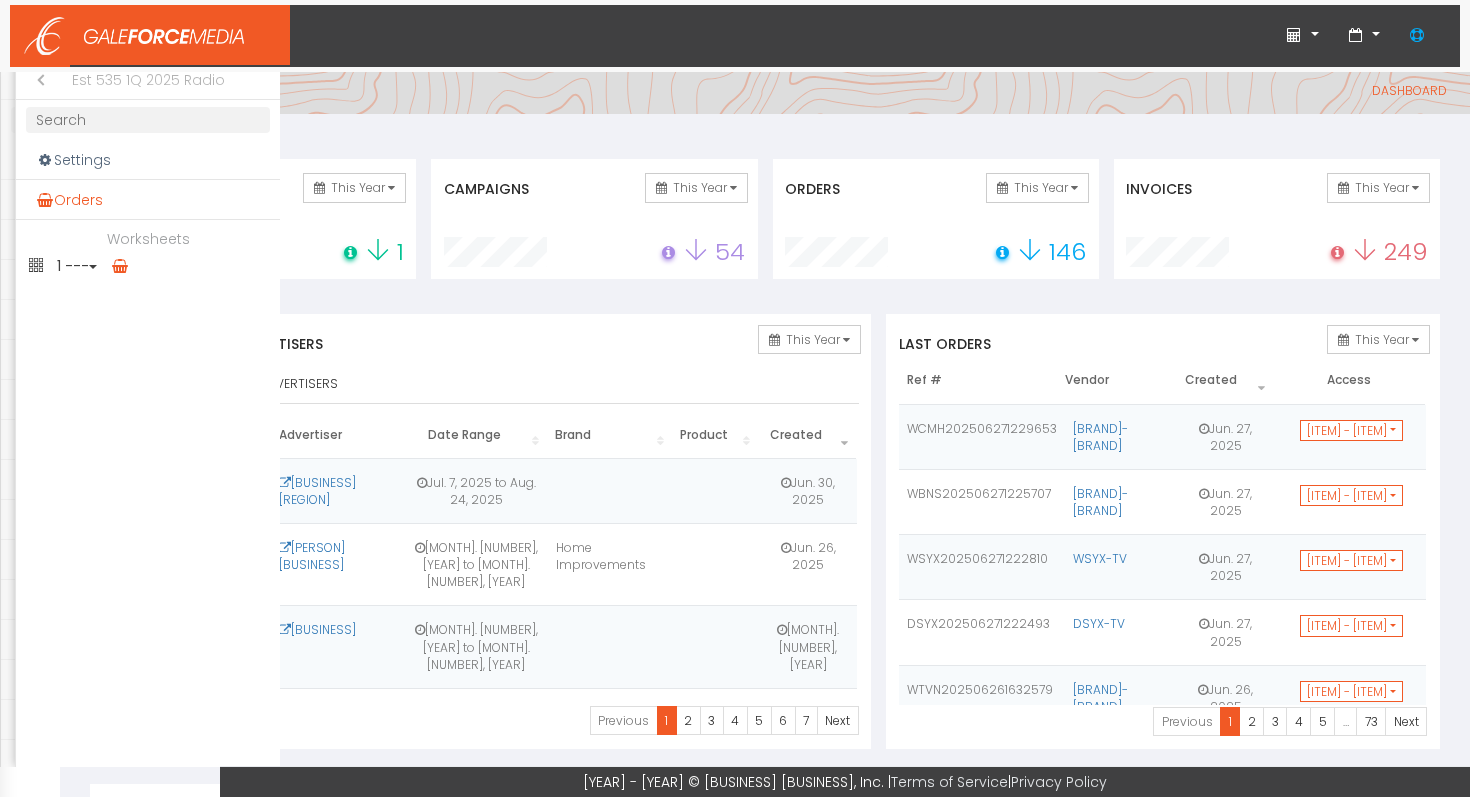click on "Orders" at bounding box center [148, 200] 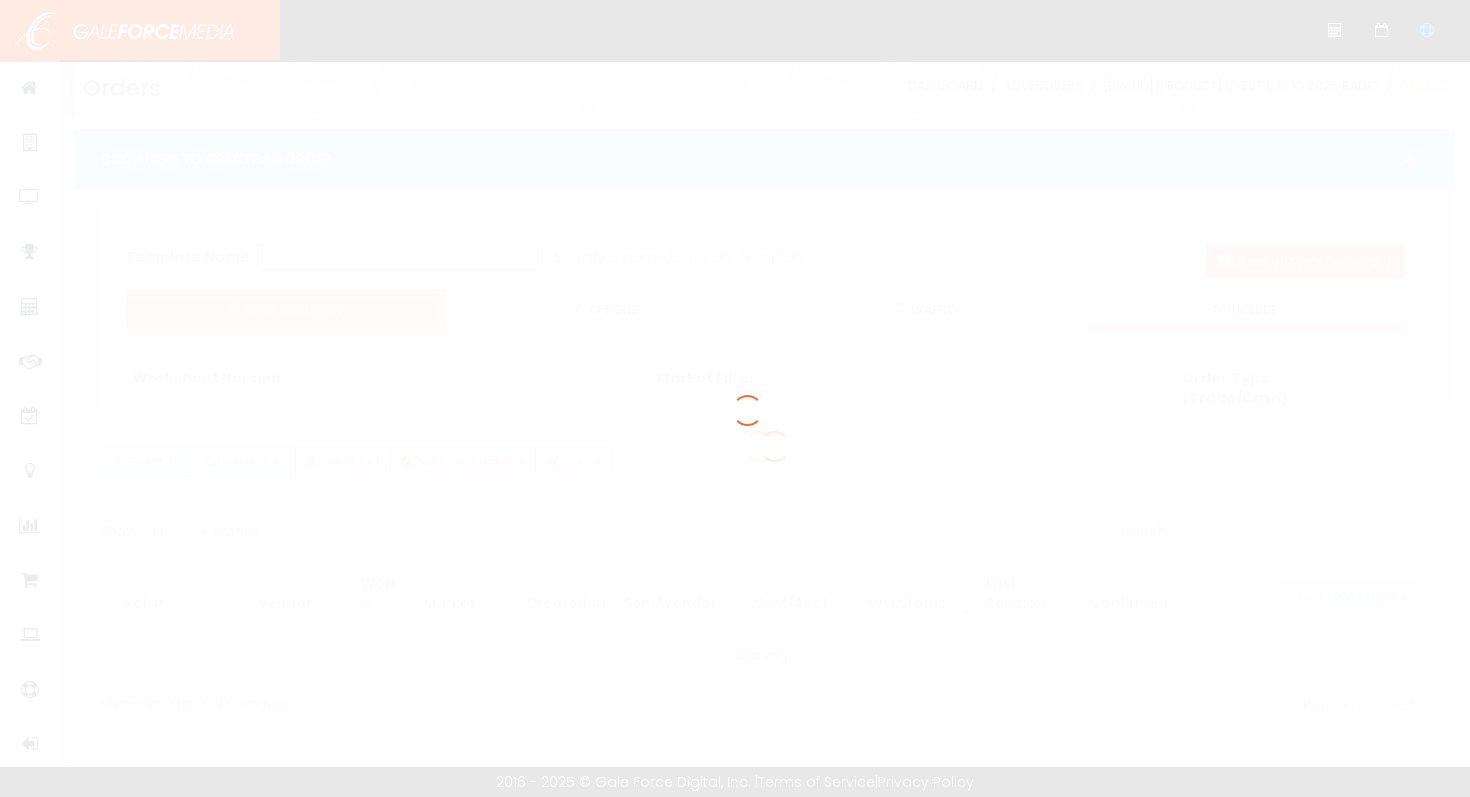 scroll, scrollTop: 0, scrollLeft: 0, axis: both 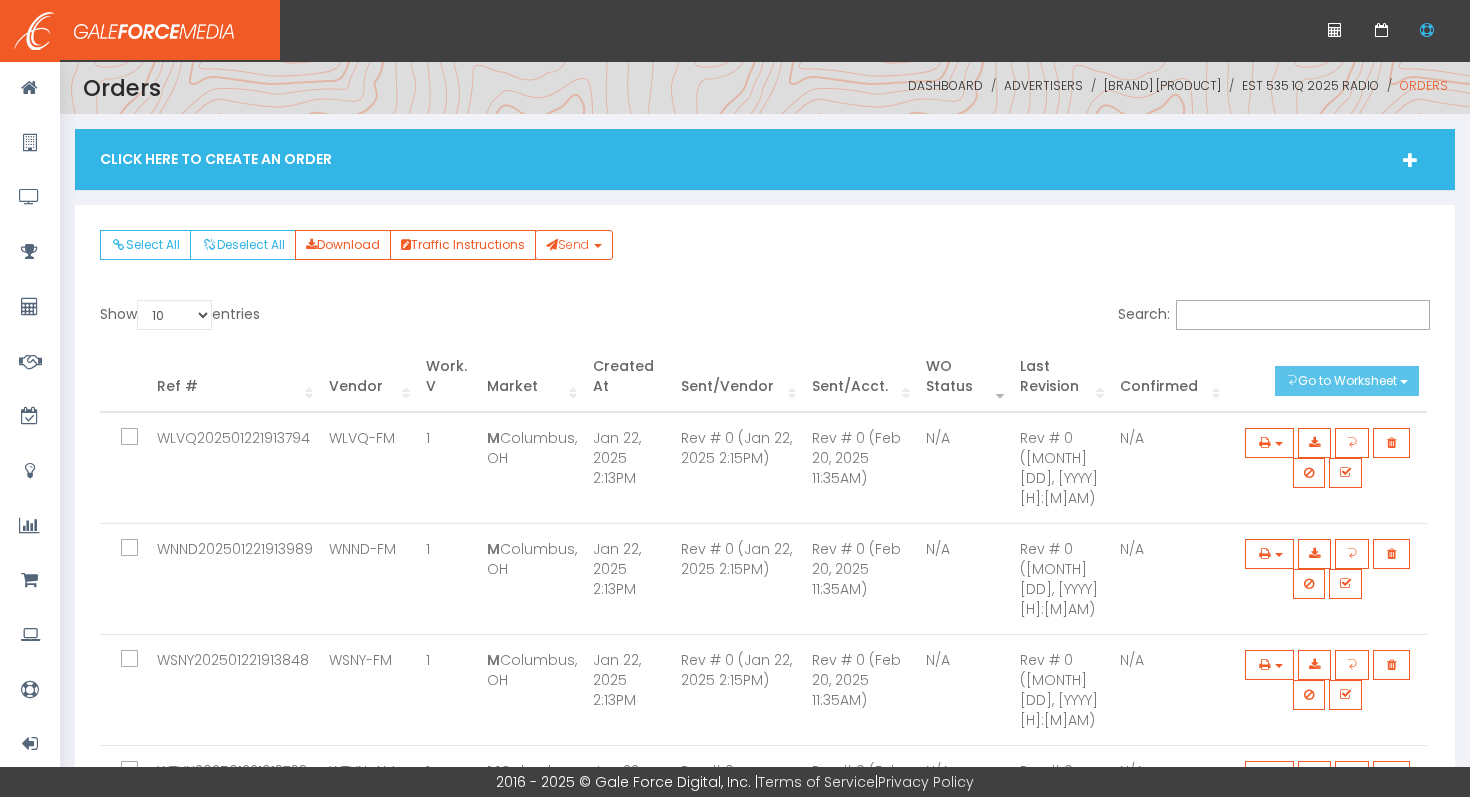click on "Go to Worksheet
Toggle Dropdown" at bounding box center [1347, 381] 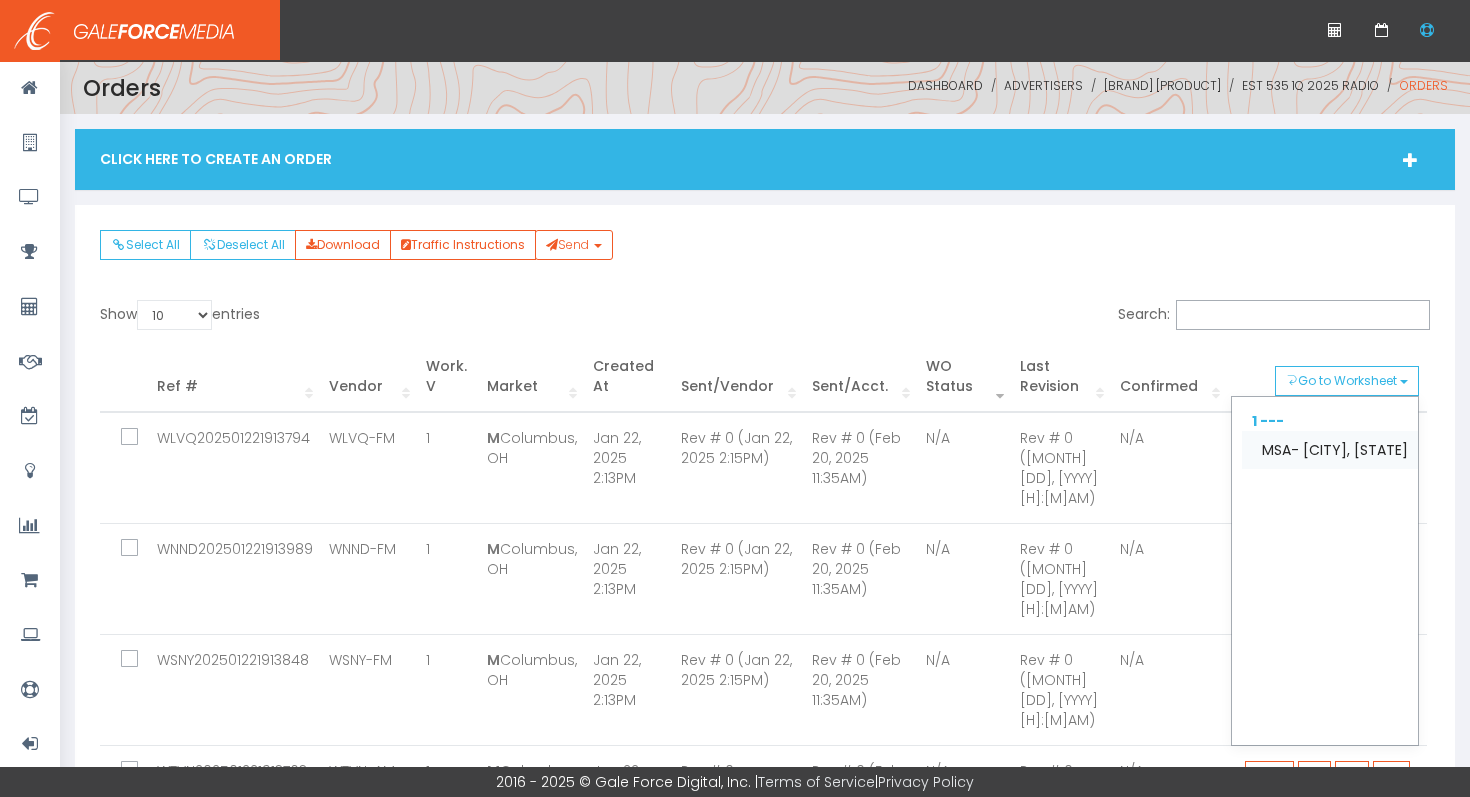 click on "MSA- Columbus, OH" at bounding box center (1330, 450) 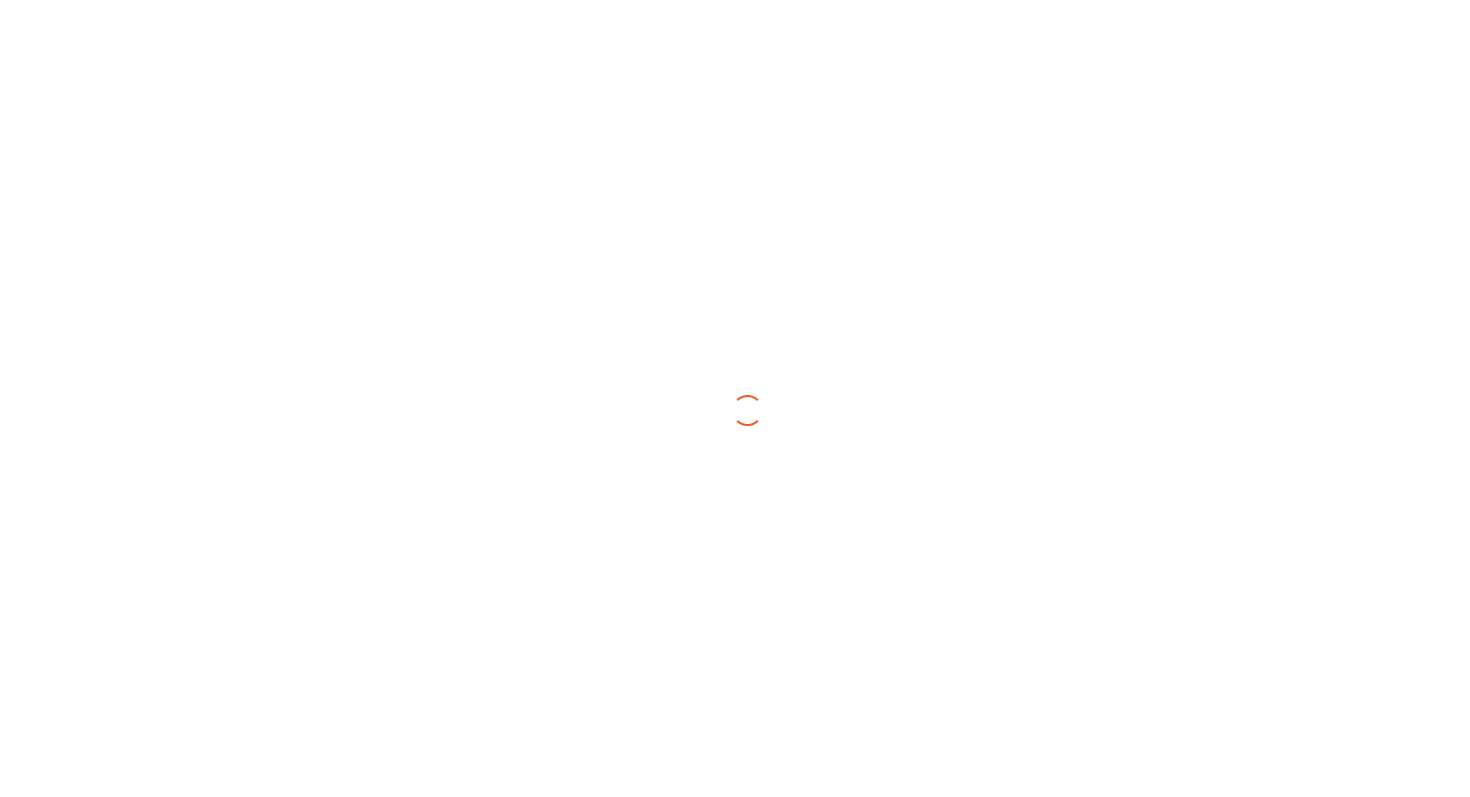 scroll, scrollTop: 0, scrollLeft: 0, axis: both 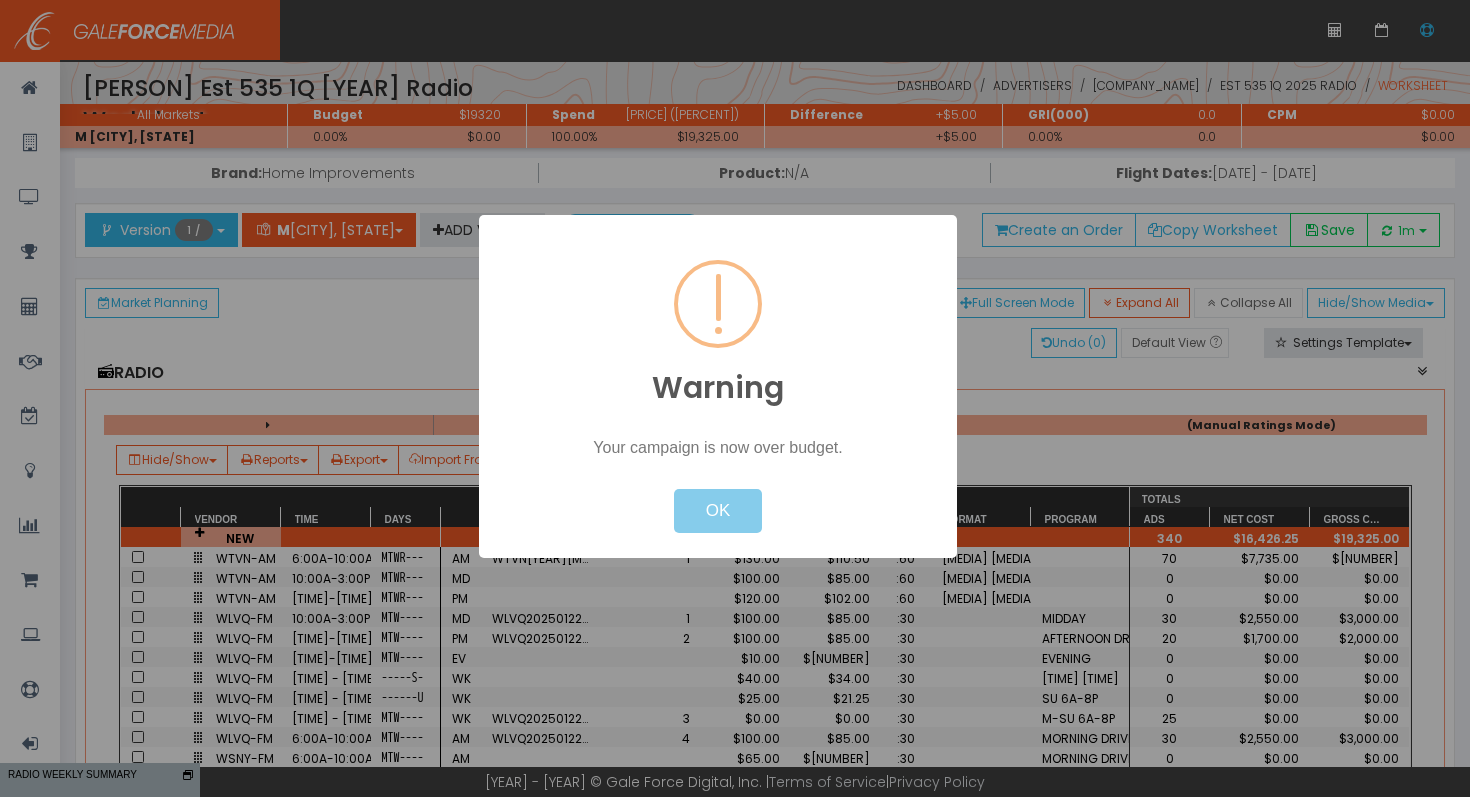 click on "OK" at bounding box center (718, 511) 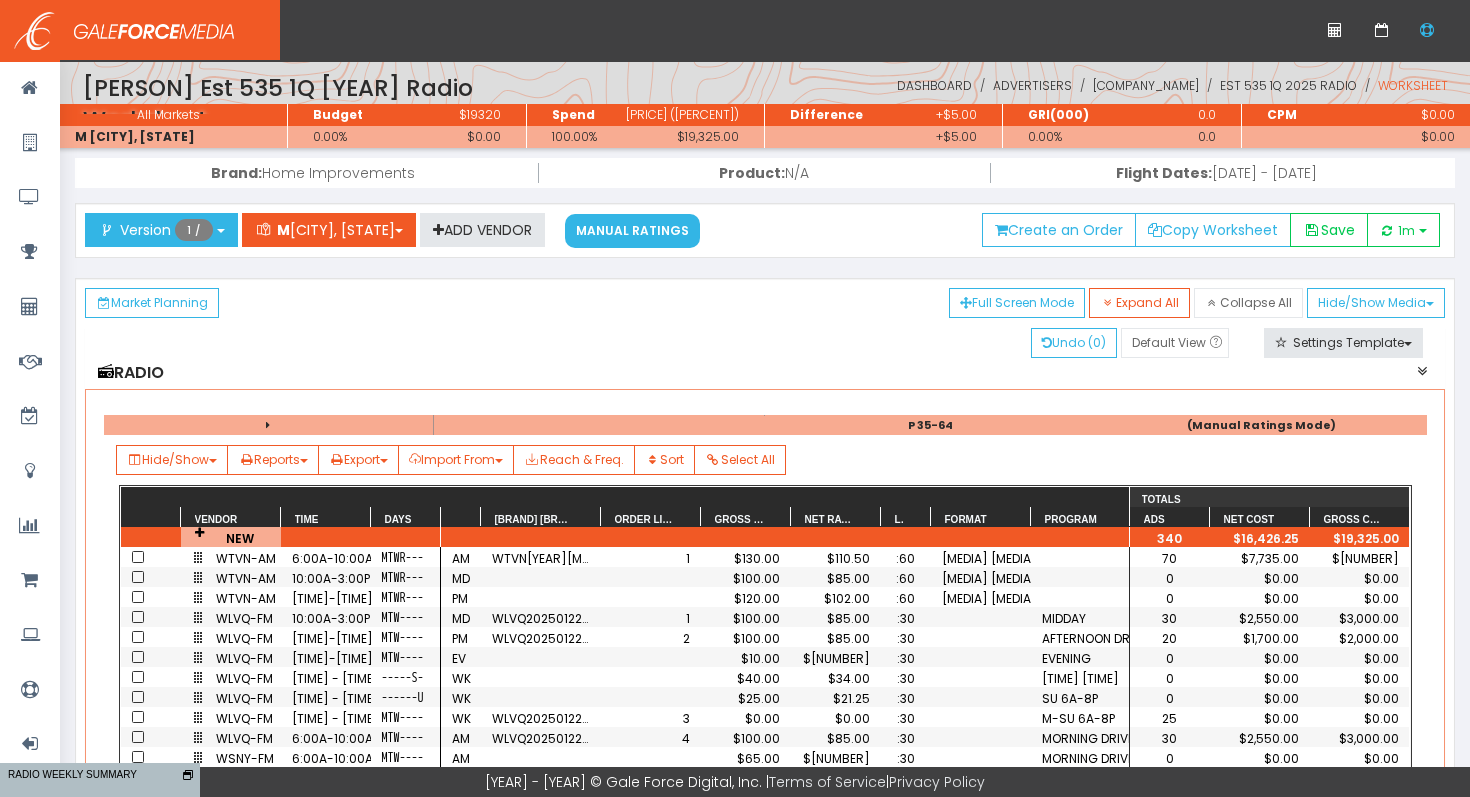 scroll, scrollTop: 6, scrollLeft: 0, axis: vertical 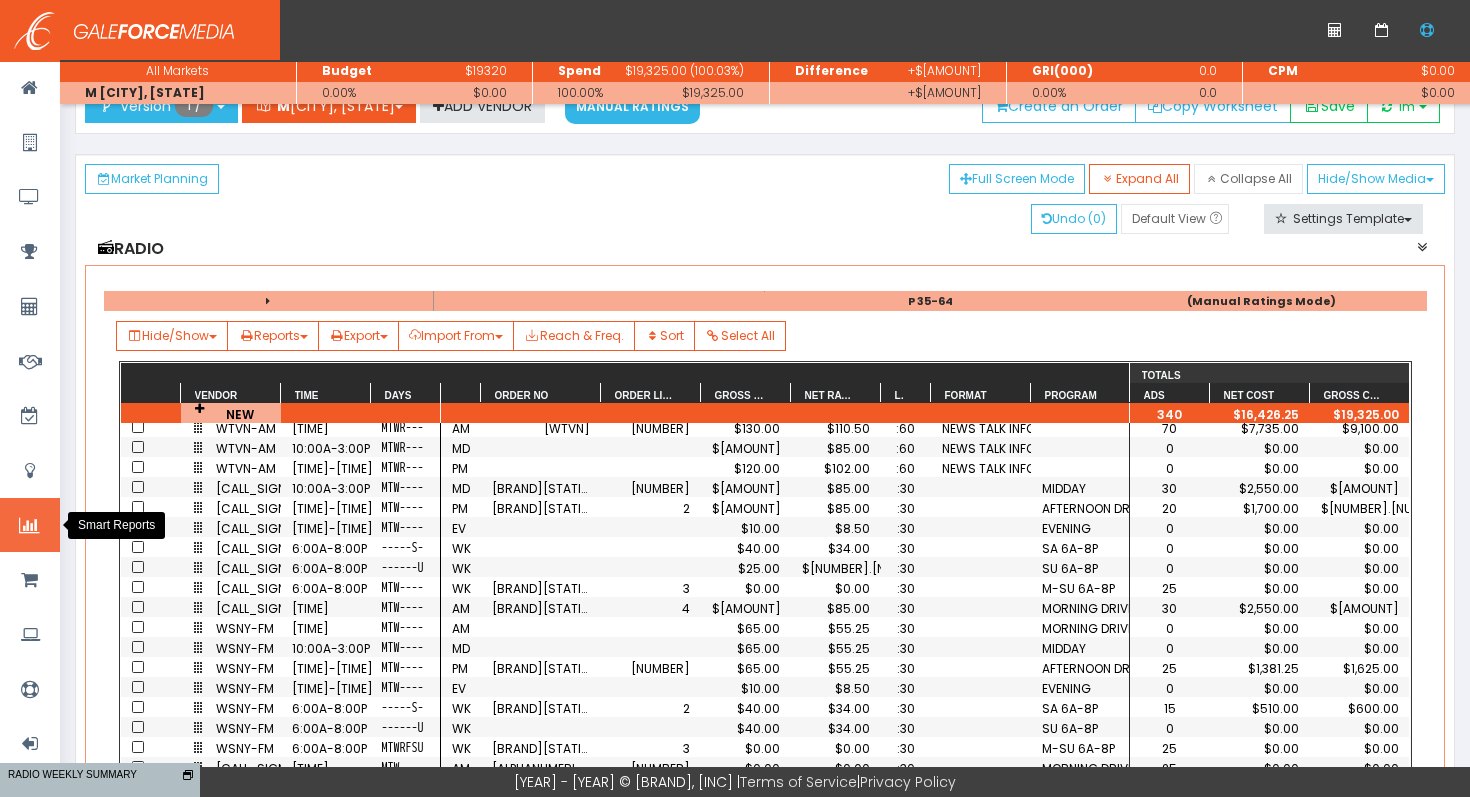 click at bounding box center (29, 526) 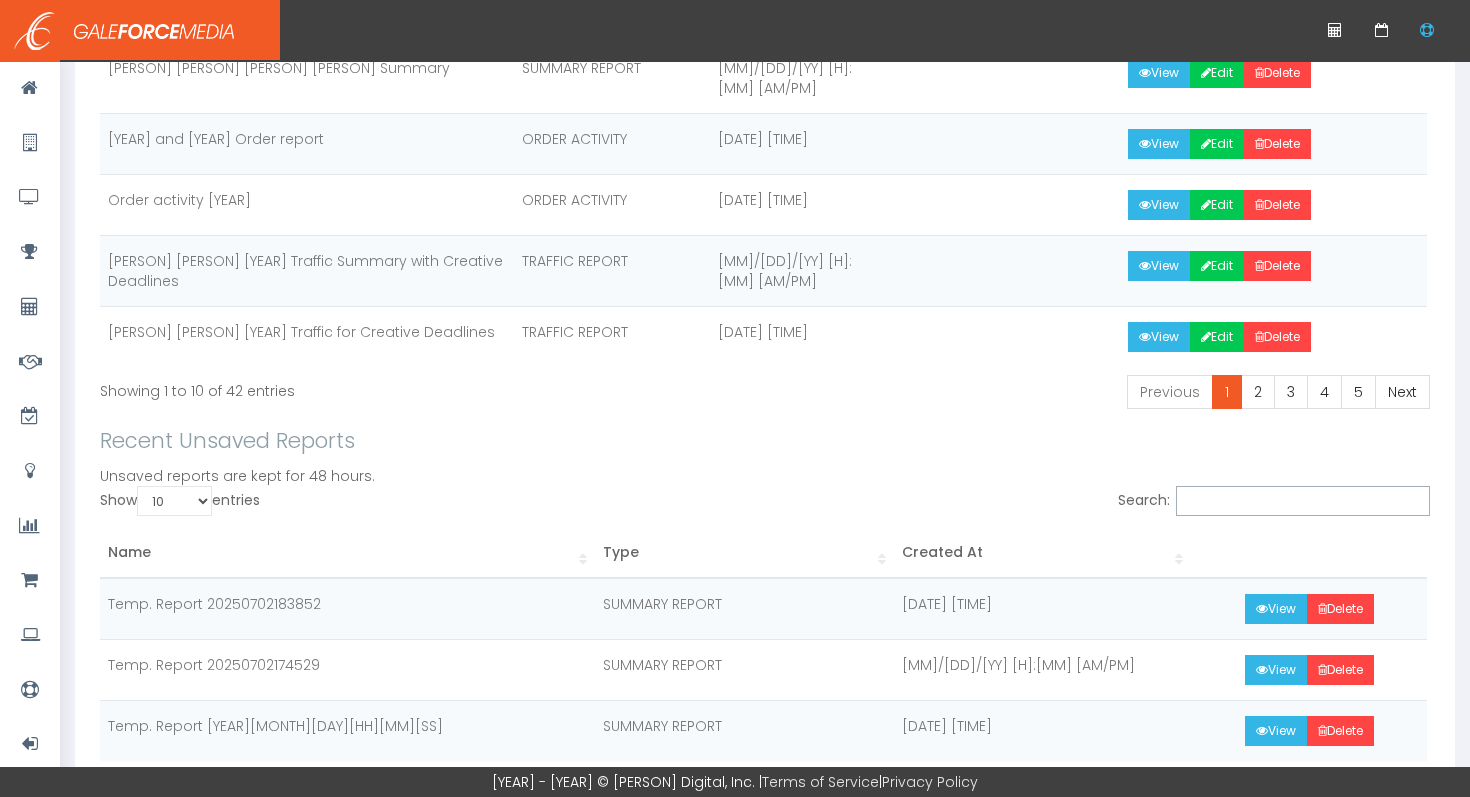 scroll, scrollTop: 744, scrollLeft: 0, axis: vertical 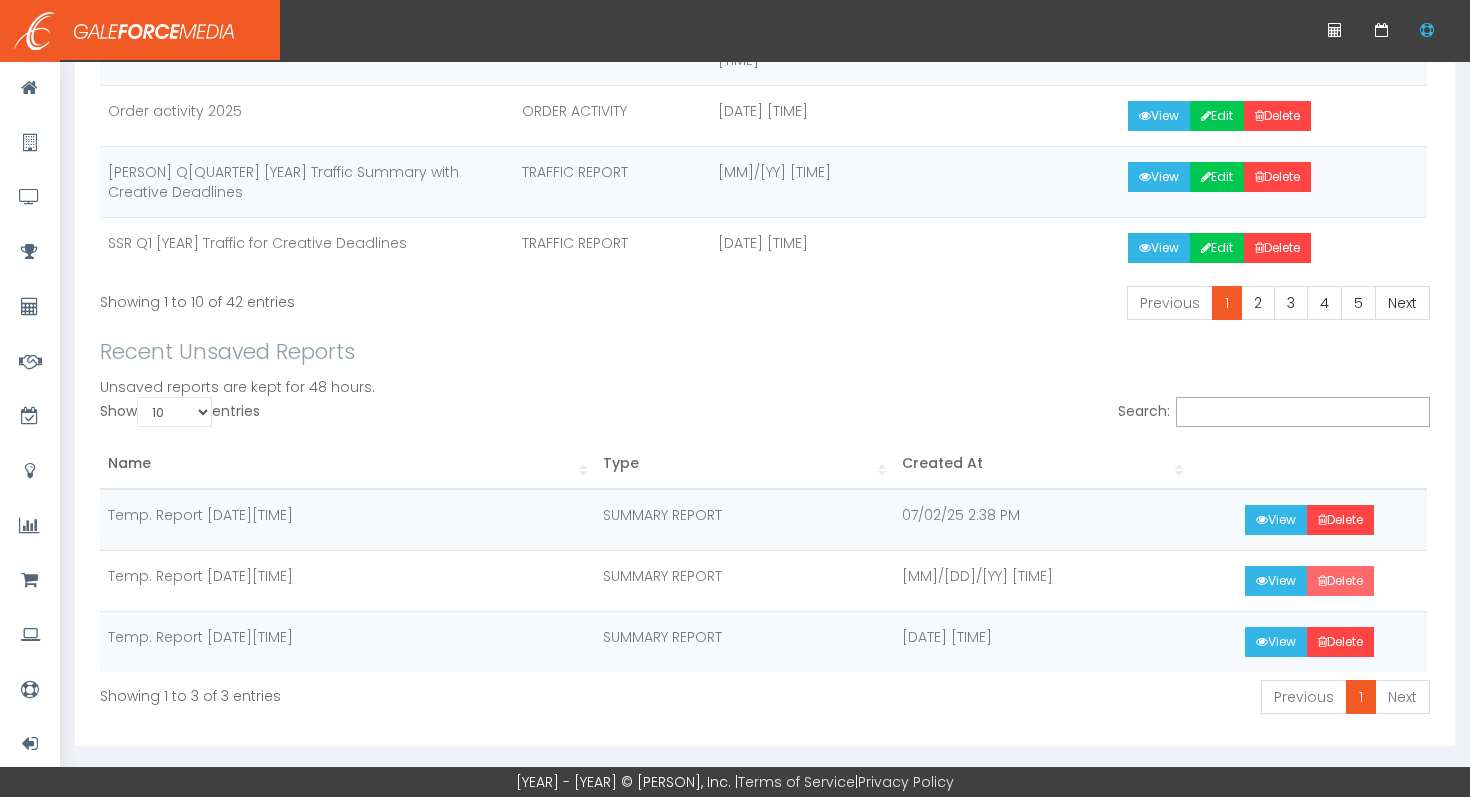 click on "Delete" at bounding box center (1340, 581) 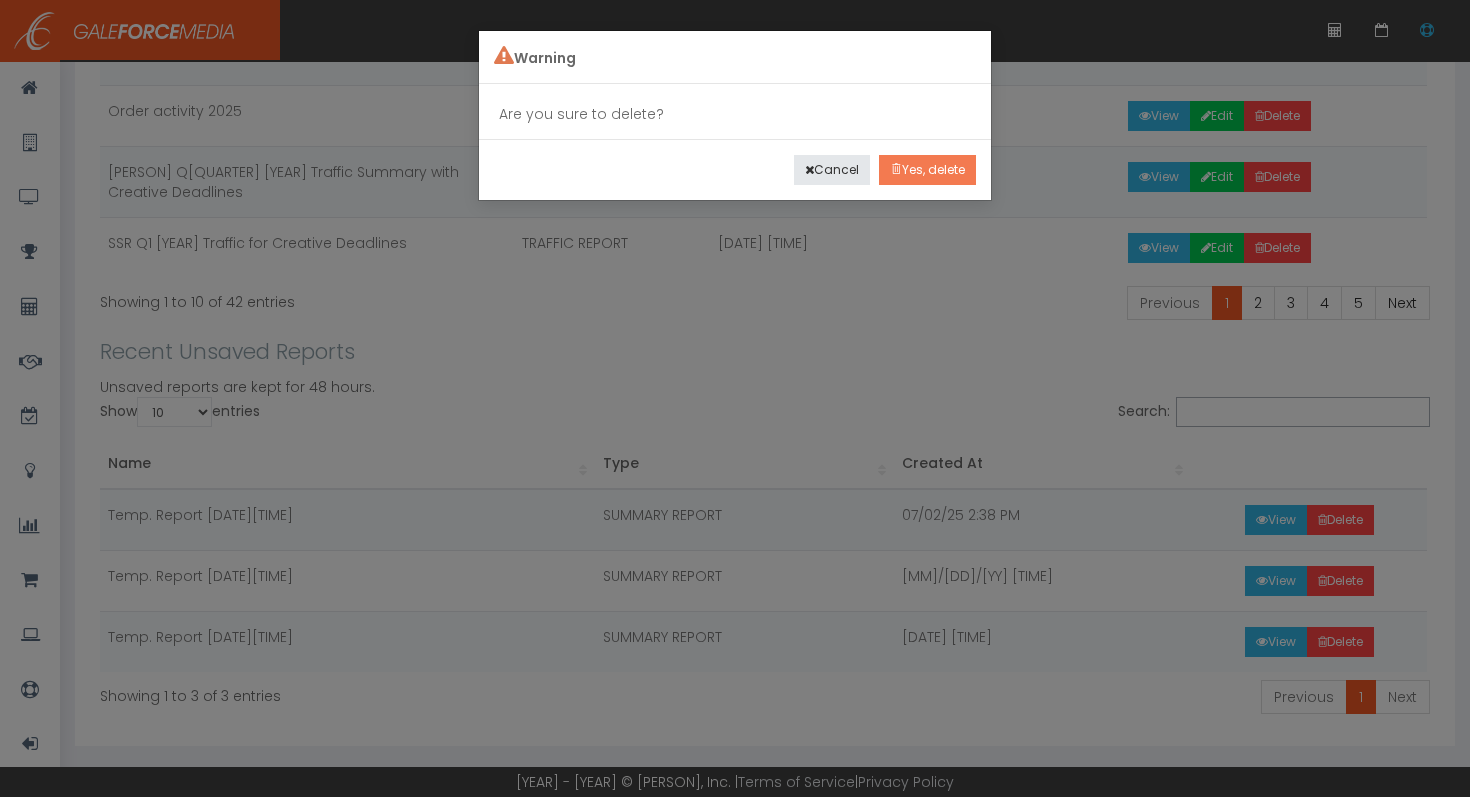 click on "Yes, delete" at bounding box center [927, 170] 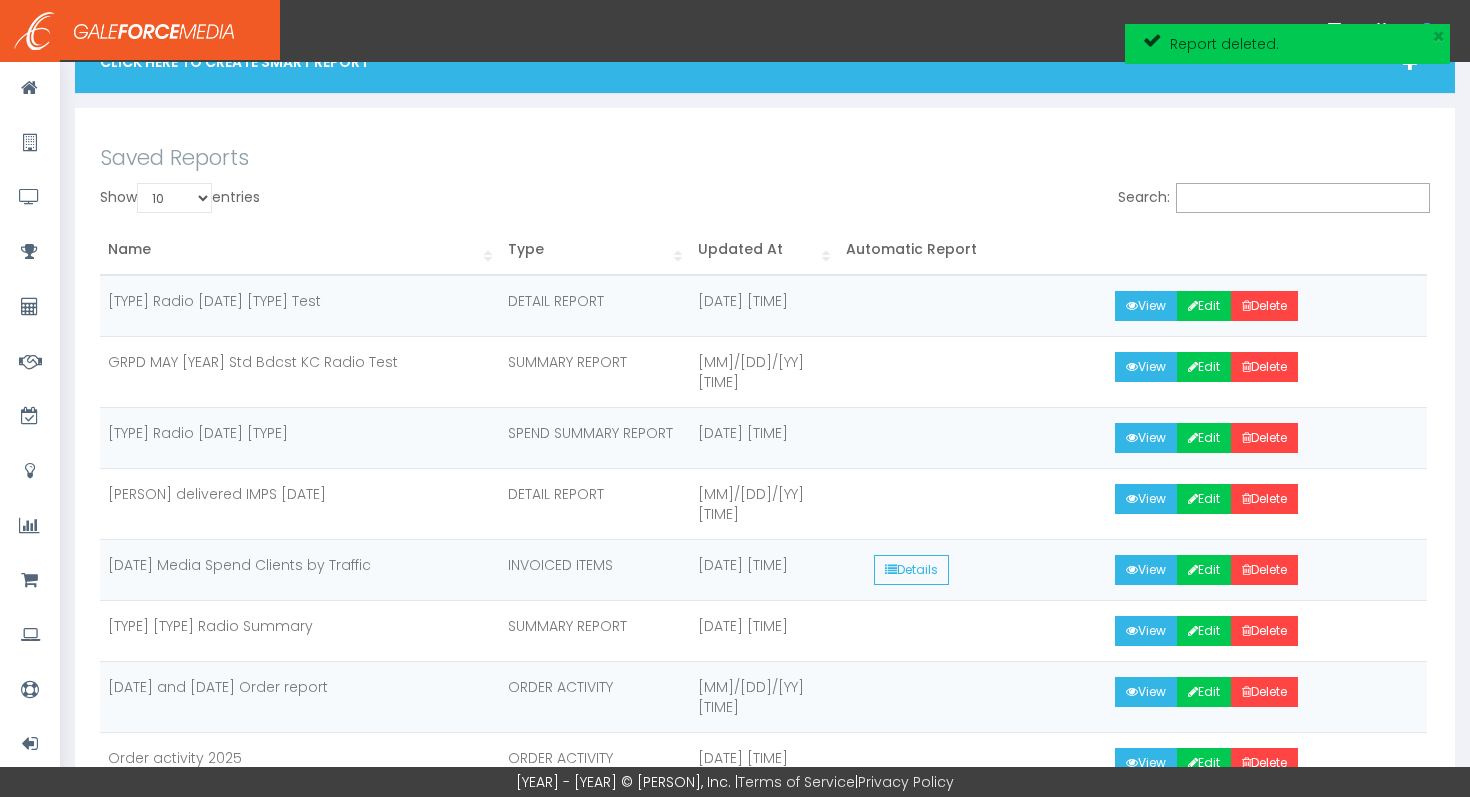 scroll, scrollTop: 0, scrollLeft: 0, axis: both 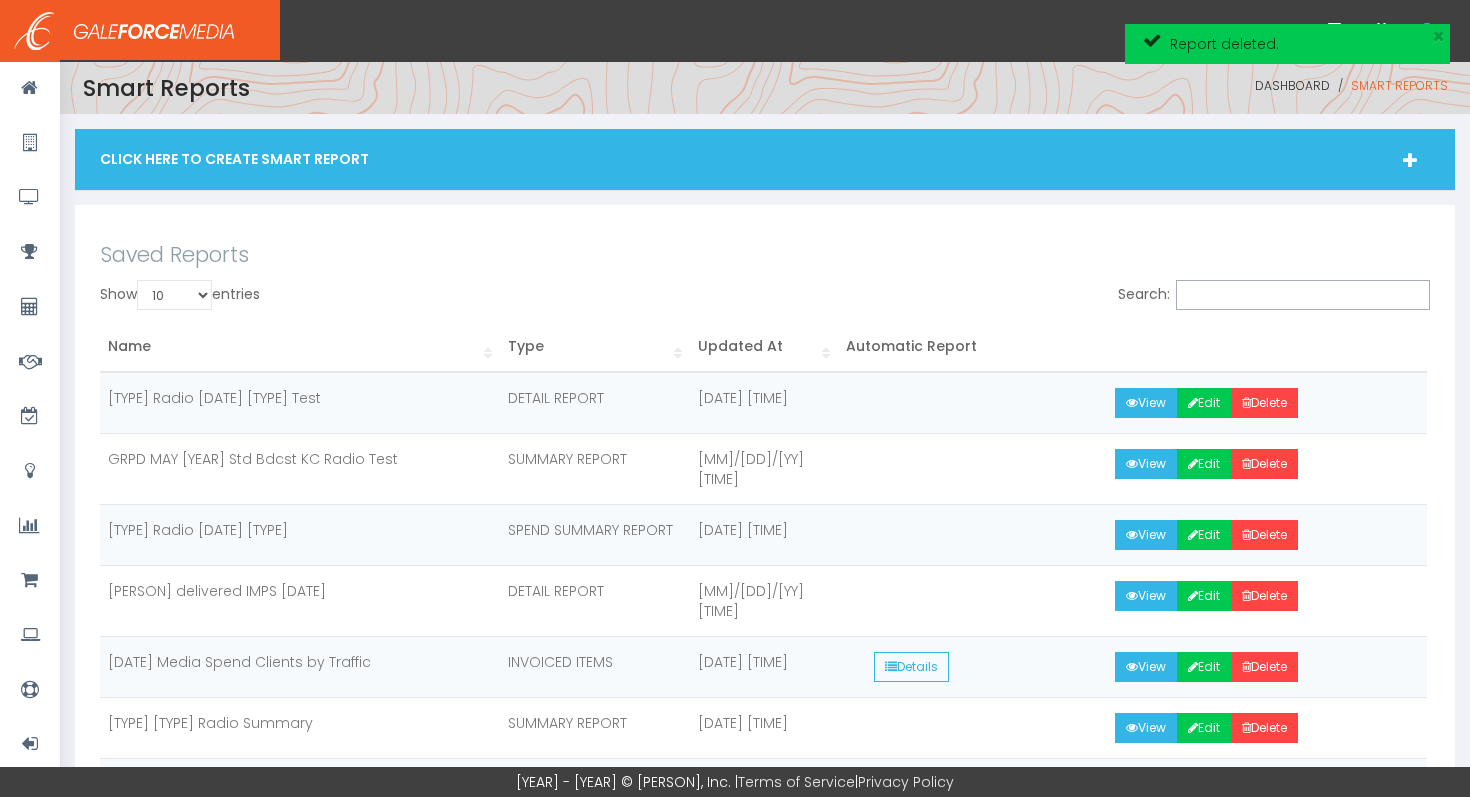 click on "Click Here To Create Smart Report" at bounding box center (765, 159) 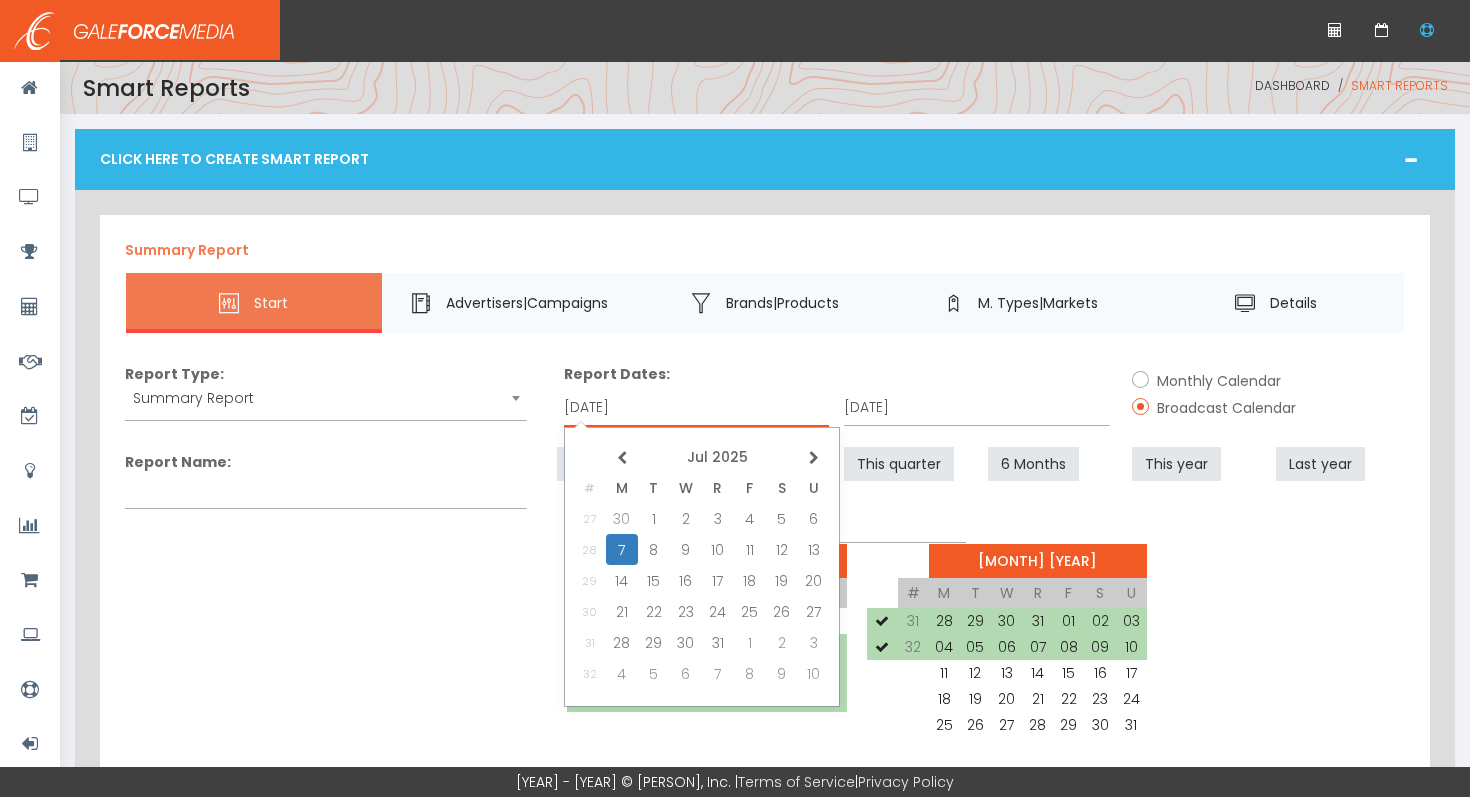 click on "[MM]/[DD]/[YYYY]" at bounding box center [696, 408] 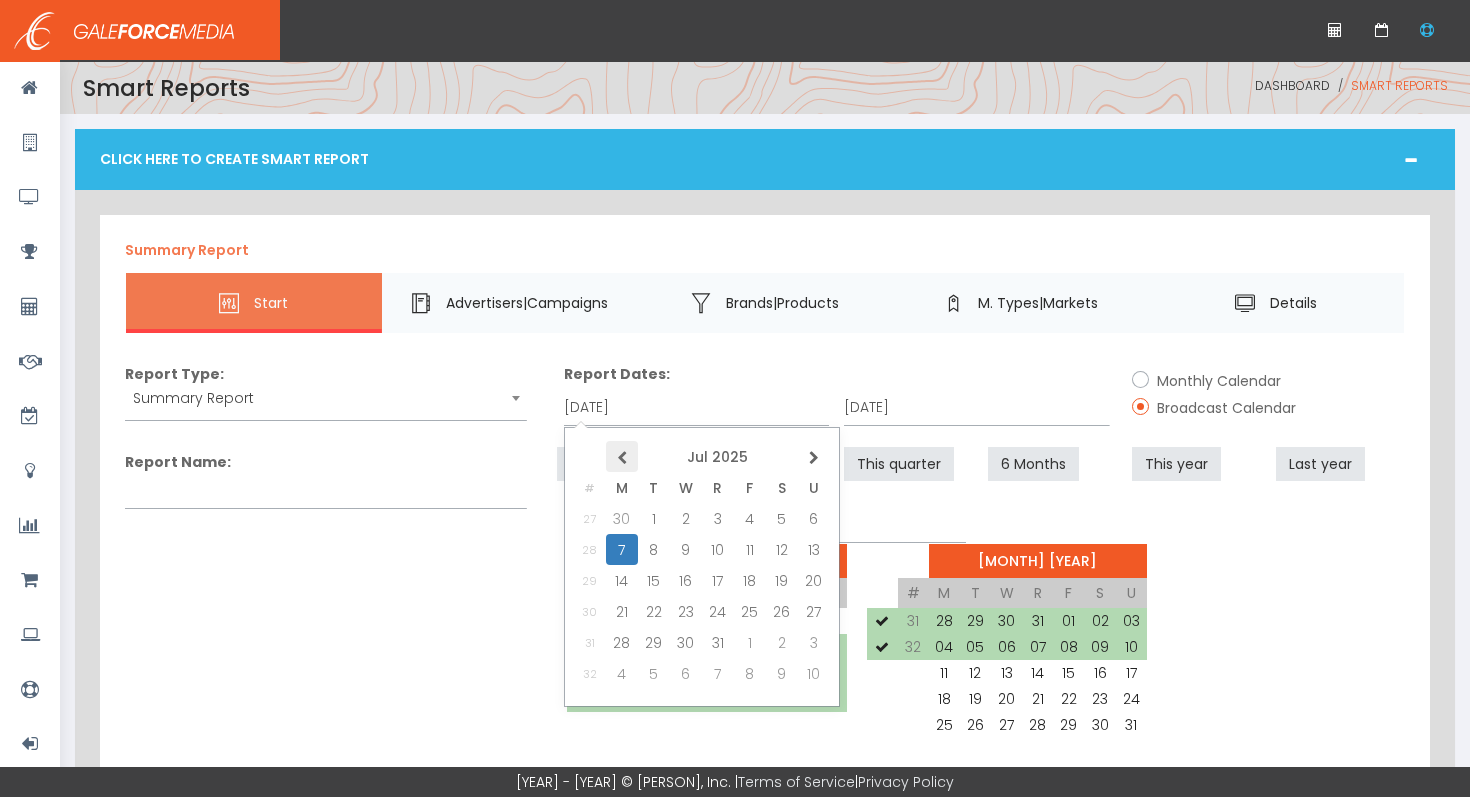 click at bounding box center (622, 458) 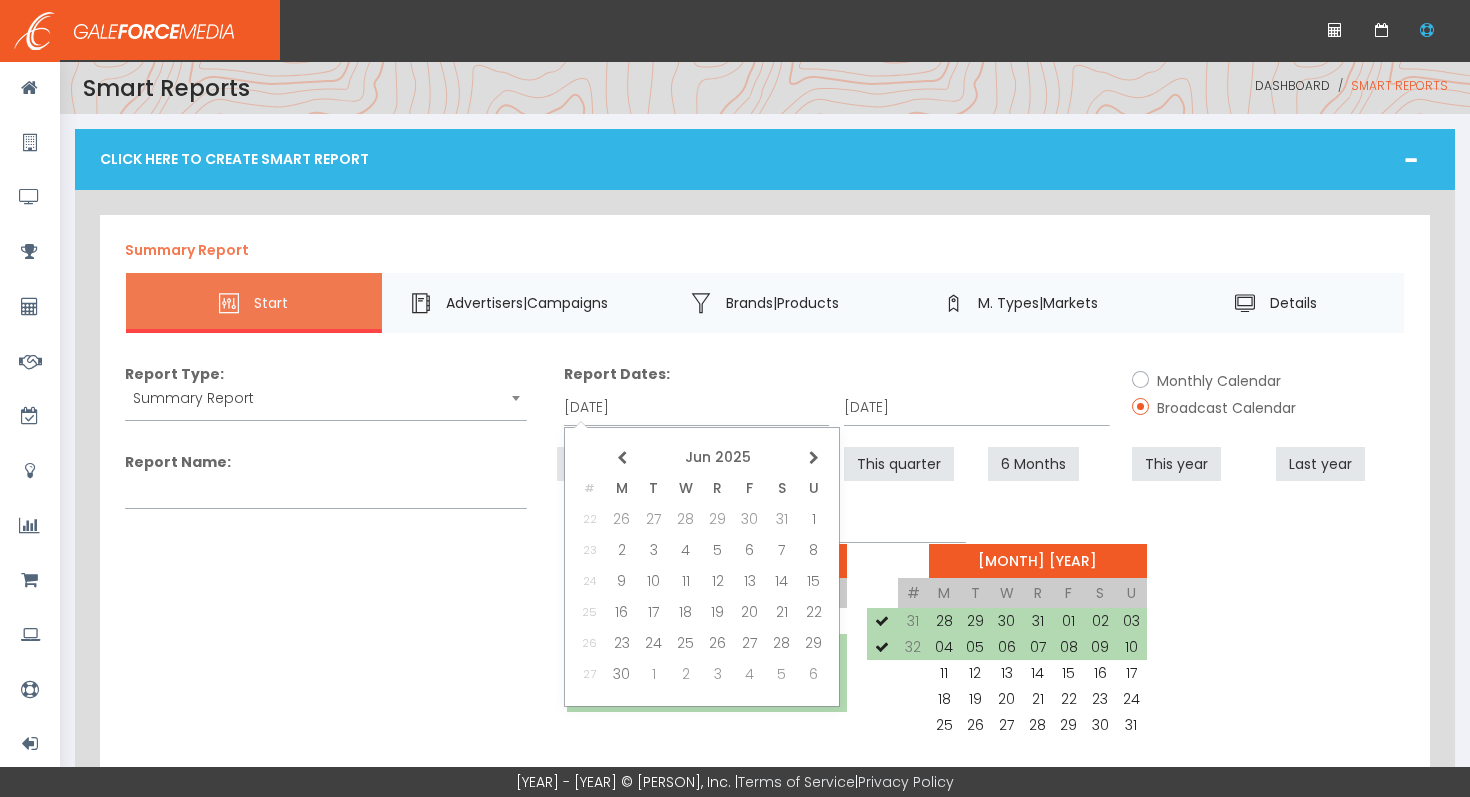 click at bounding box center [622, 458] 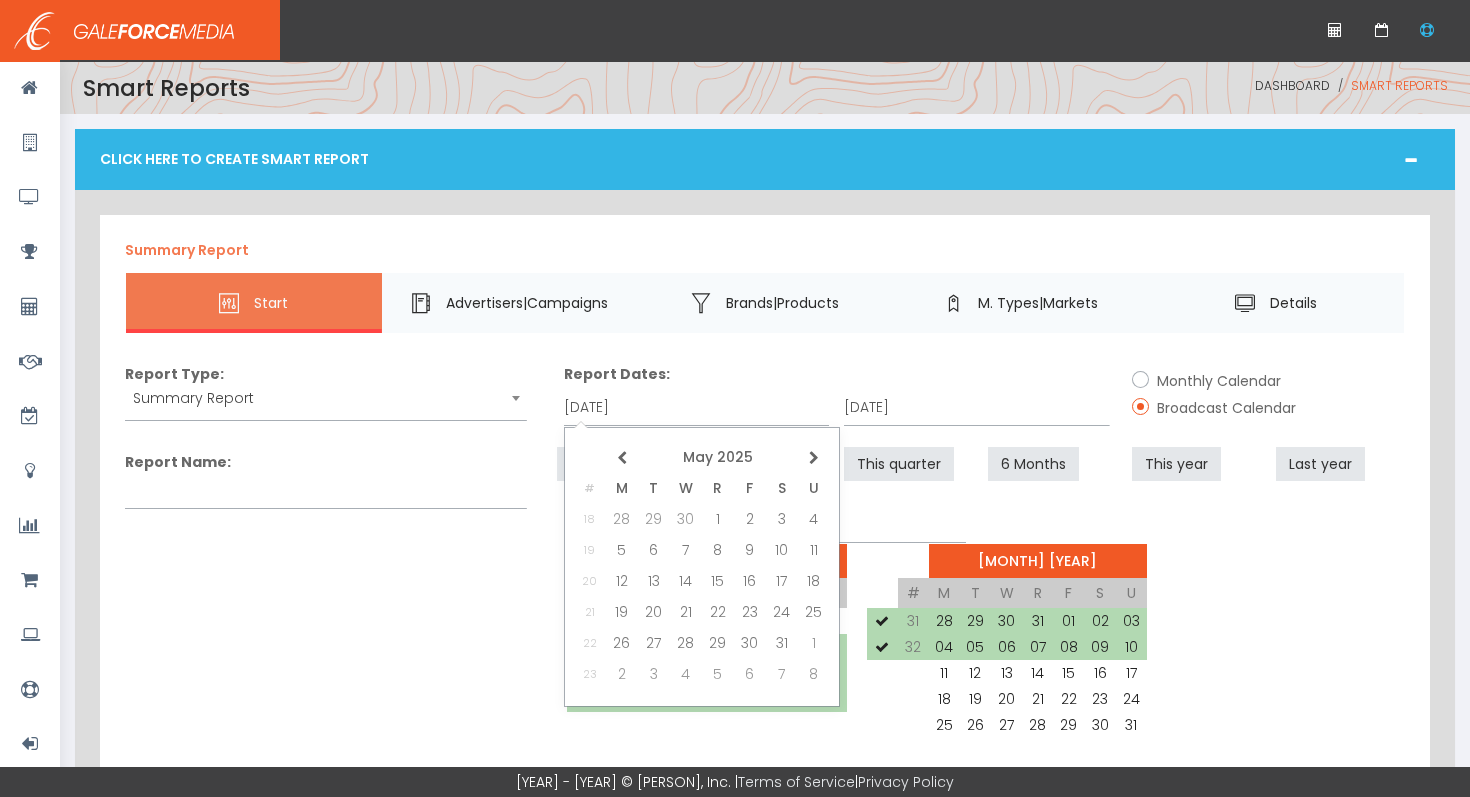 click at bounding box center (622, 458) 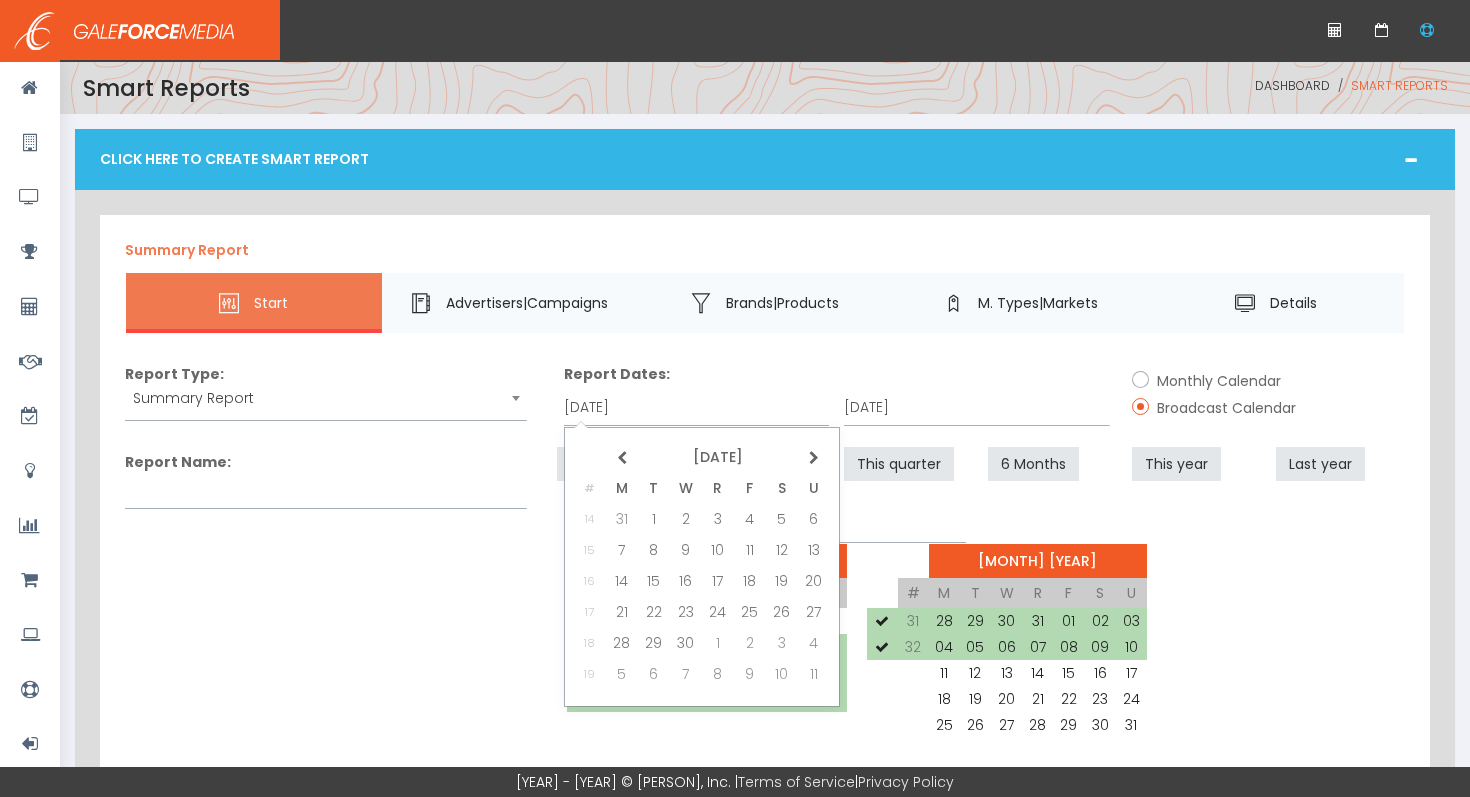 click at bounding box center [622, 458] 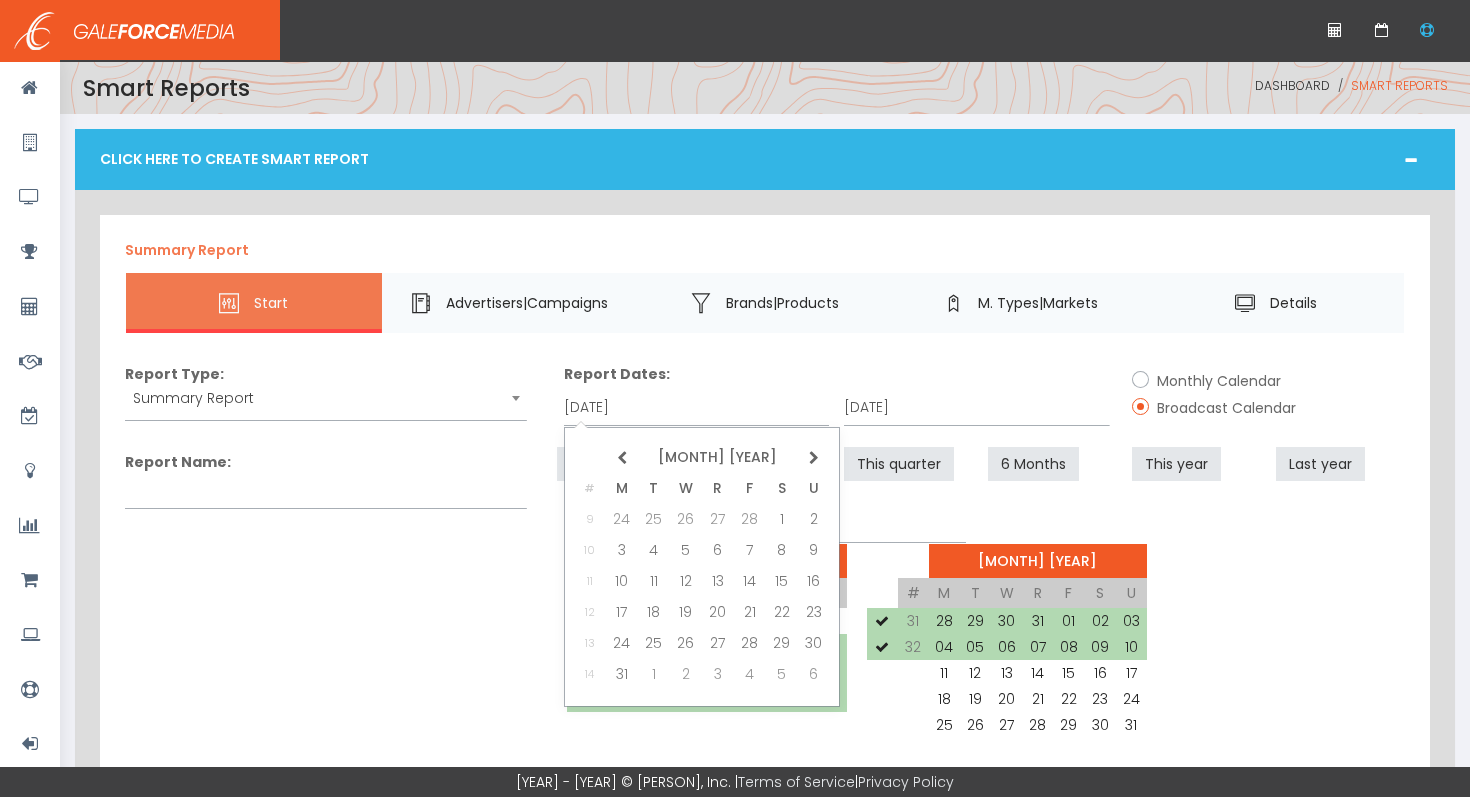 click at bounding box center (622, 458) 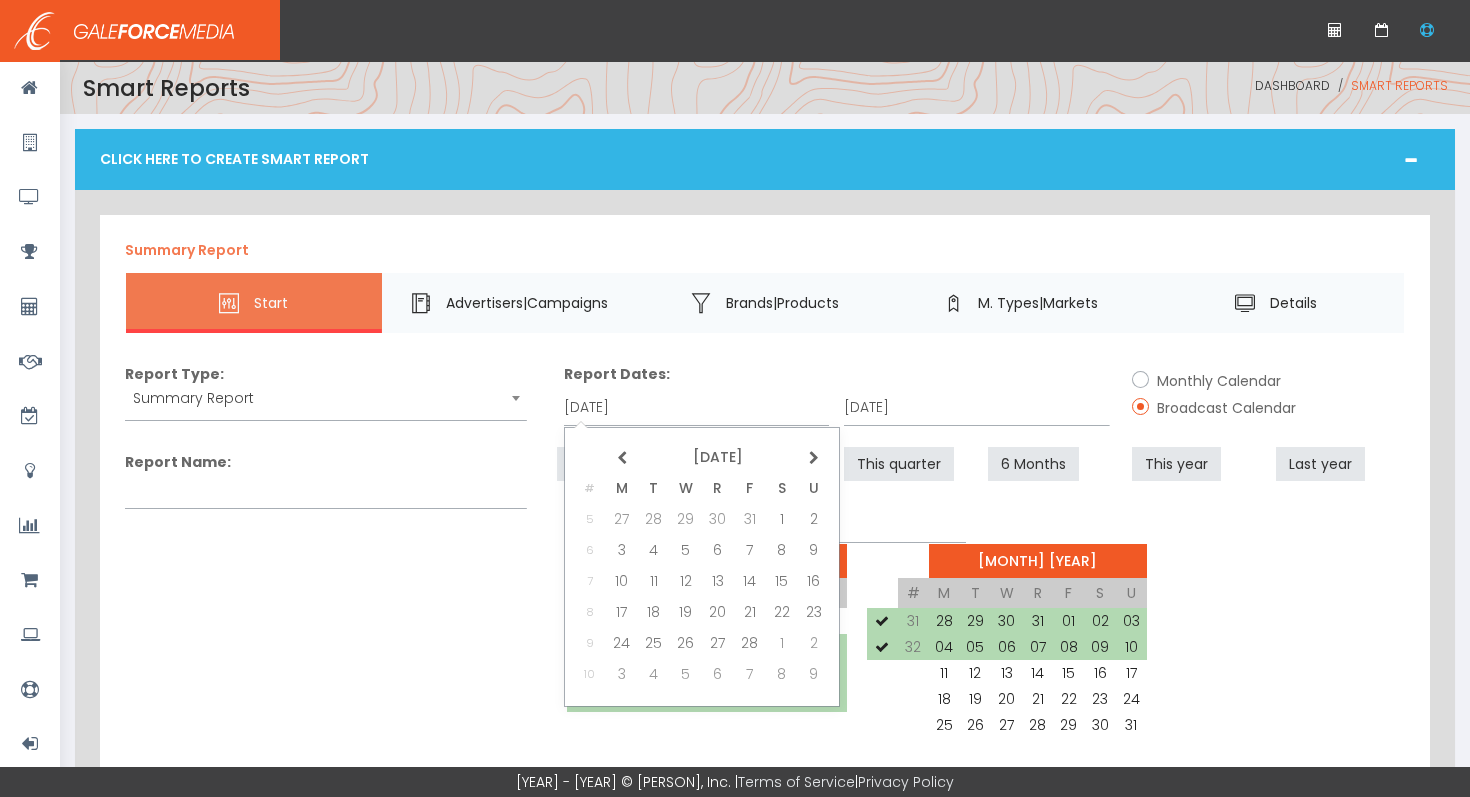 click at bounding box center (622, 458) 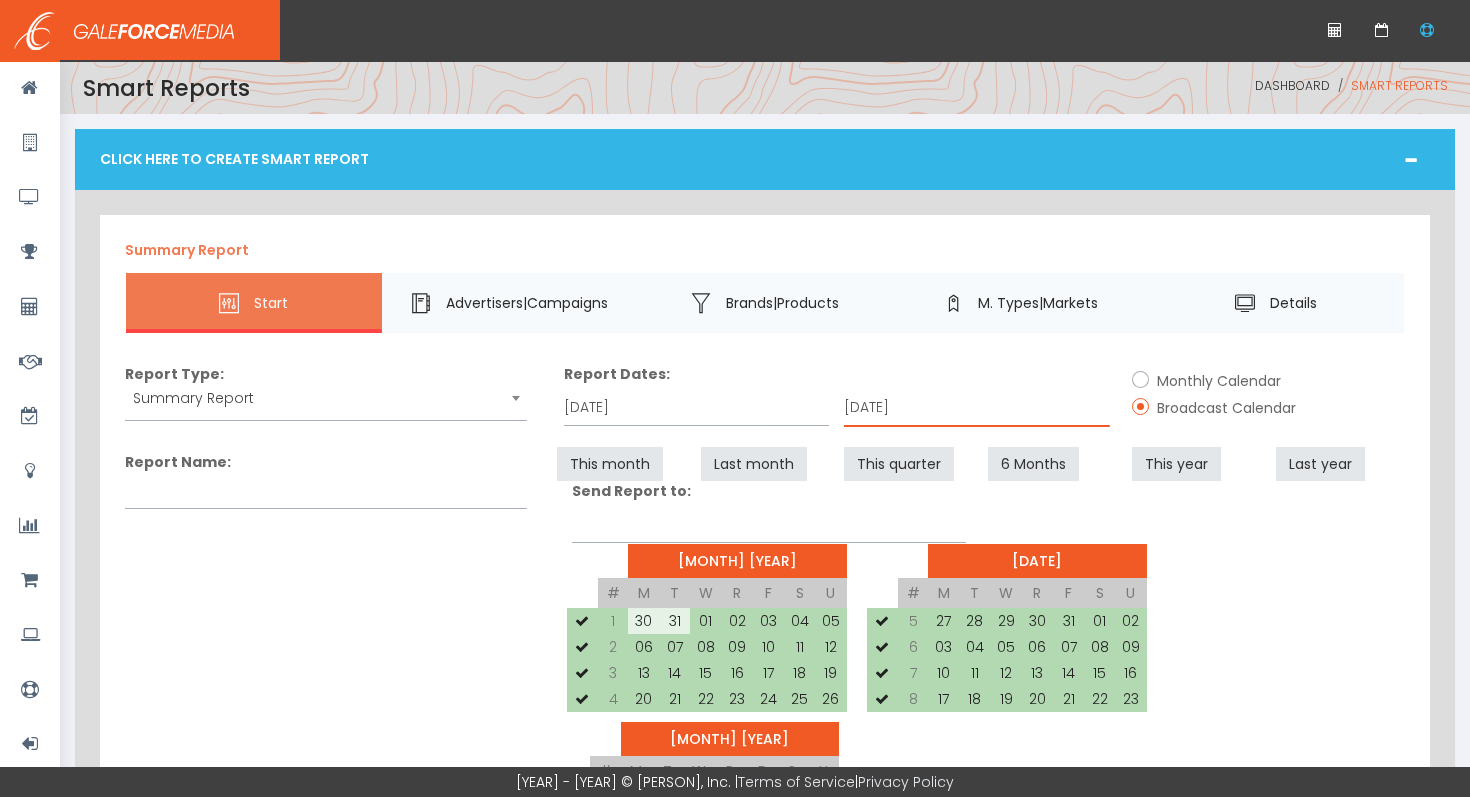 click on "08/10/2025" at bounding box center [976, 408] 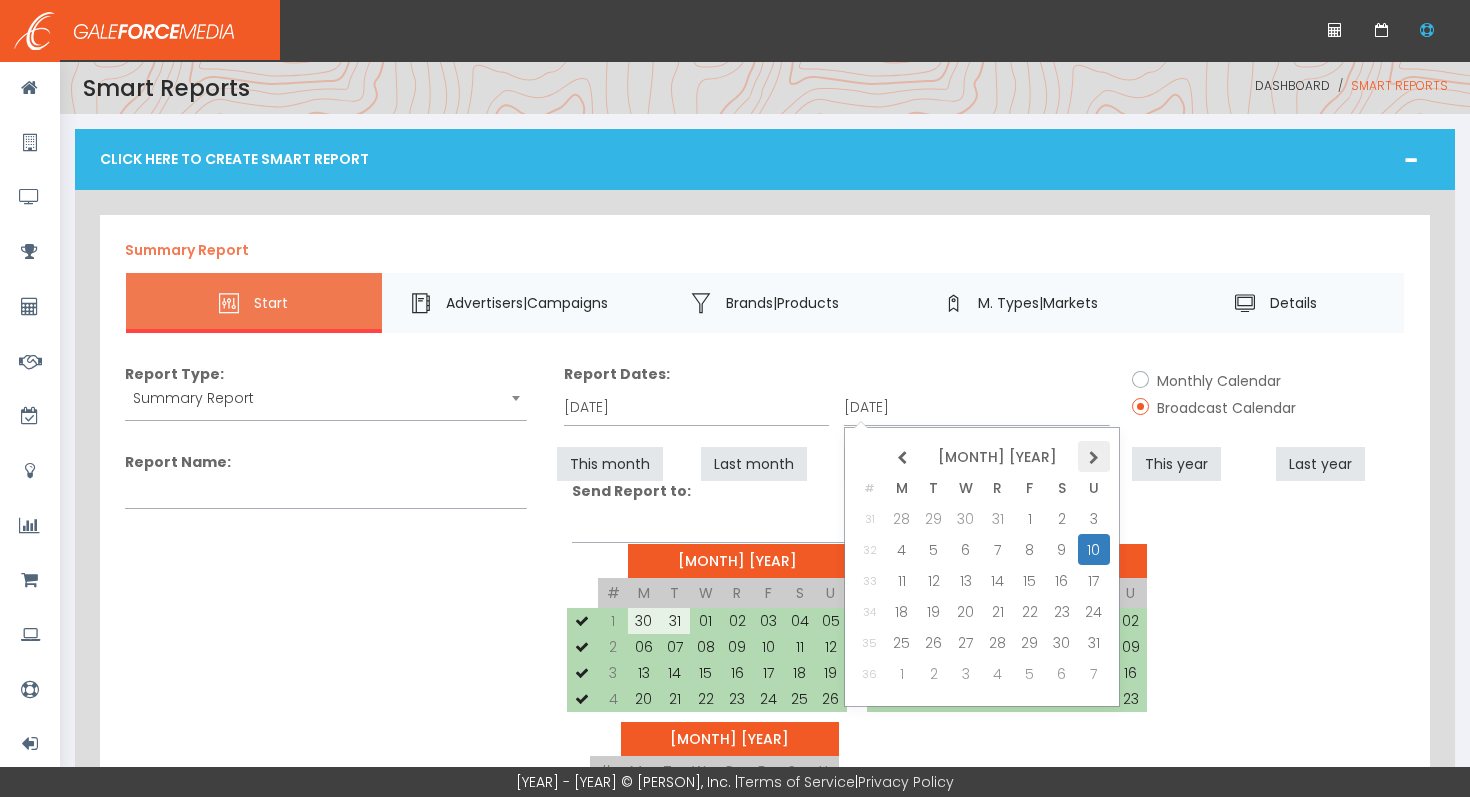 click at bounding box center [0, 0] 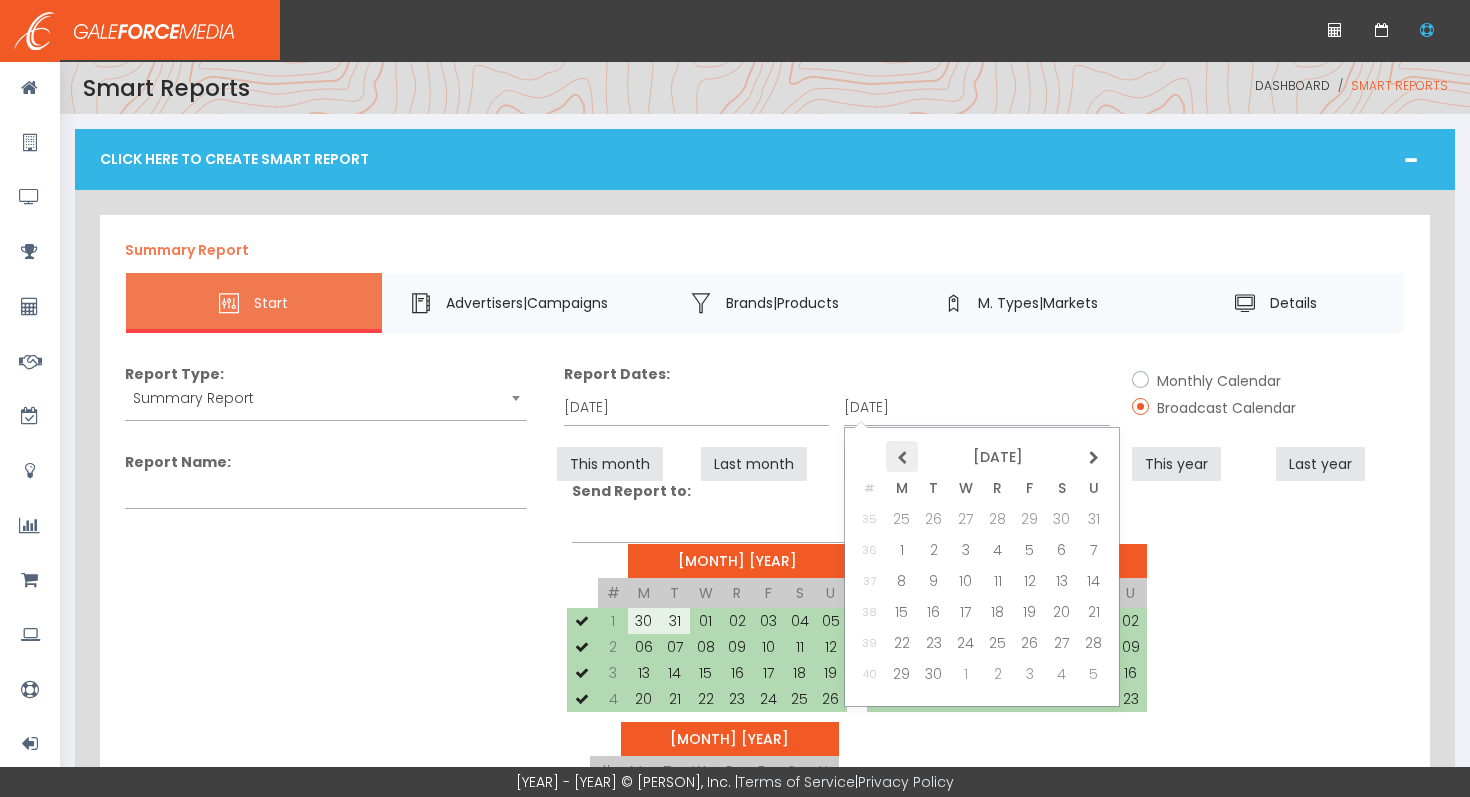 click at bounding box center (0, 0) 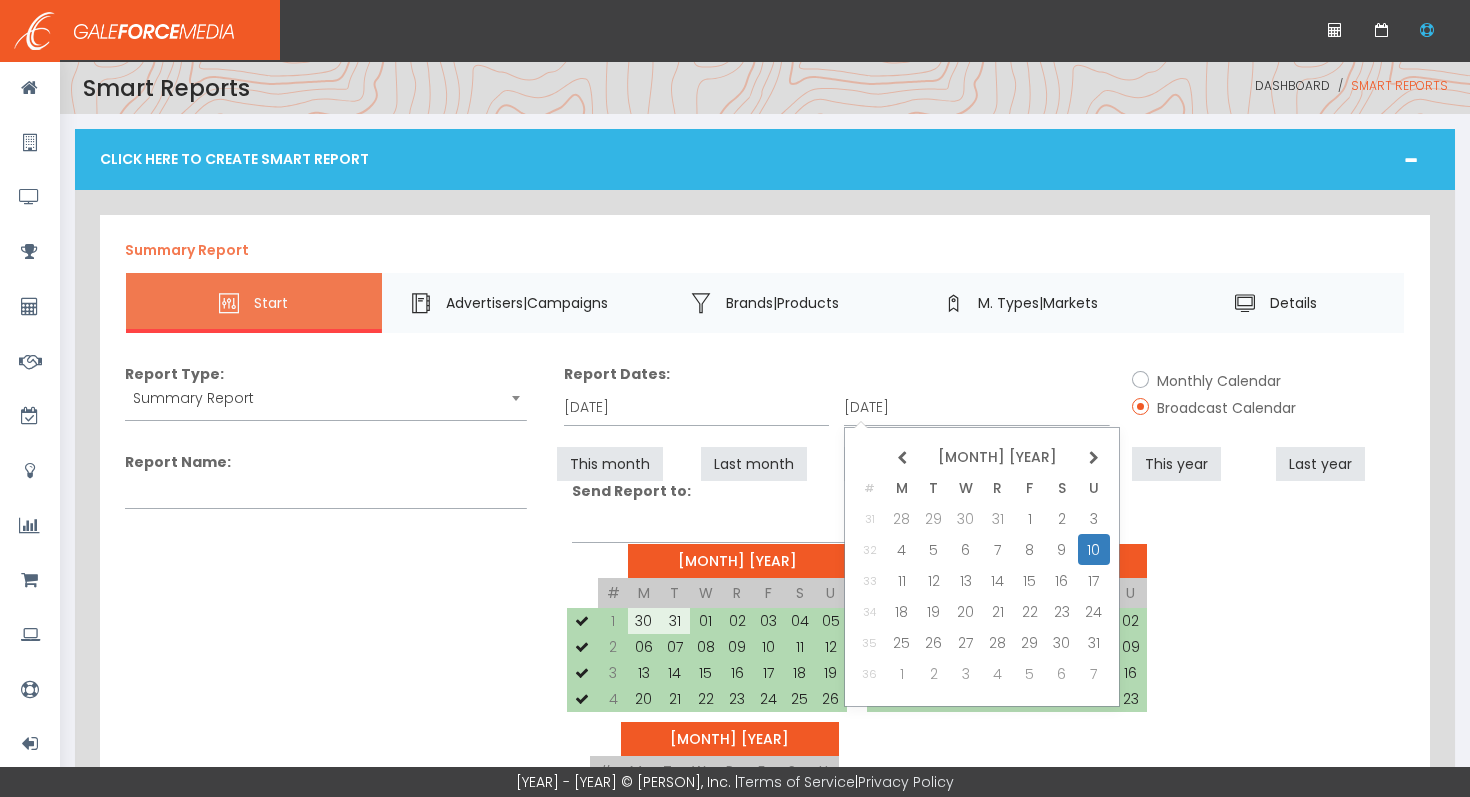 click at bounding box center [0, 0] 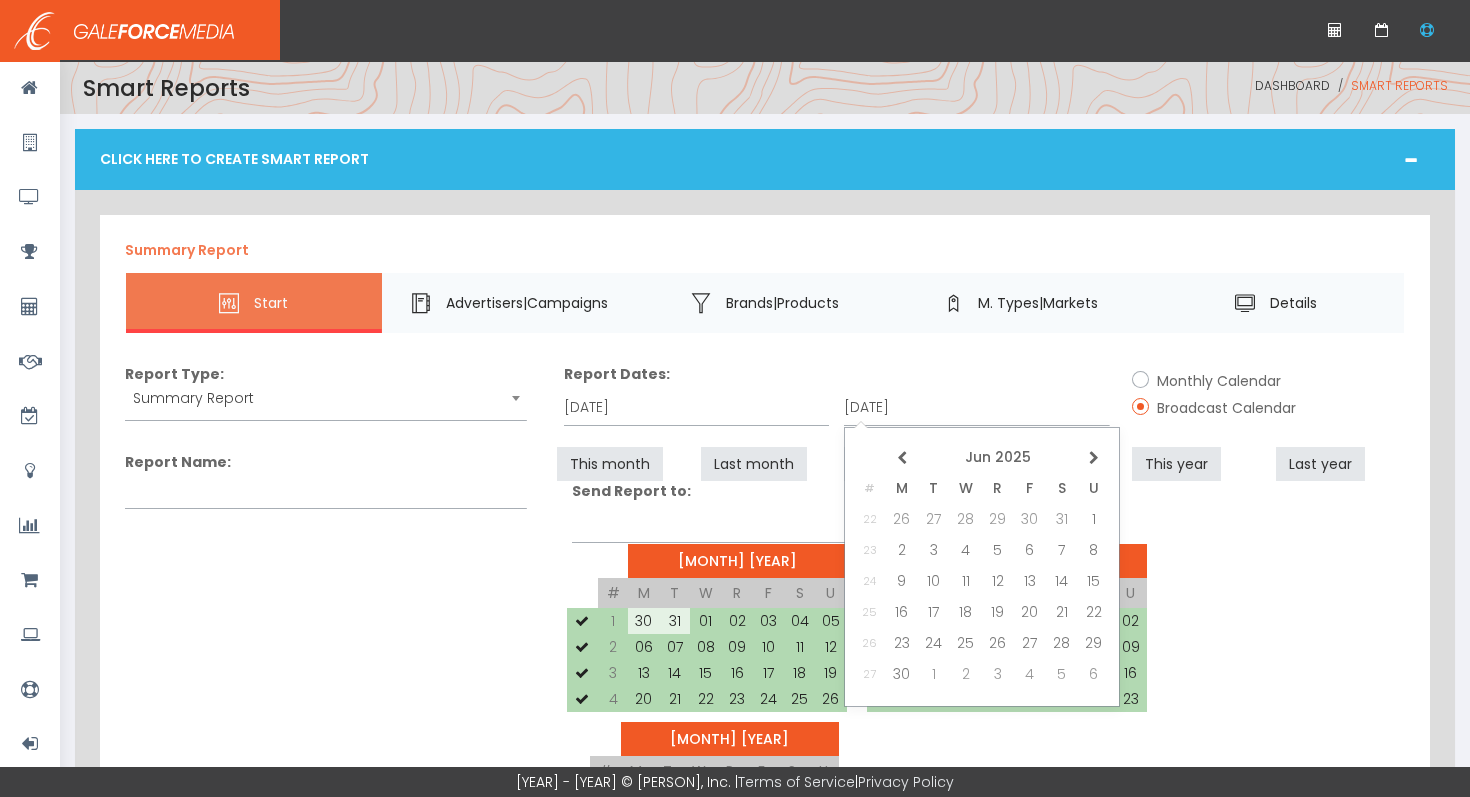 click at bounding box center [0, 0] 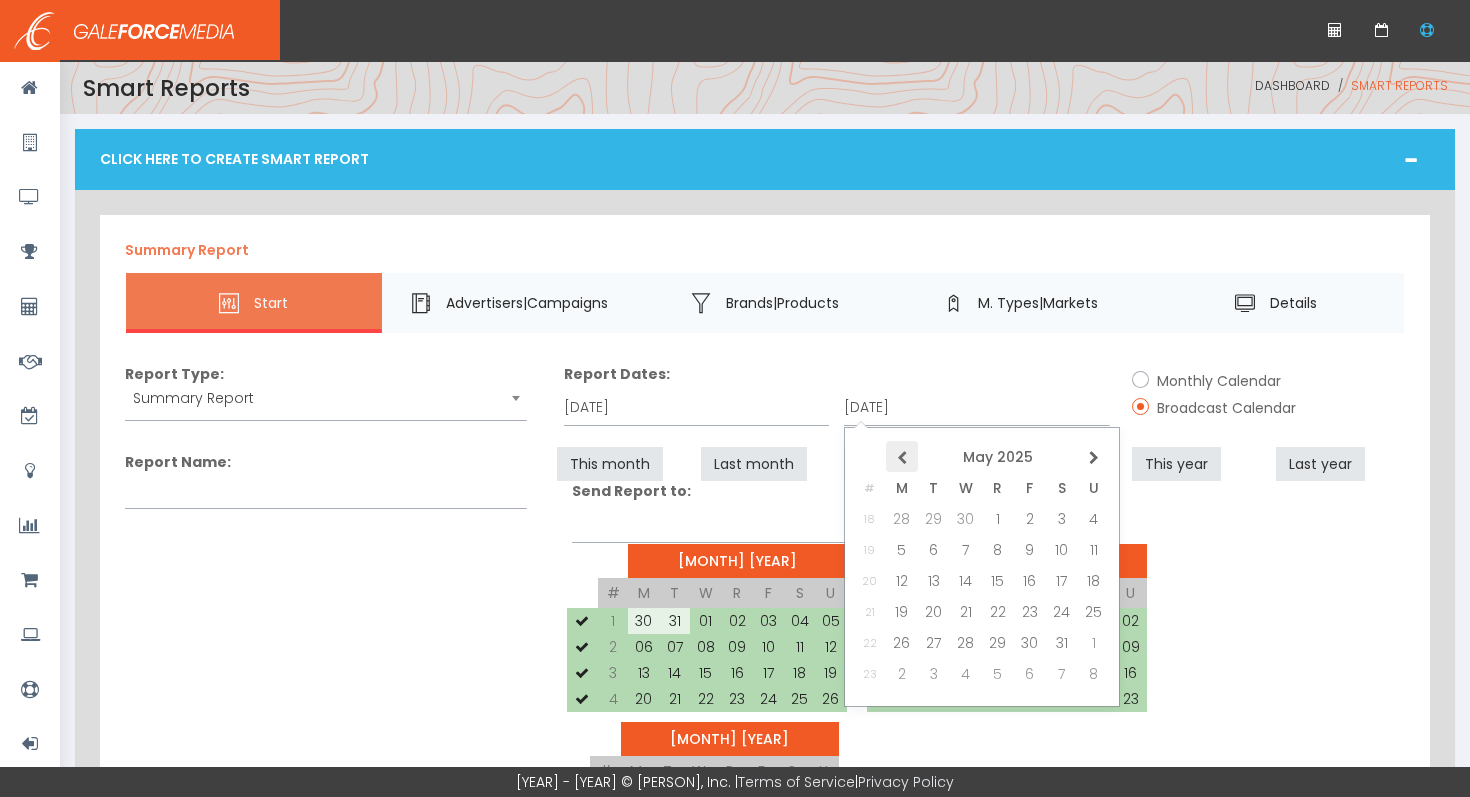 click at bounding box center (0, 0) 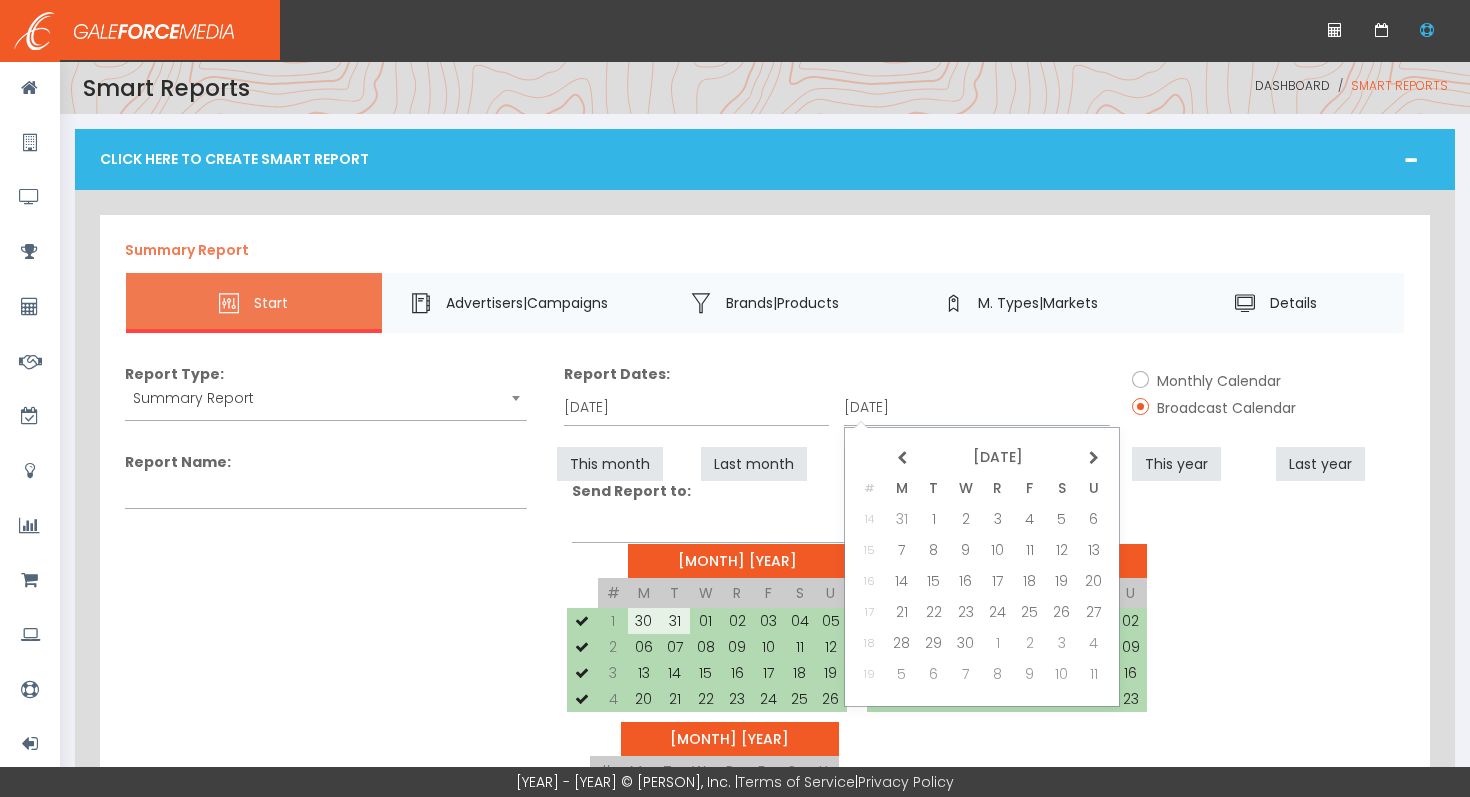 click at bounding box center [0, 0] 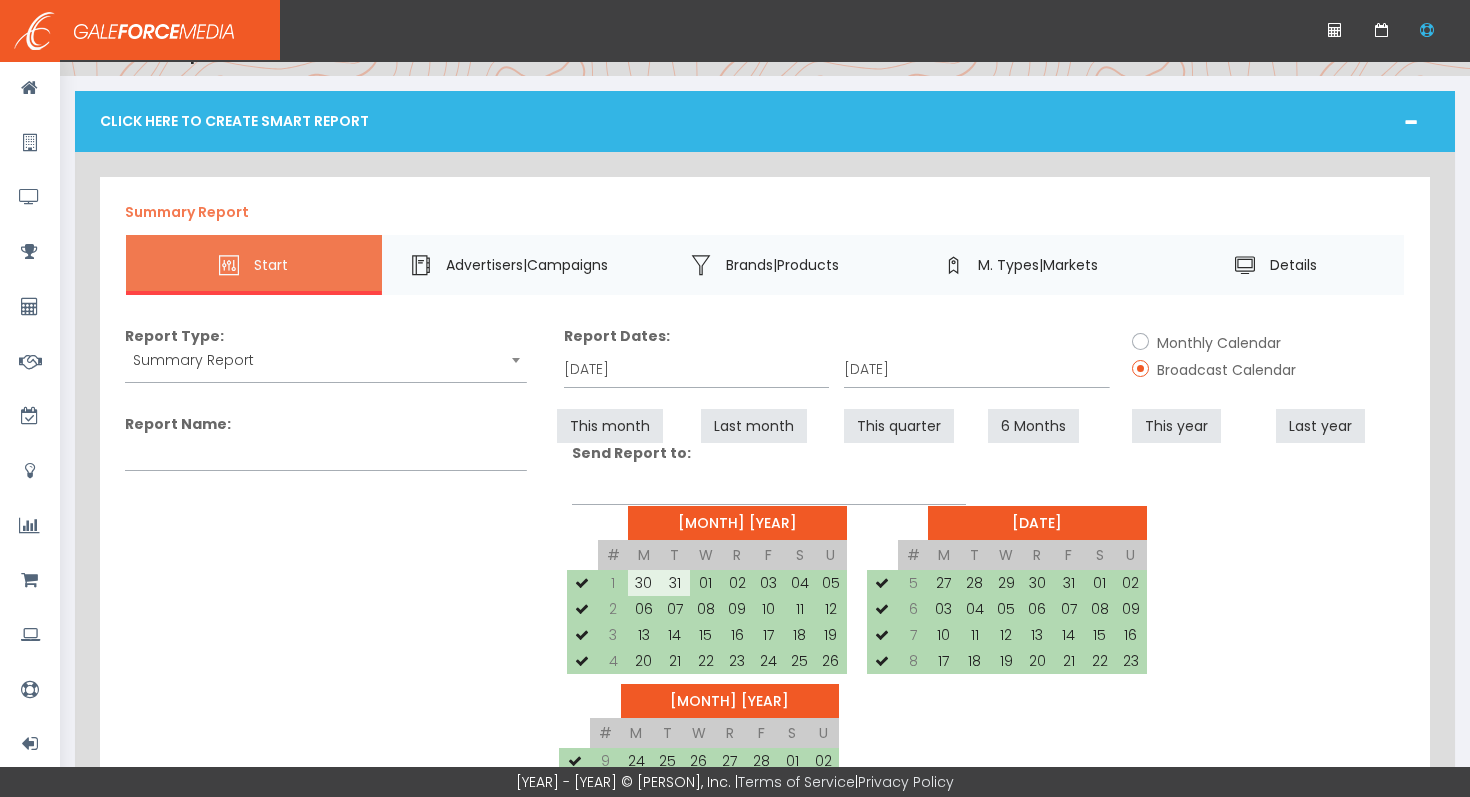 scroll, scrollTop: 42, scrollLeft: 0, axis: vertical 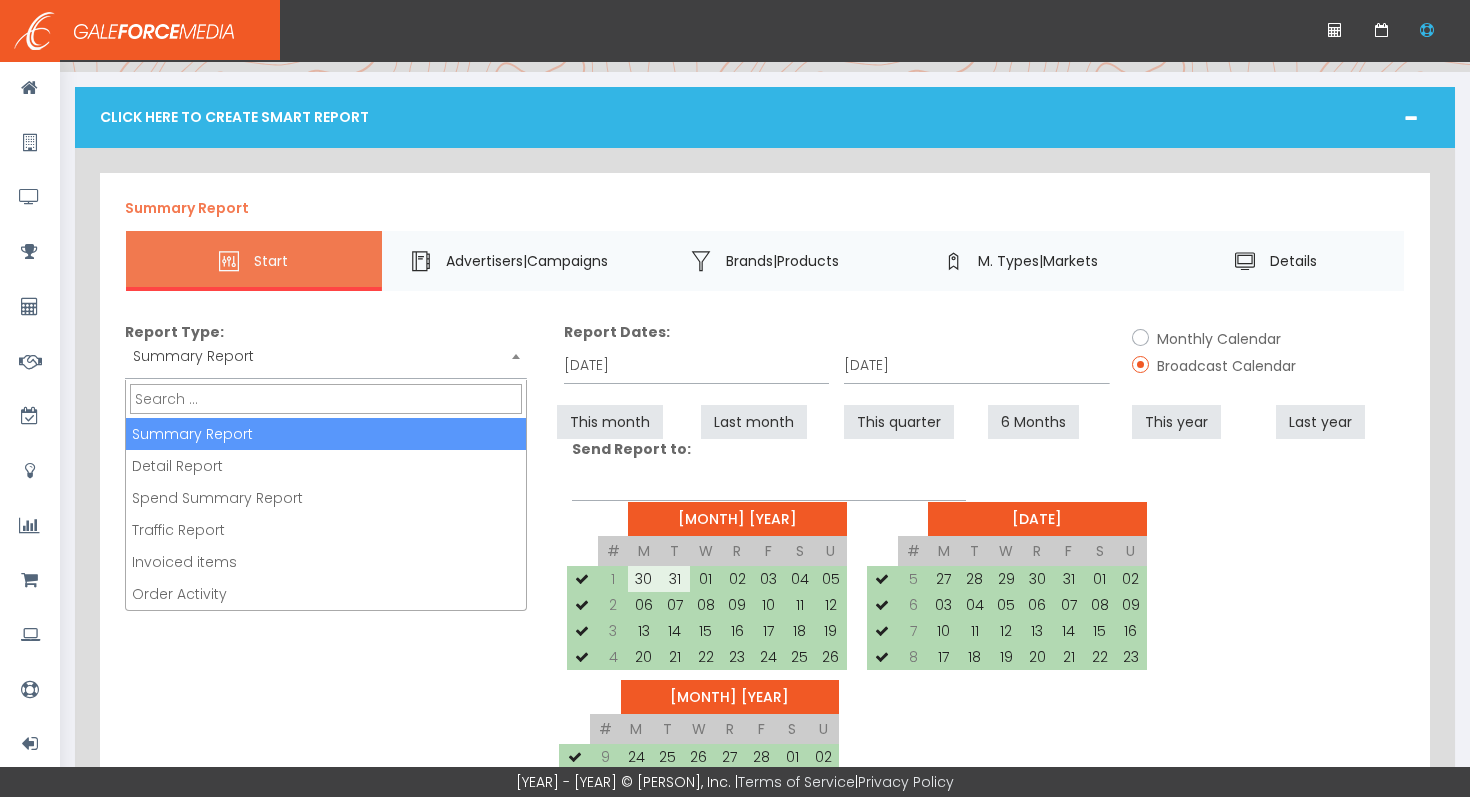 click on "Summary Report" at bounding box center [326, 356] 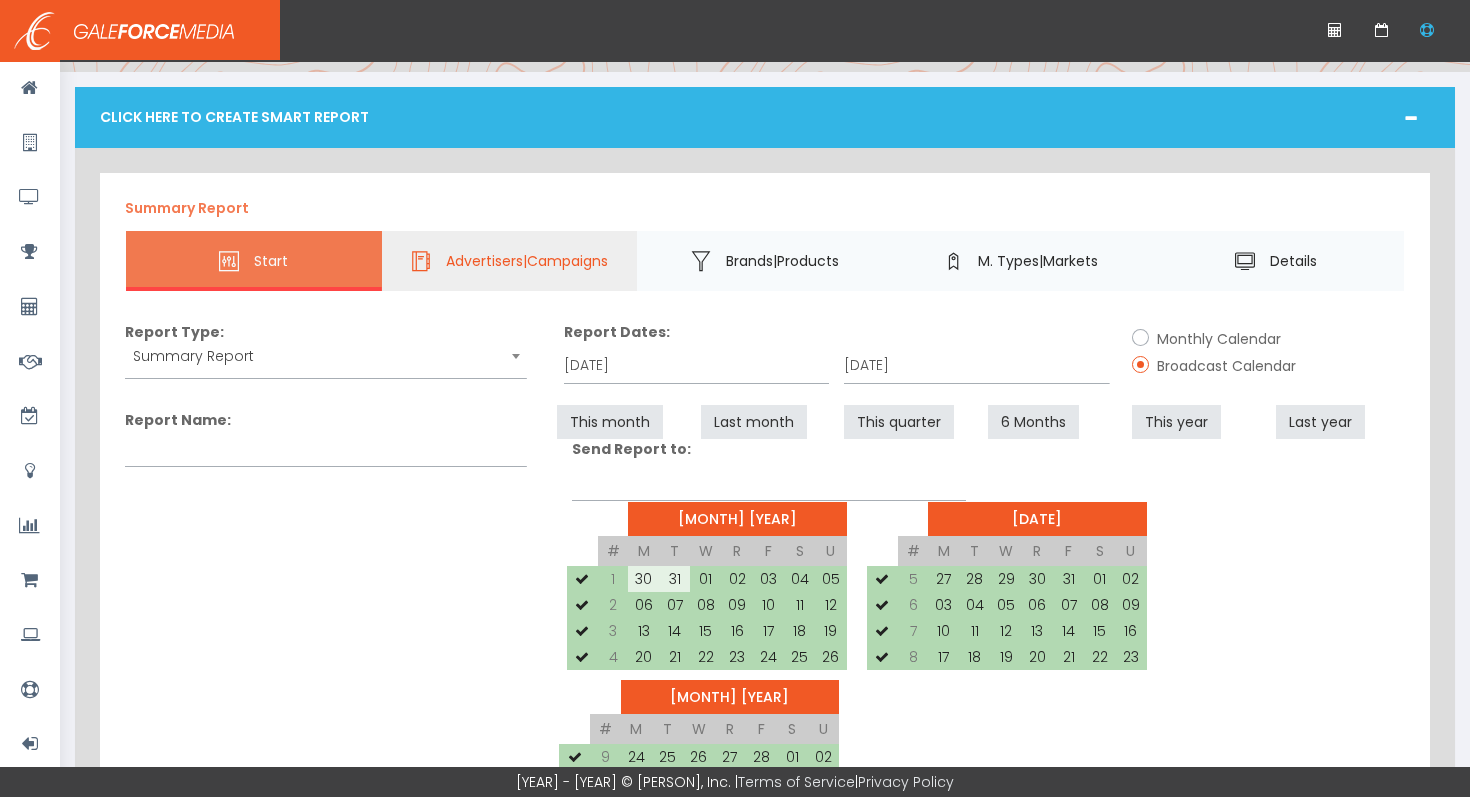 click on "Advertisers|Campaigns" at bounding box center [527, 260] 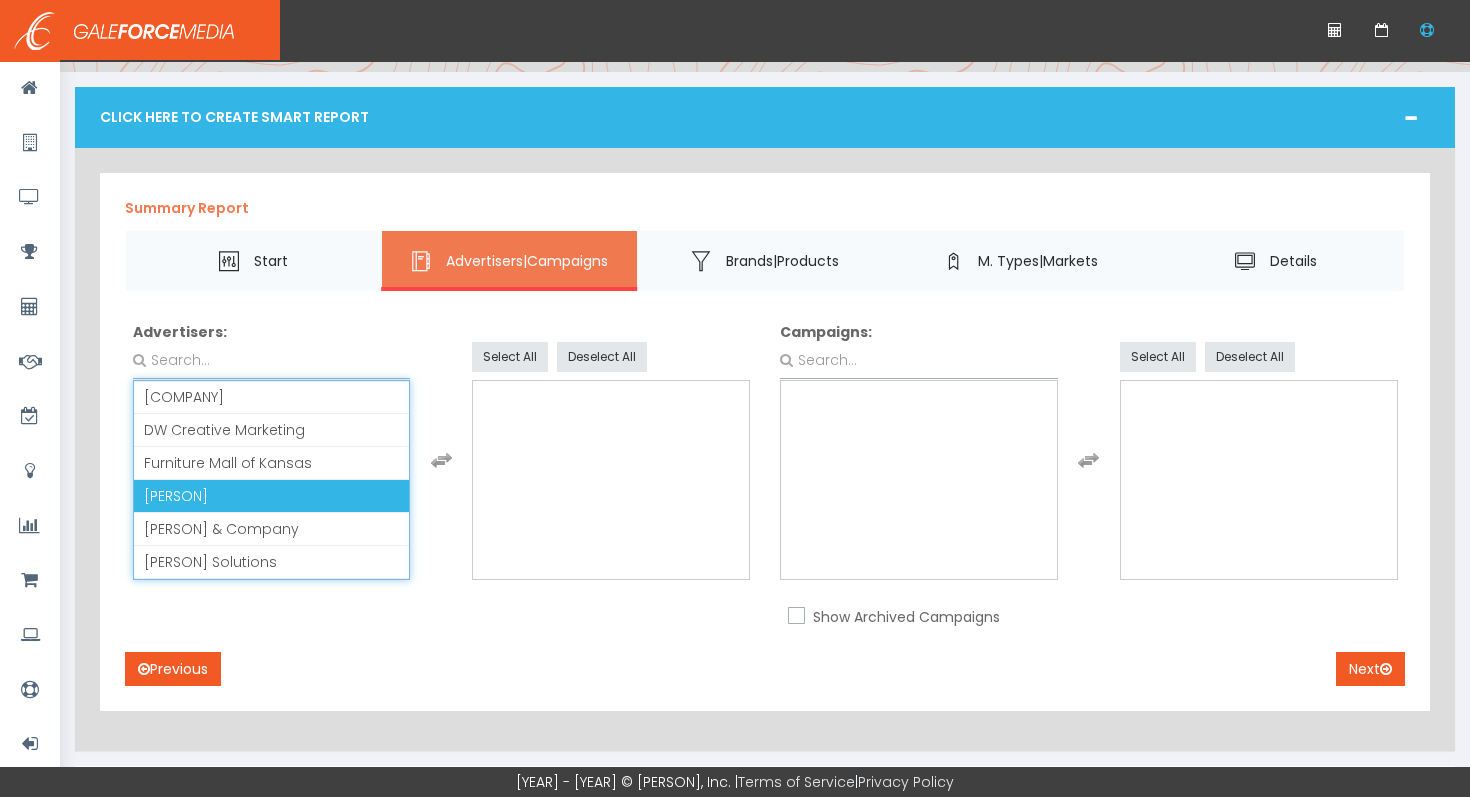 click on "Grass Pad" at bounding box center [272, 496] 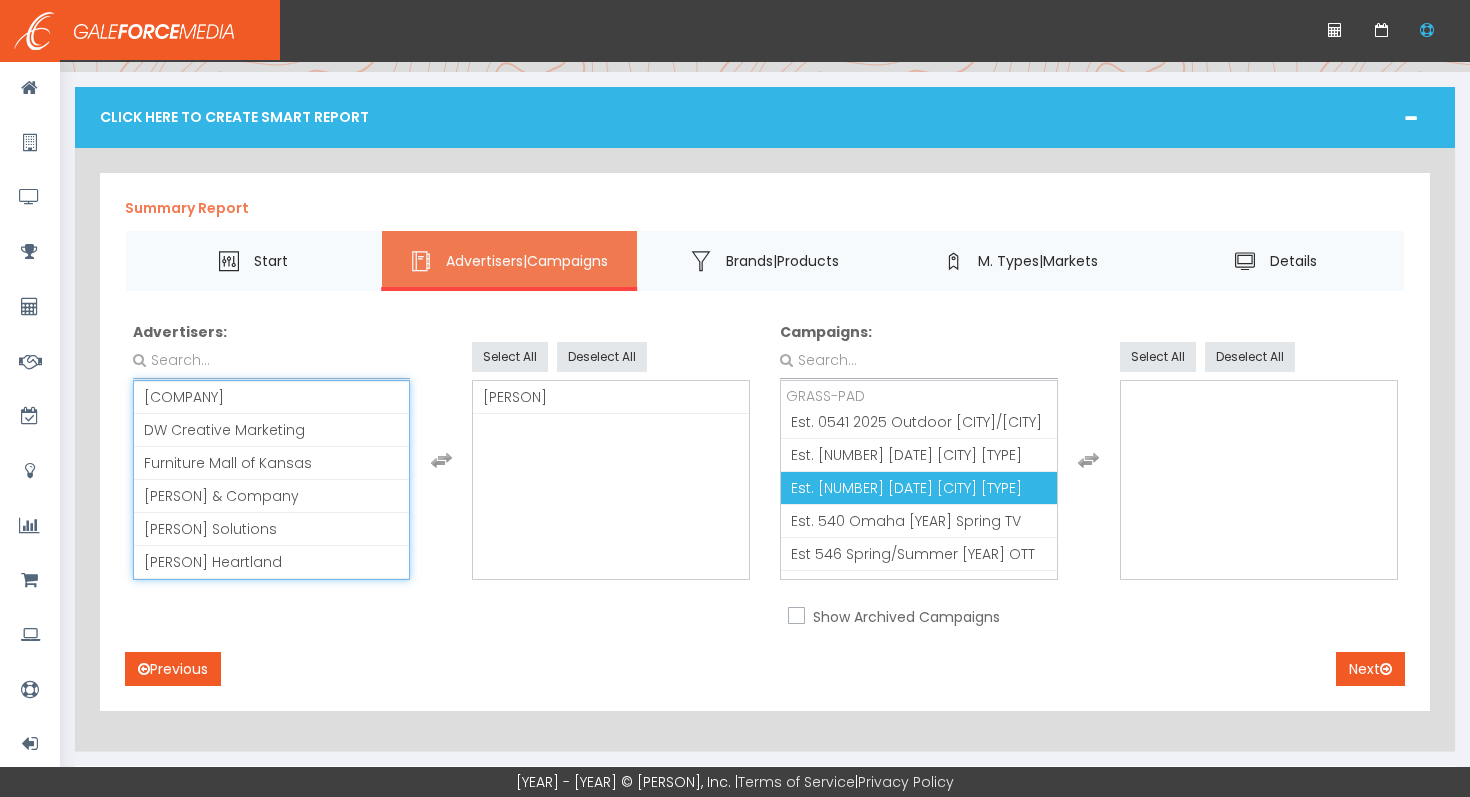 scroll, scrollTop: 12, scrollLeft: 0, axis: vertical 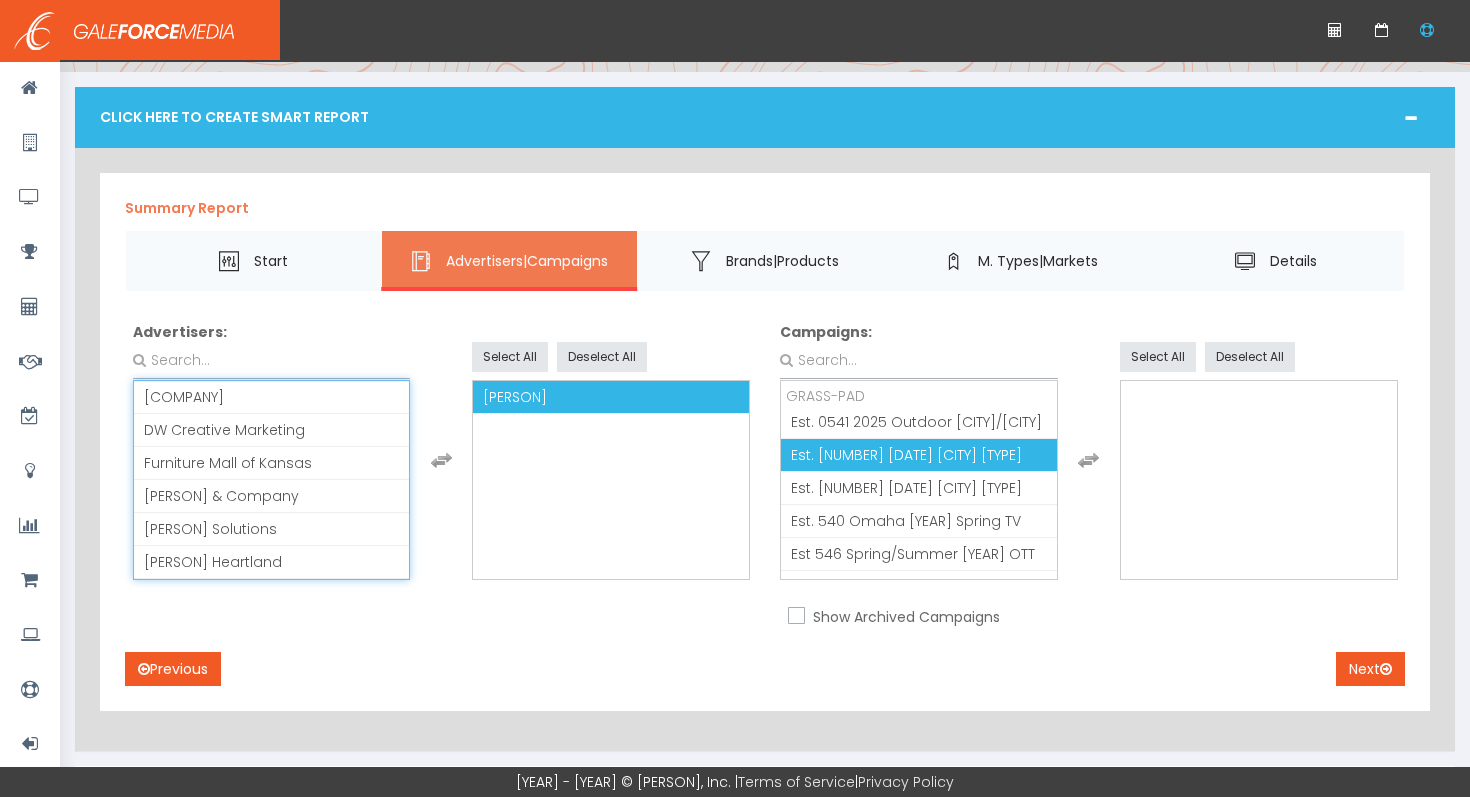 click on "Grass Pad" at bounding box center (611, 397) 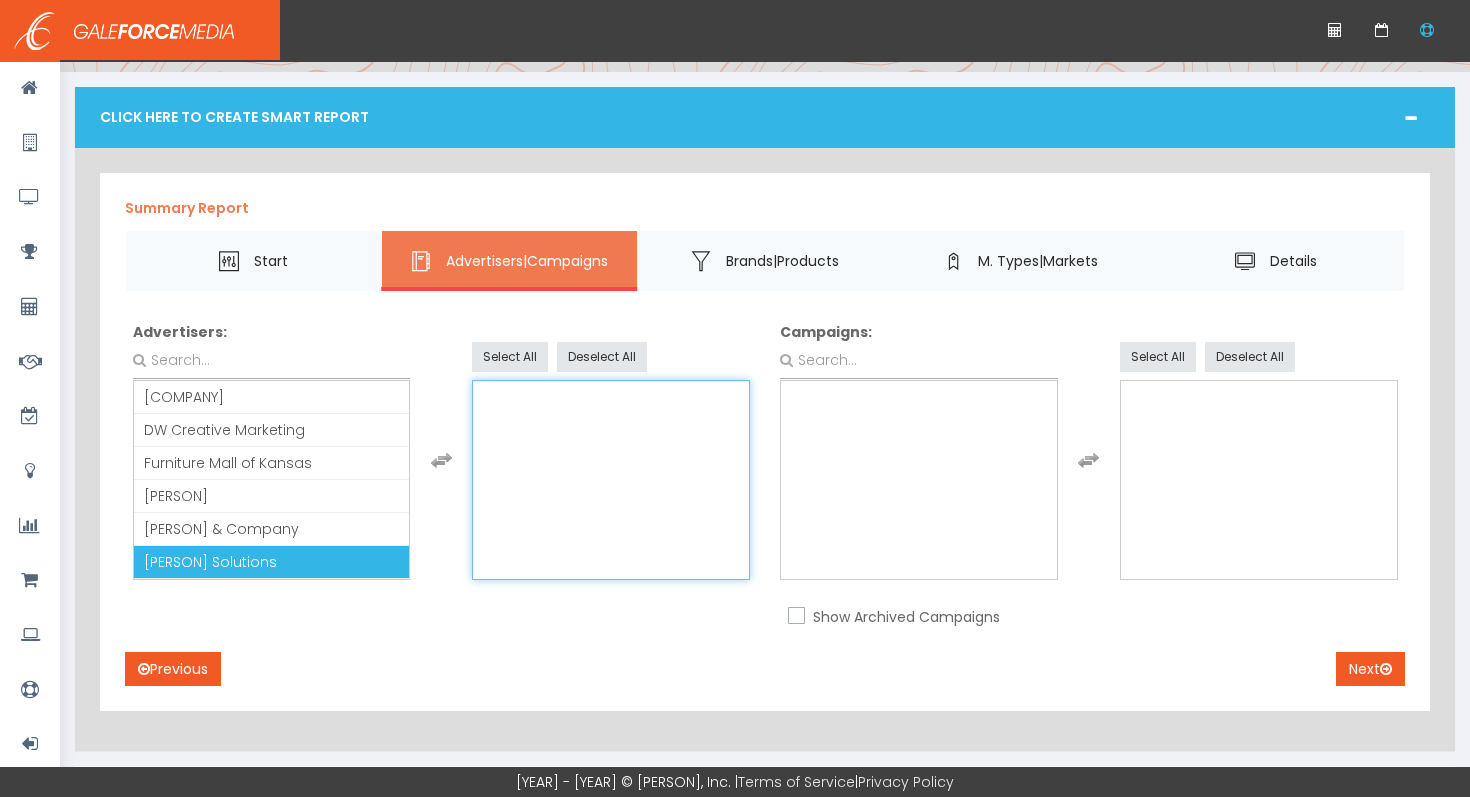 click on "JSB Home Solutions" at bounding box center (210, 562) 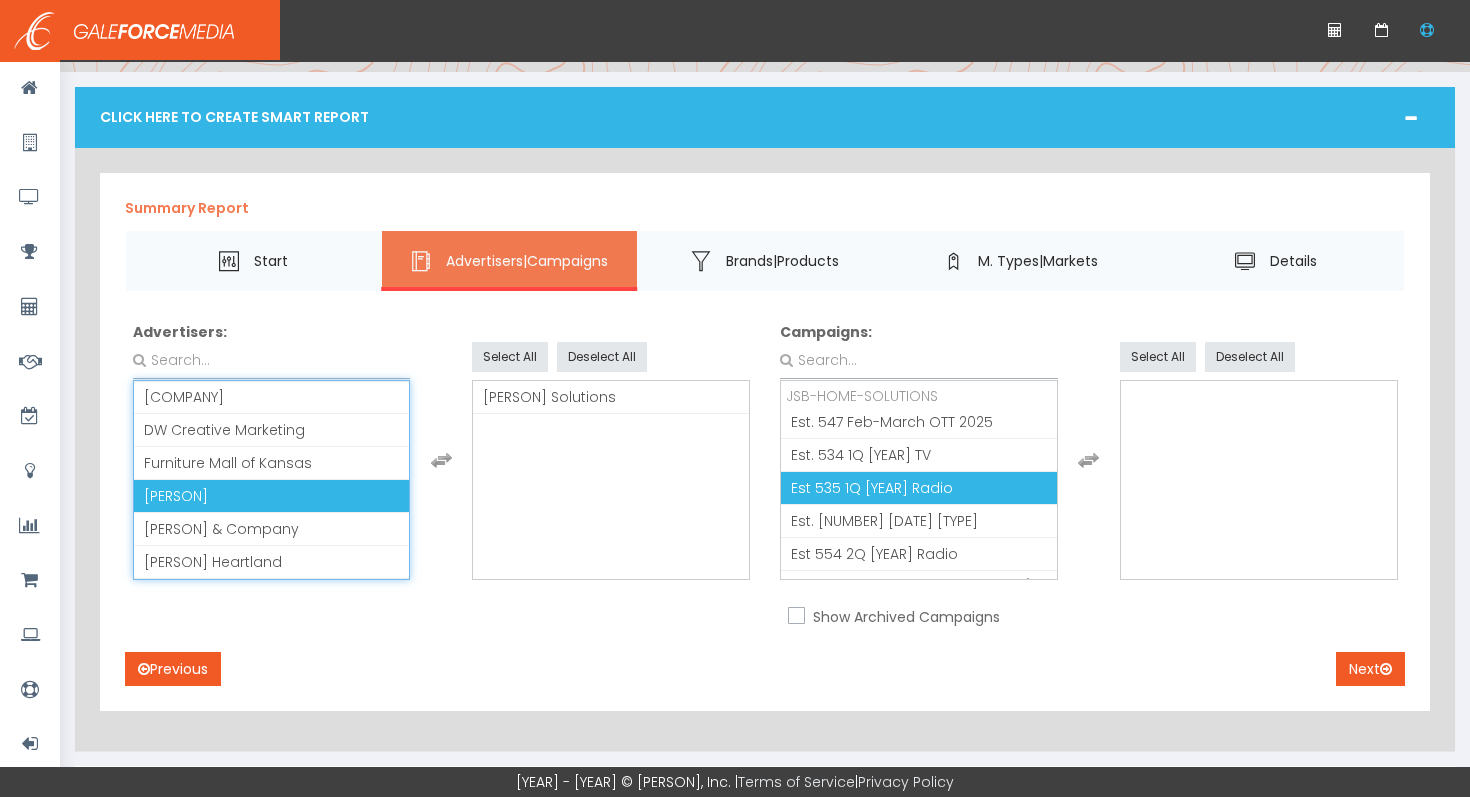 click on "Est 535 1Q 2025 Radio" at bounding box center [872, 488] 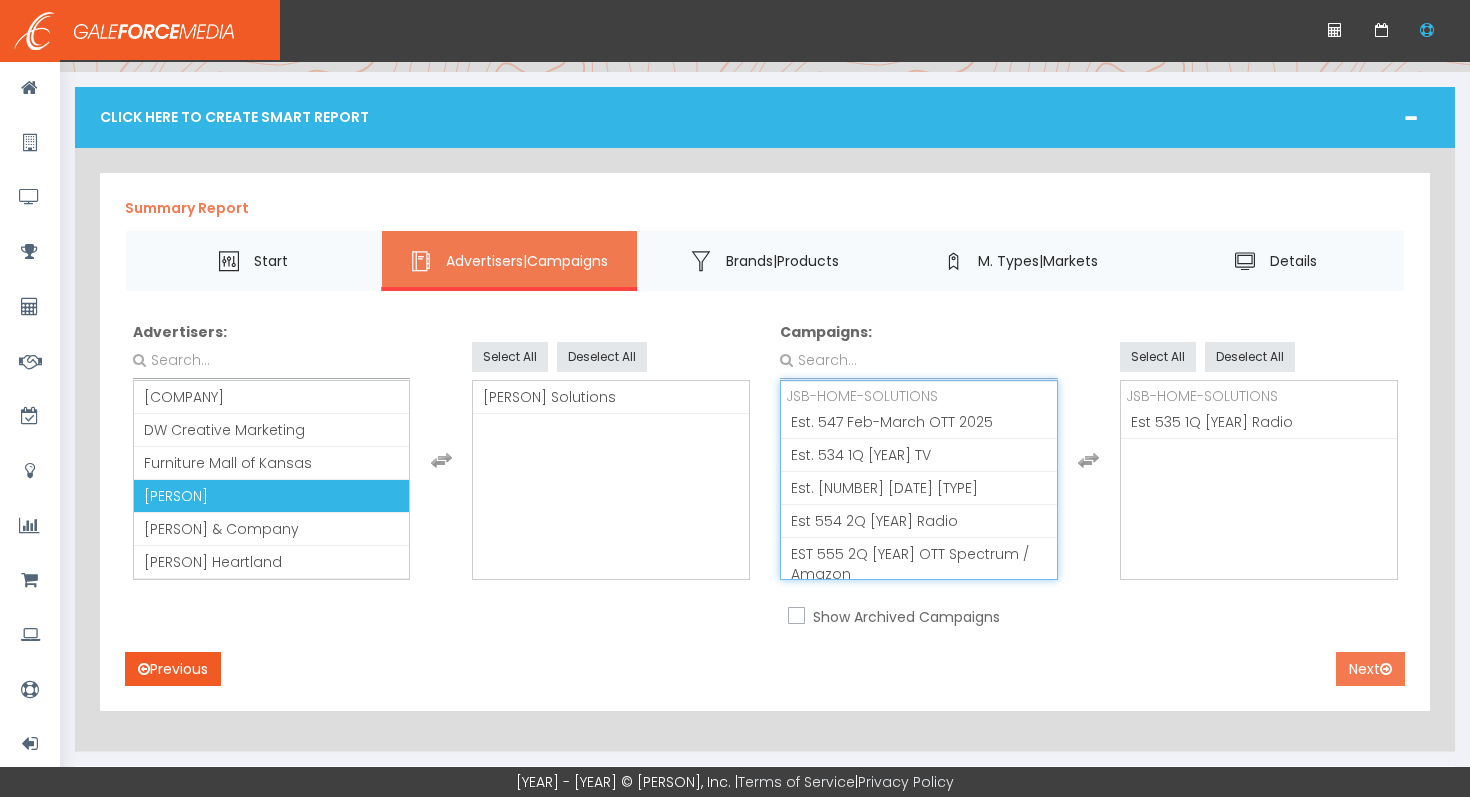 click at bounding box center (1386, 669) 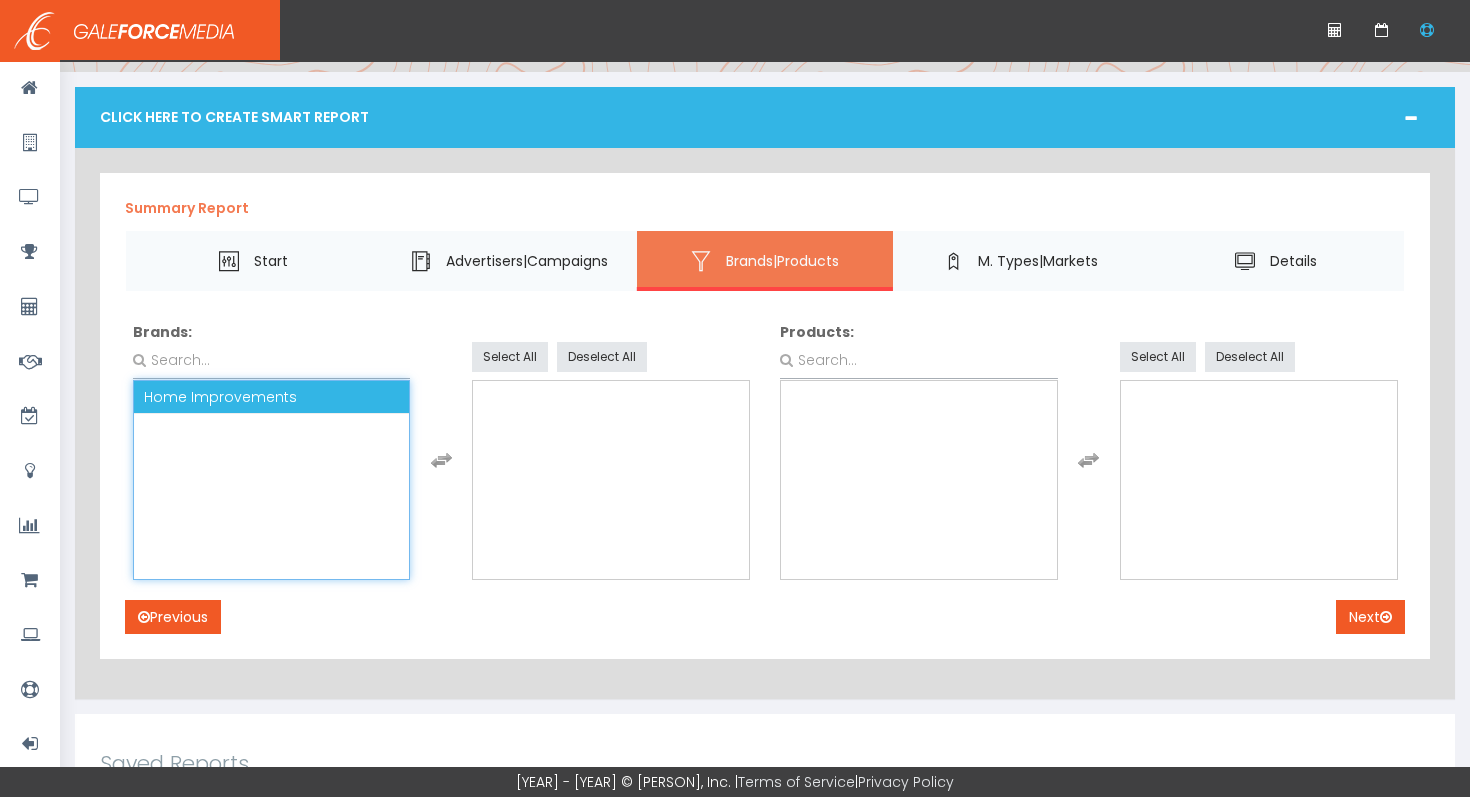 click on "Home Improvements" at bounding box center (272, 397) 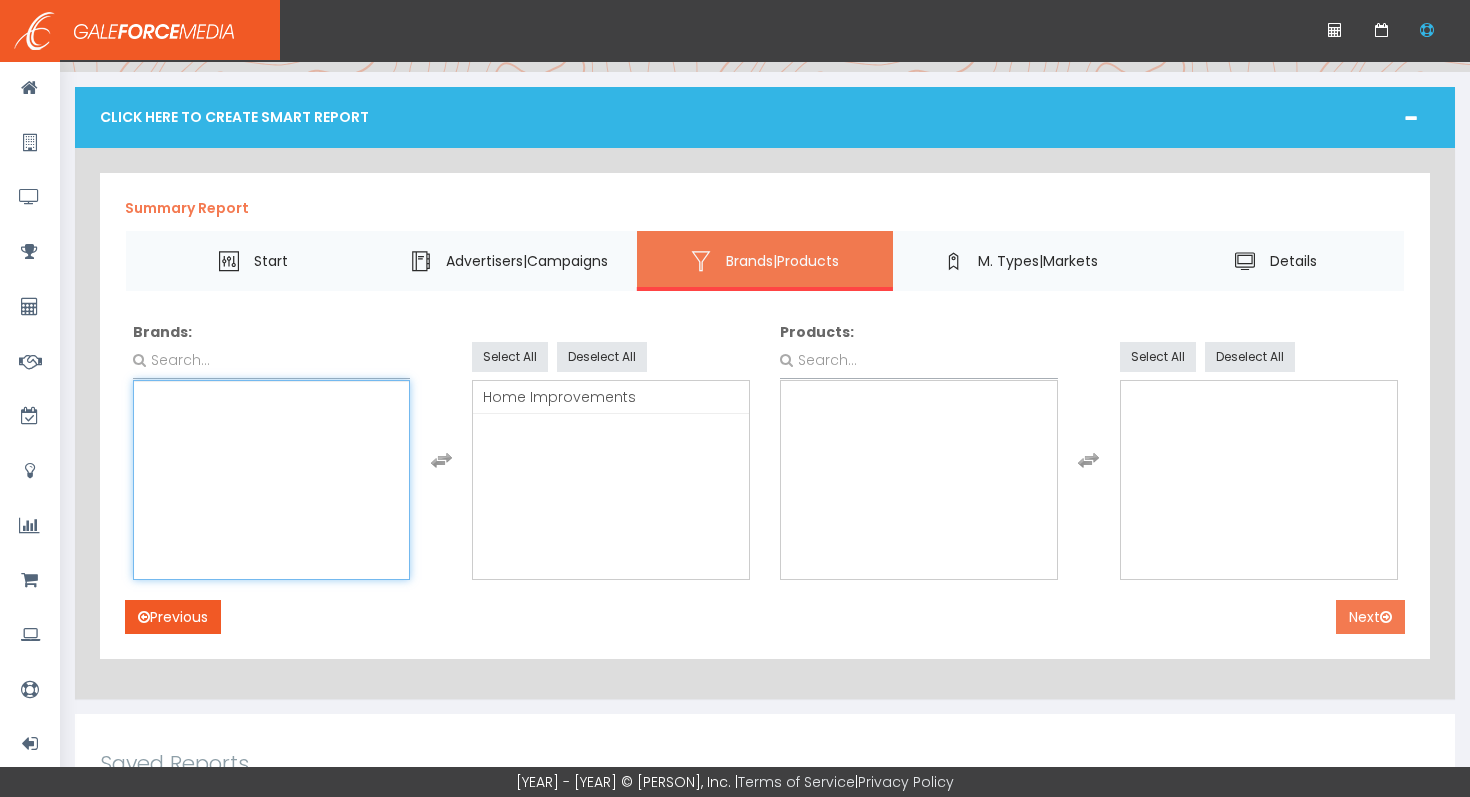 click on "Next" at bounding box center (1370, 617) 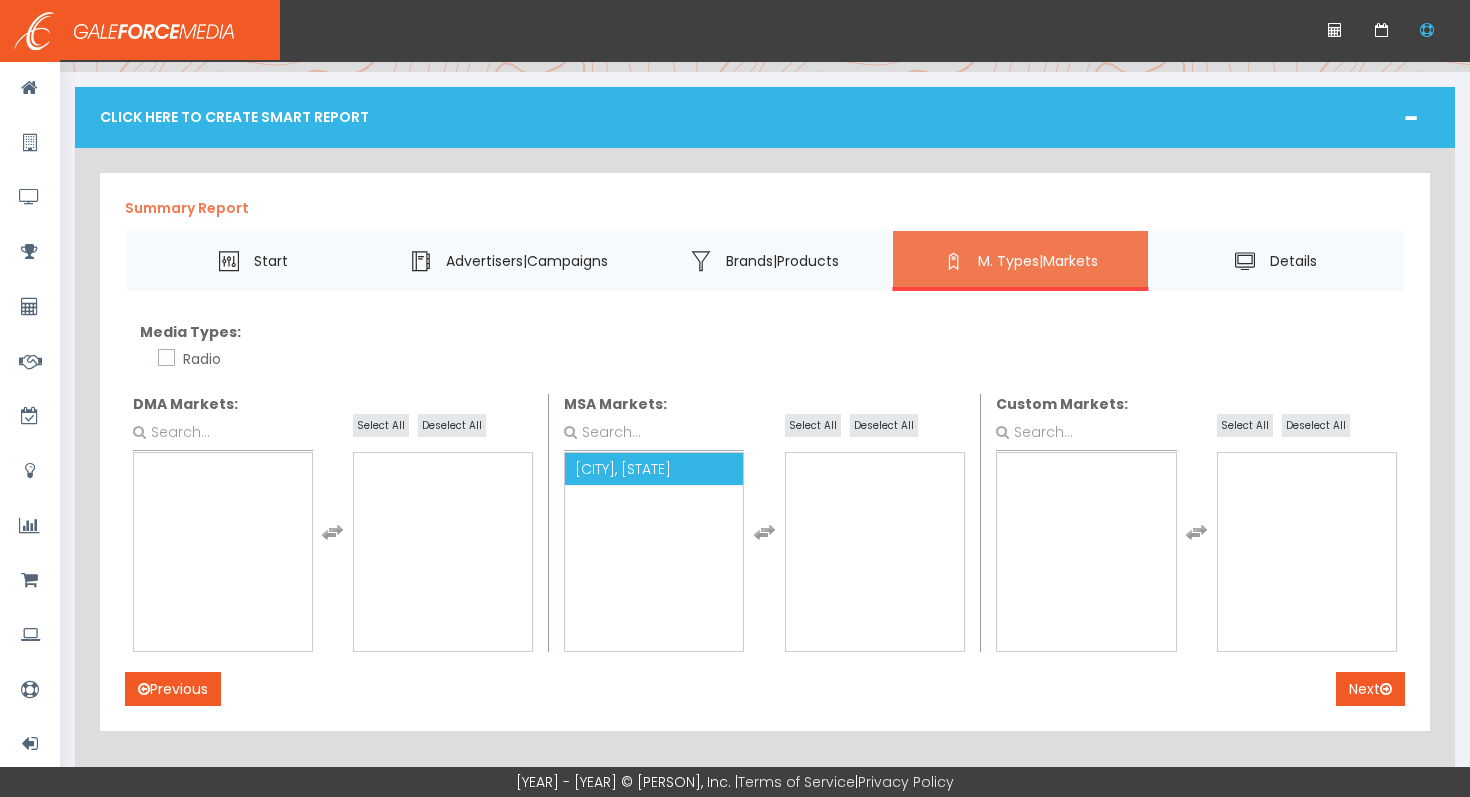 click on "Columbus, OH" at bounding box center (623, 469) 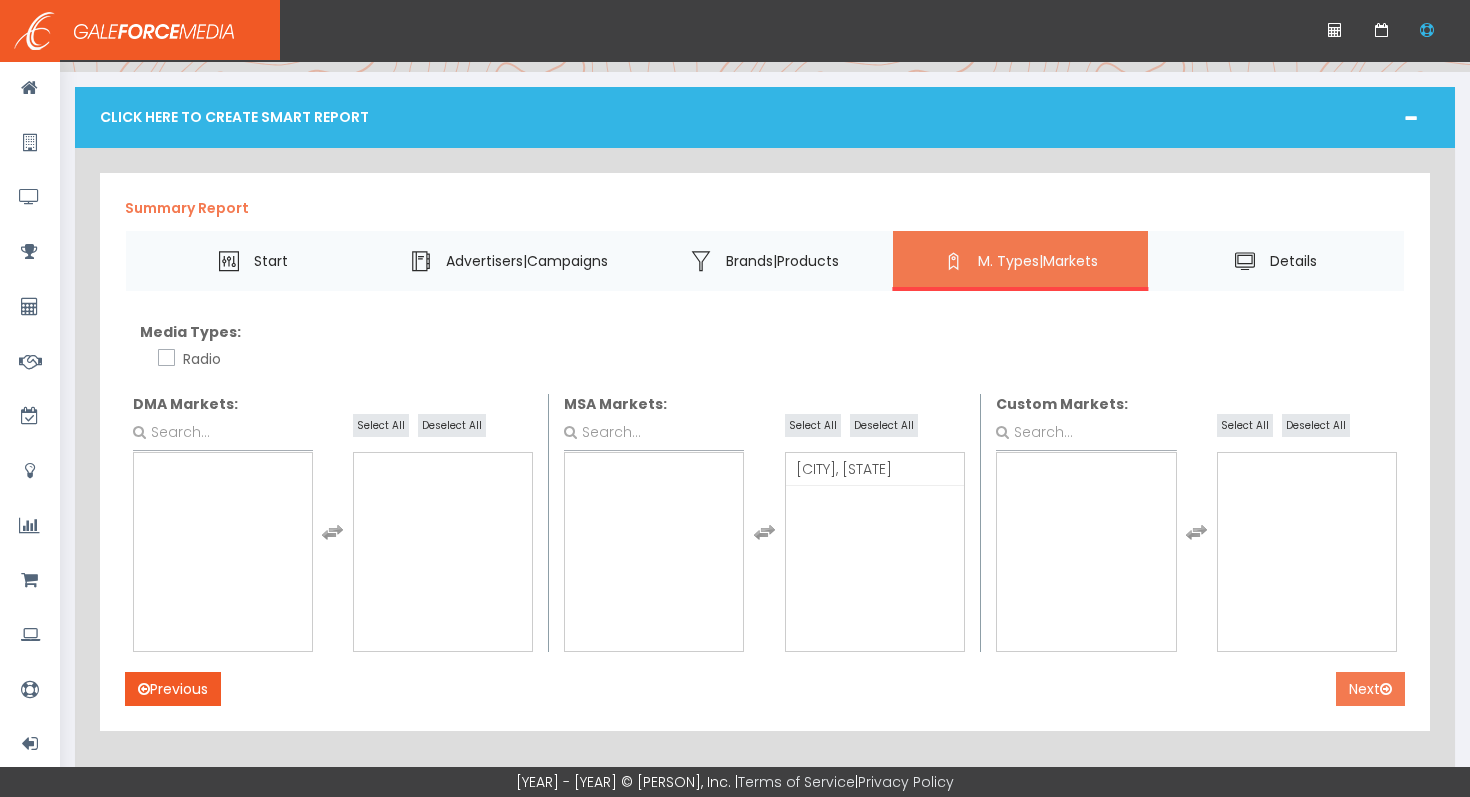 click on "Next" at bounding box center (1370, 689) 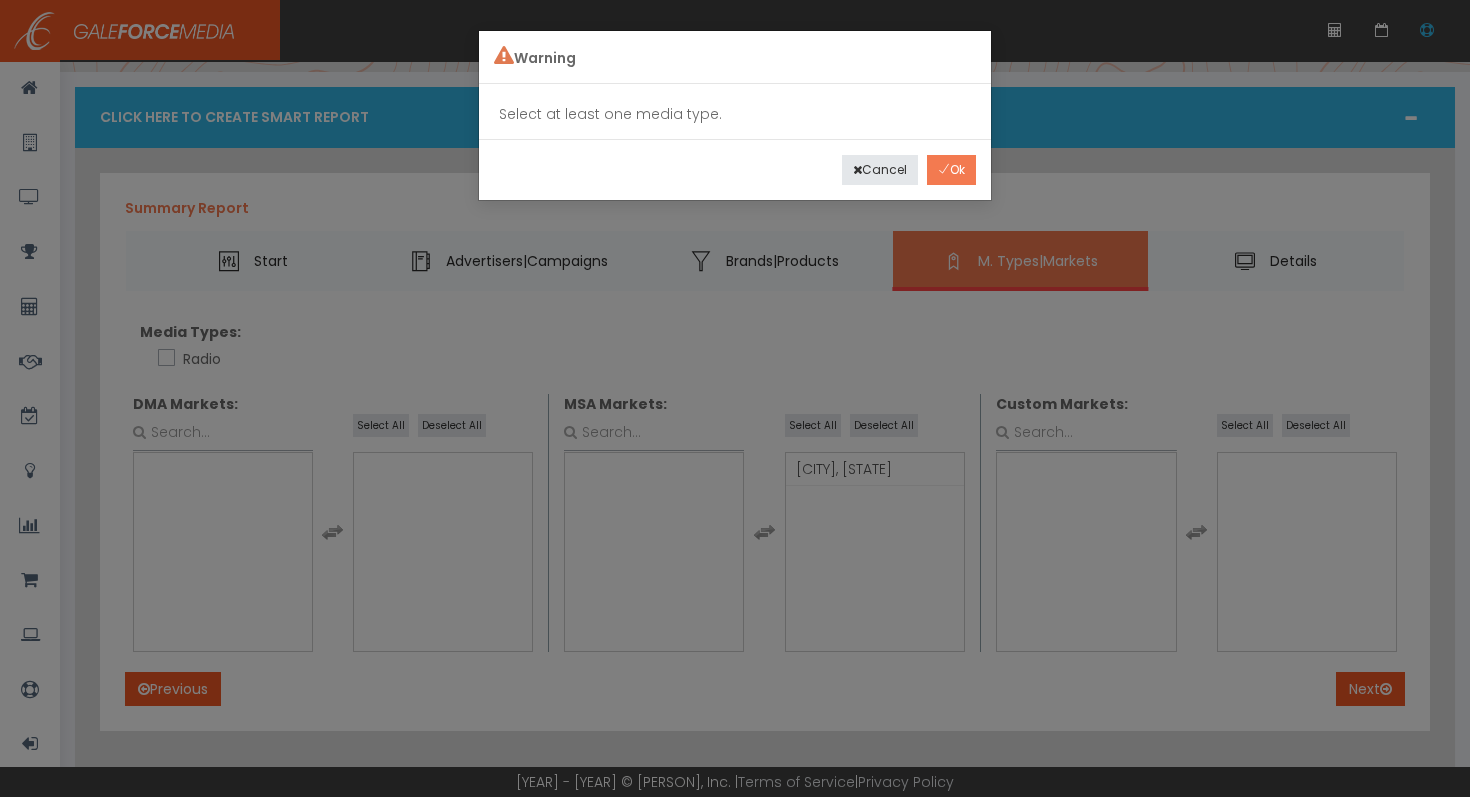 click on "Ok" at bounding box center [951, 170] 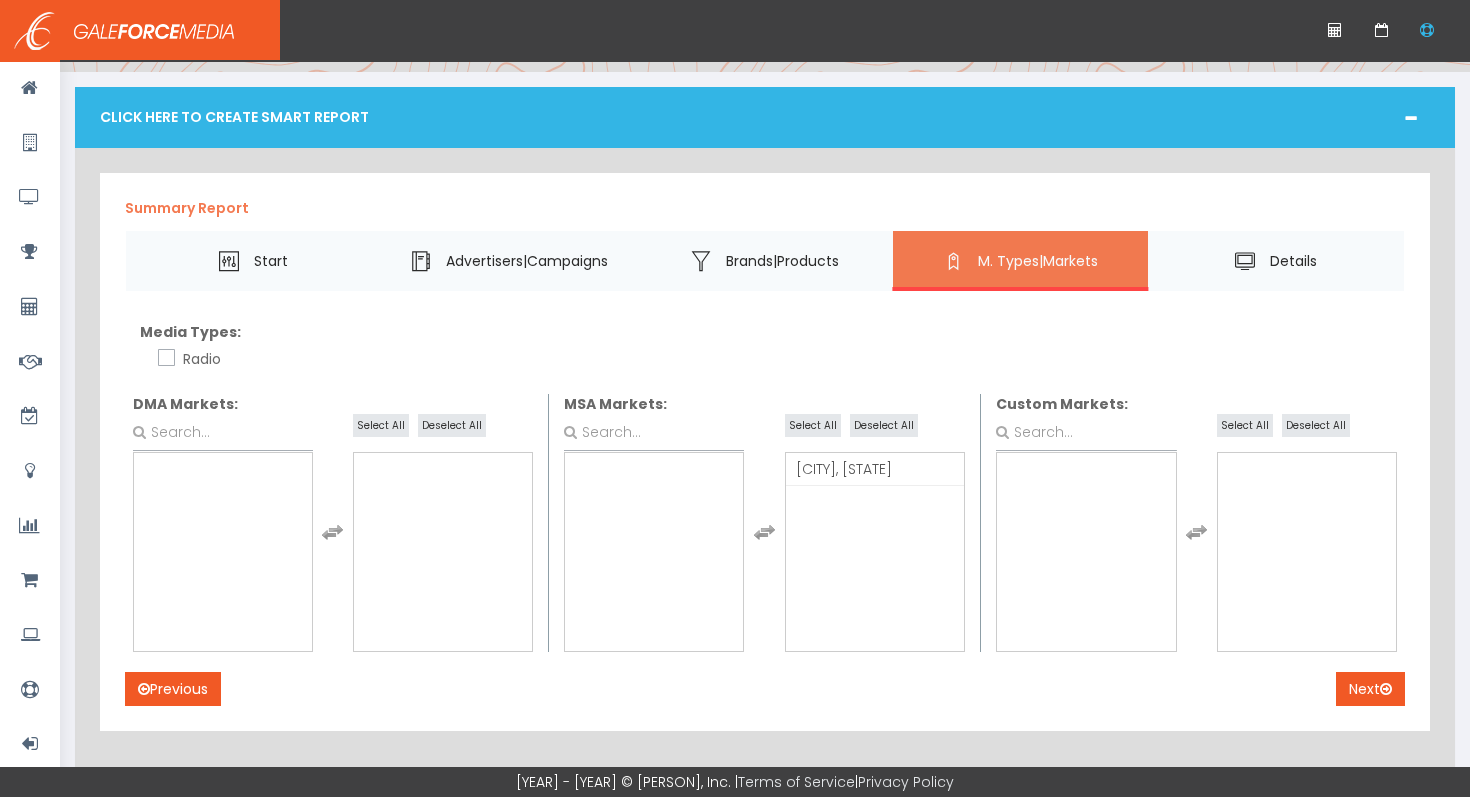 click on "Radio" at bounding box center (164, 359) 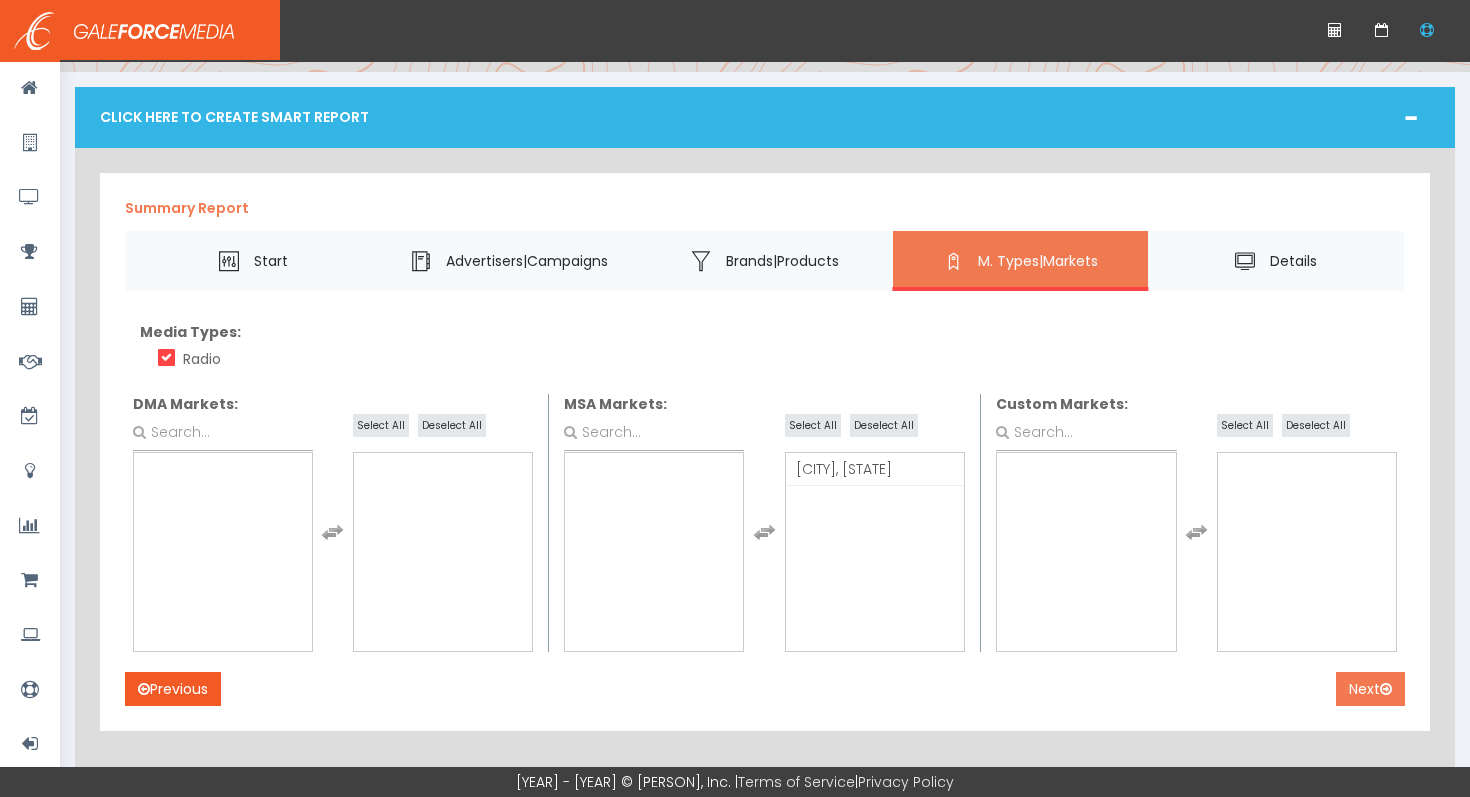 click on "Next" at bounding box center (1370, 689) 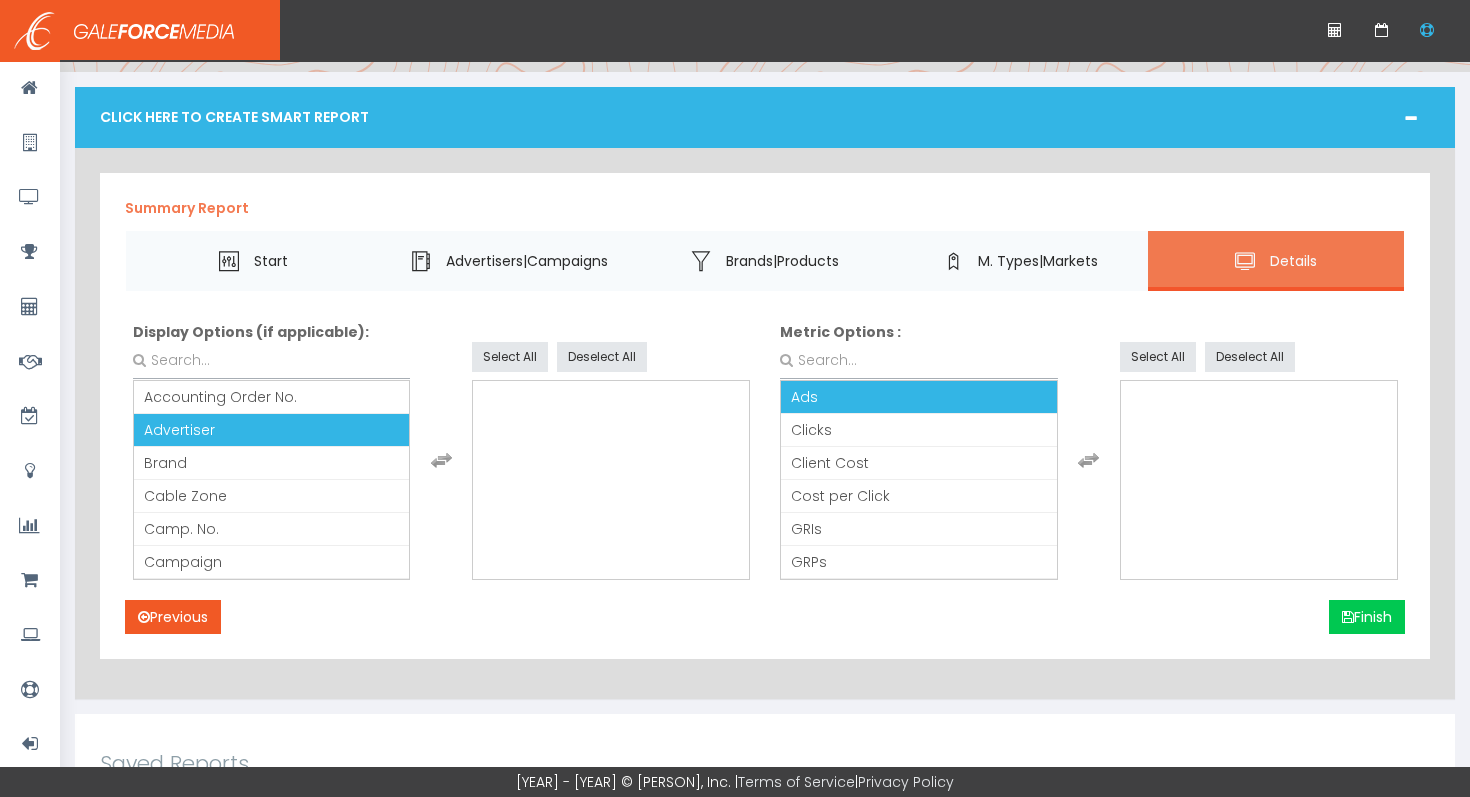 click on "Advertiser" at bounding box center (272, 430) 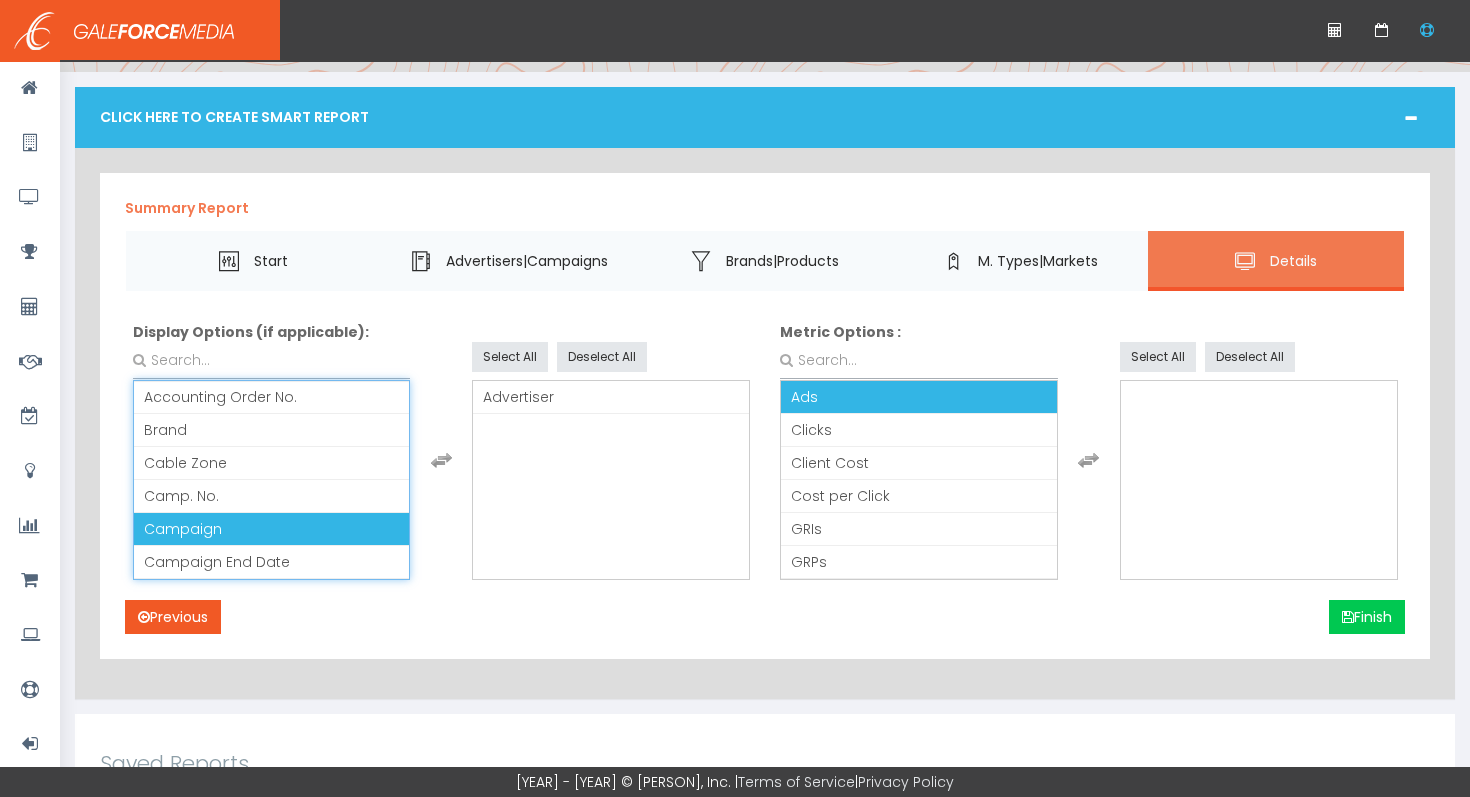 click on "Campaign" at bounding box center (272, 529) 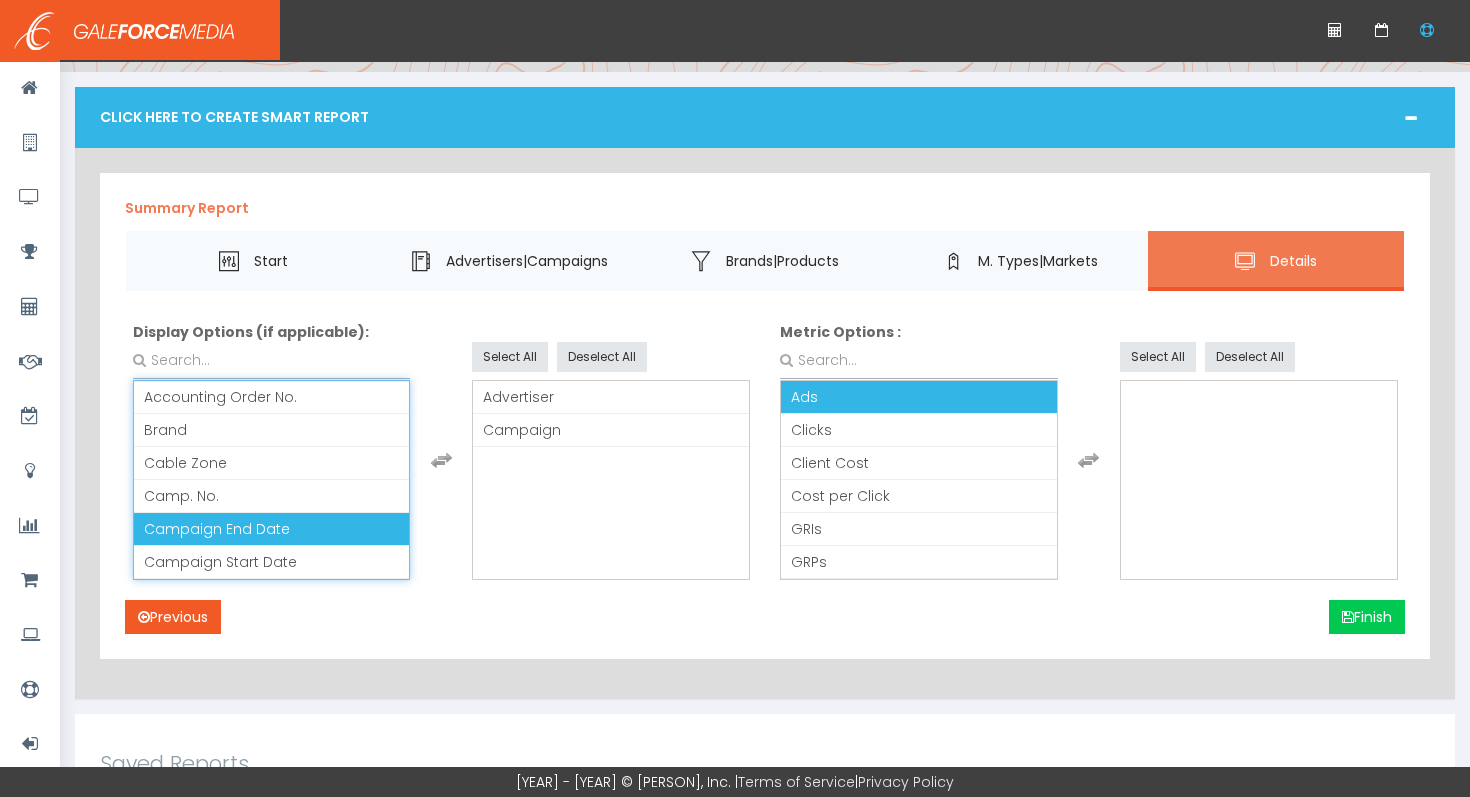 click on "Campaign End Date" at bounding box center (217, 529) 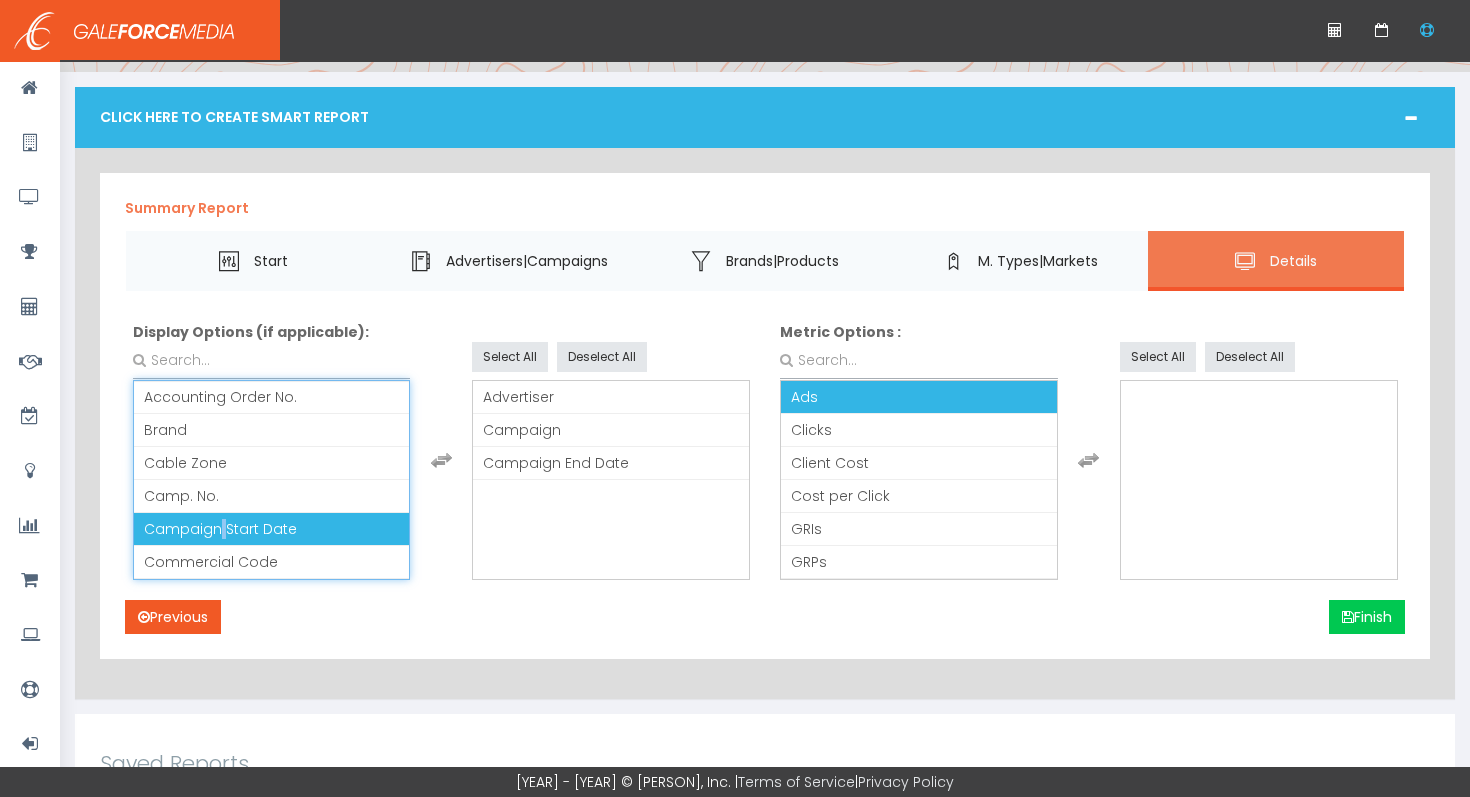 click on "Campaign Start Date" at bounding box center [220, 529] 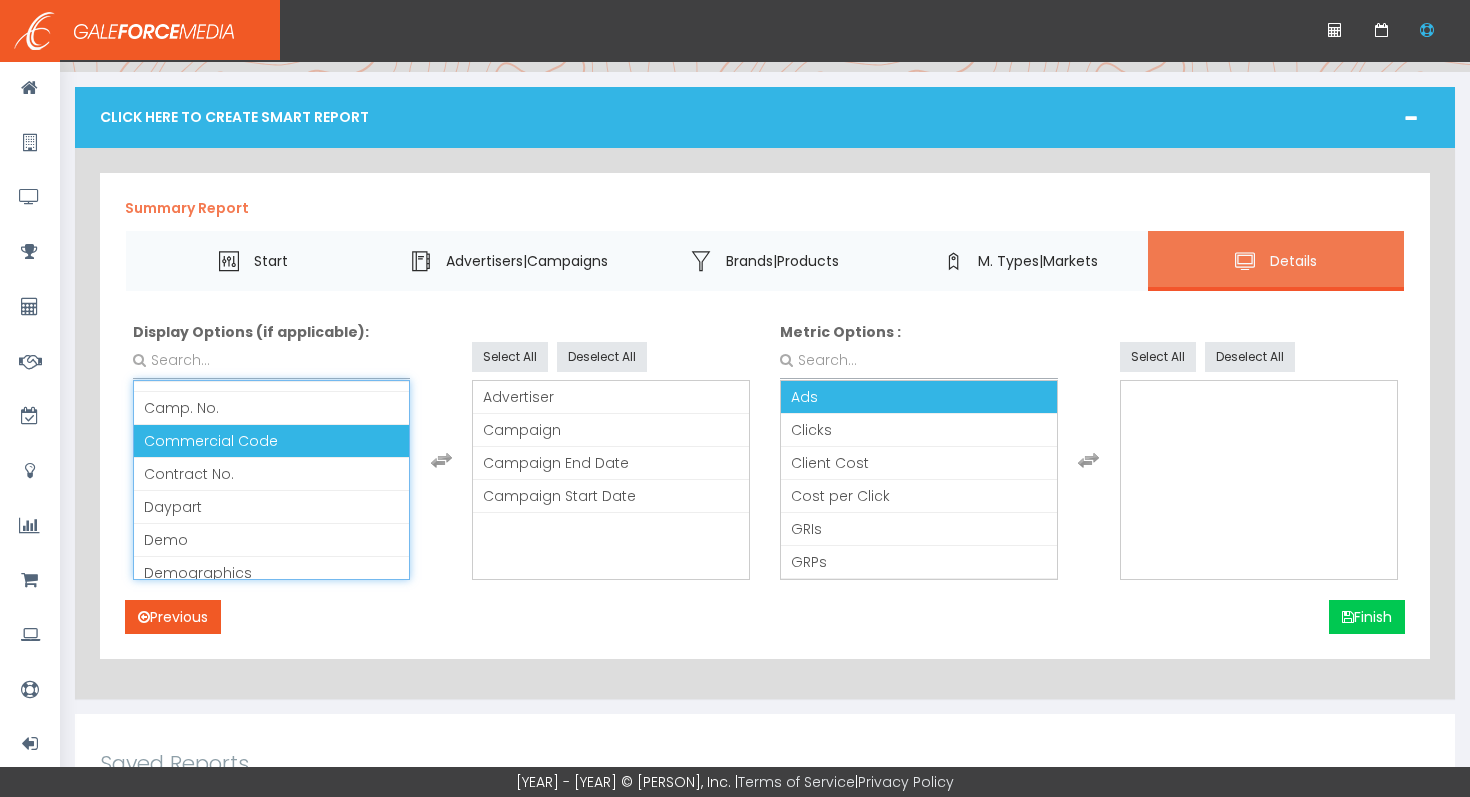 scroll, scrollTop: 91, scrollLeft: 0, axis: vertical 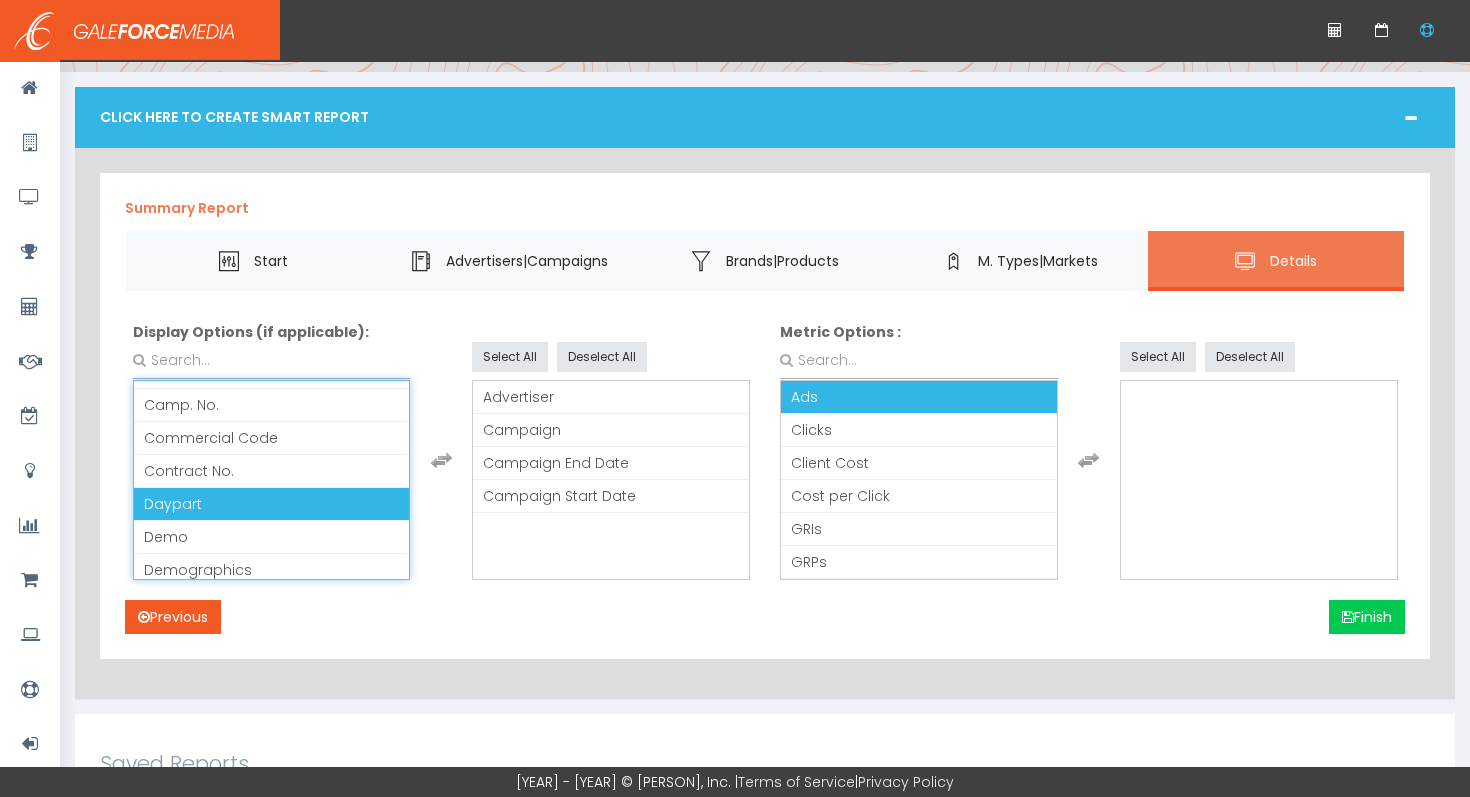 click on "Daypart" at bounding box center [272, 504] 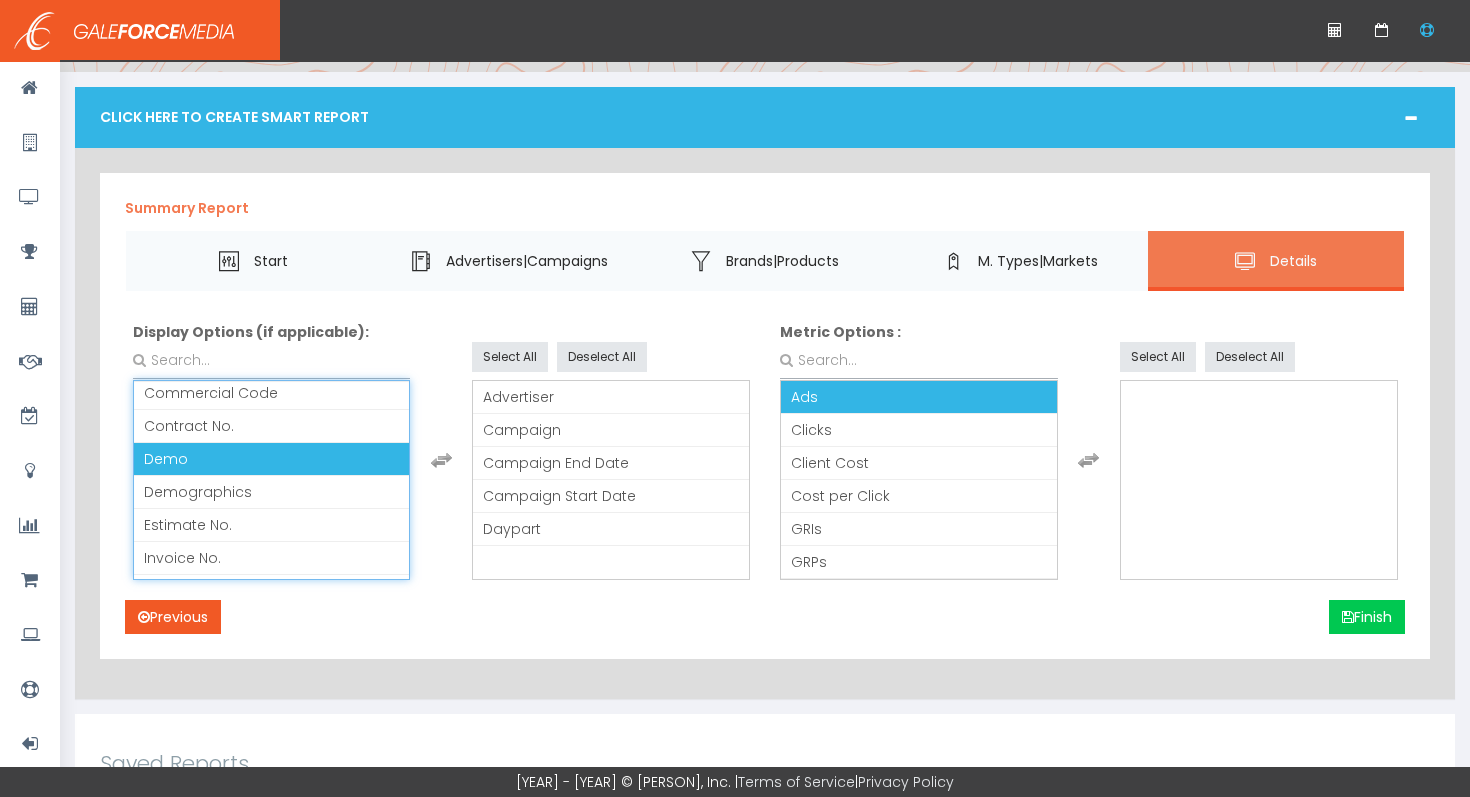 scroll, scrollTop: 145, scrollLeft: 0, axis: vertical 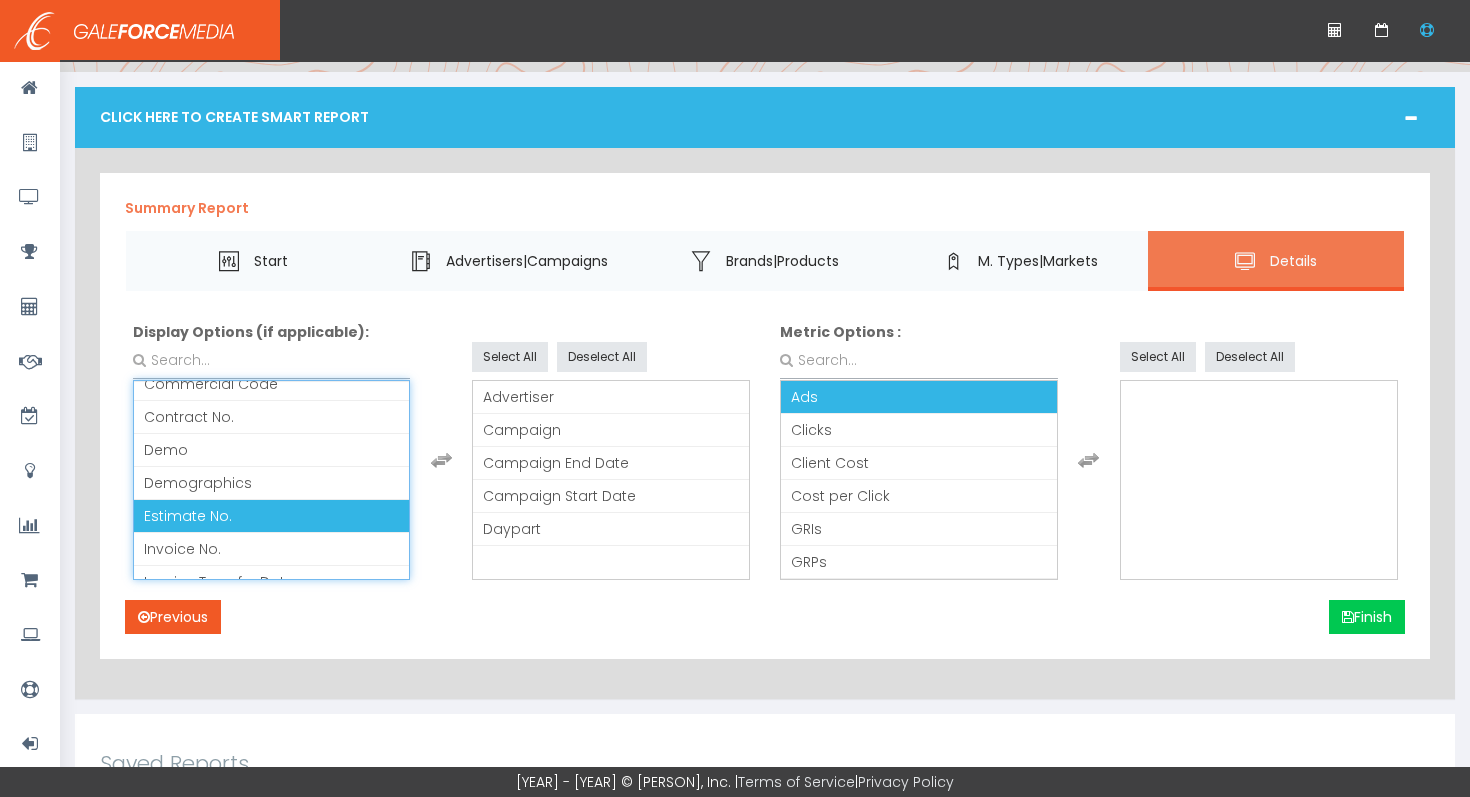 click on "Estimate No." at bounding box center [188, 516] 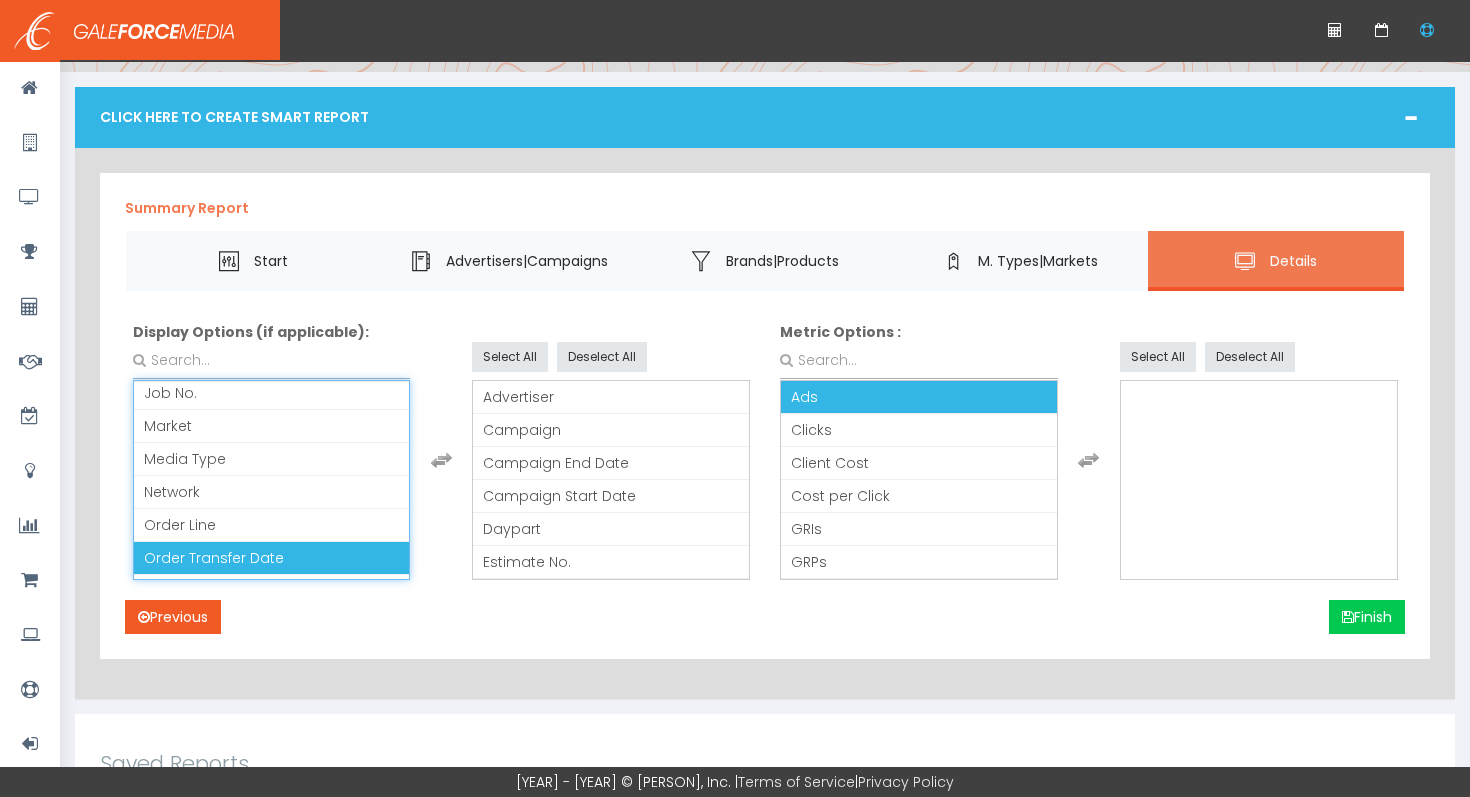 scroll, scrollTop: 325, scrollLeft: 0, axis: vertical 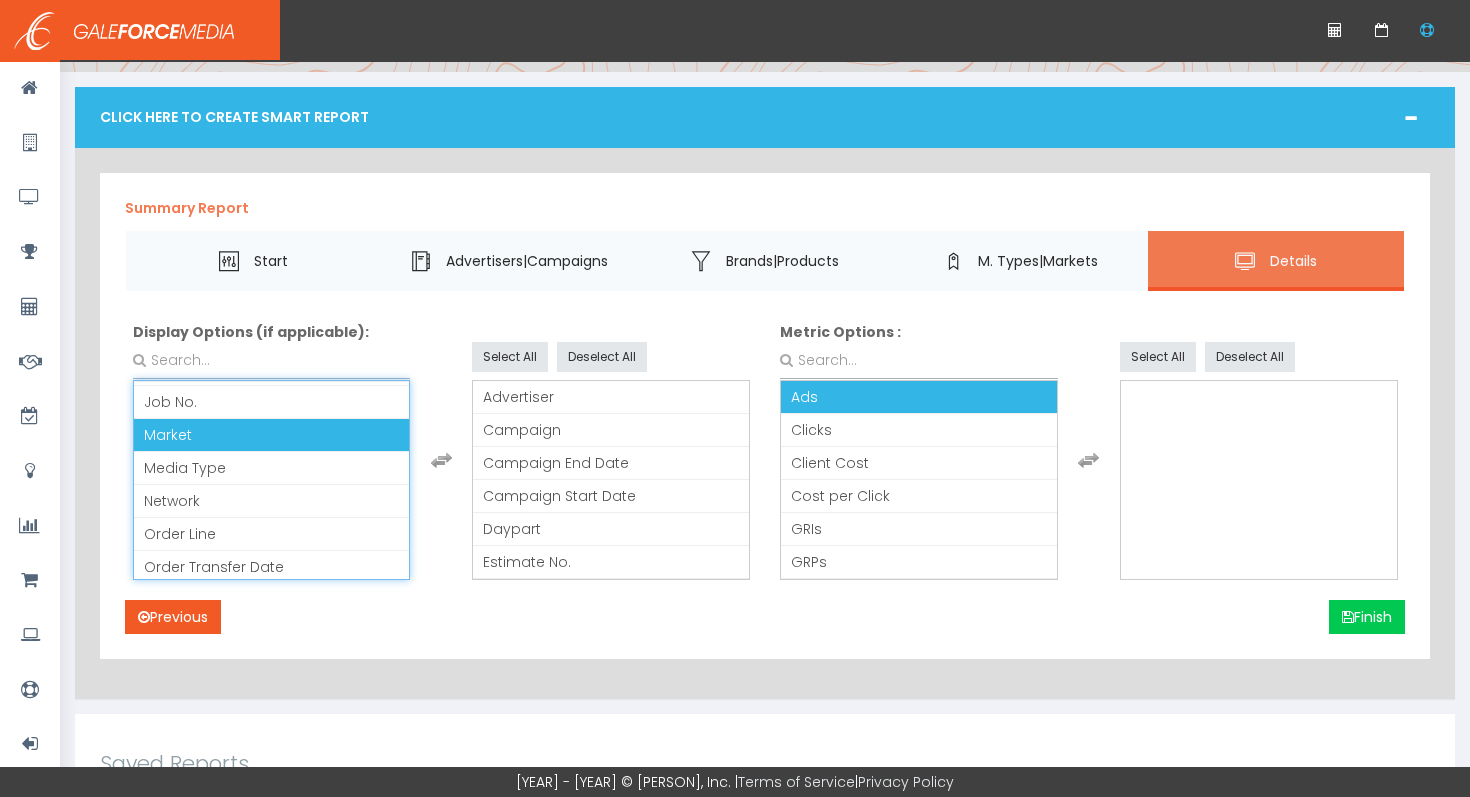 click on "Market" at bounding box center (272, 435) 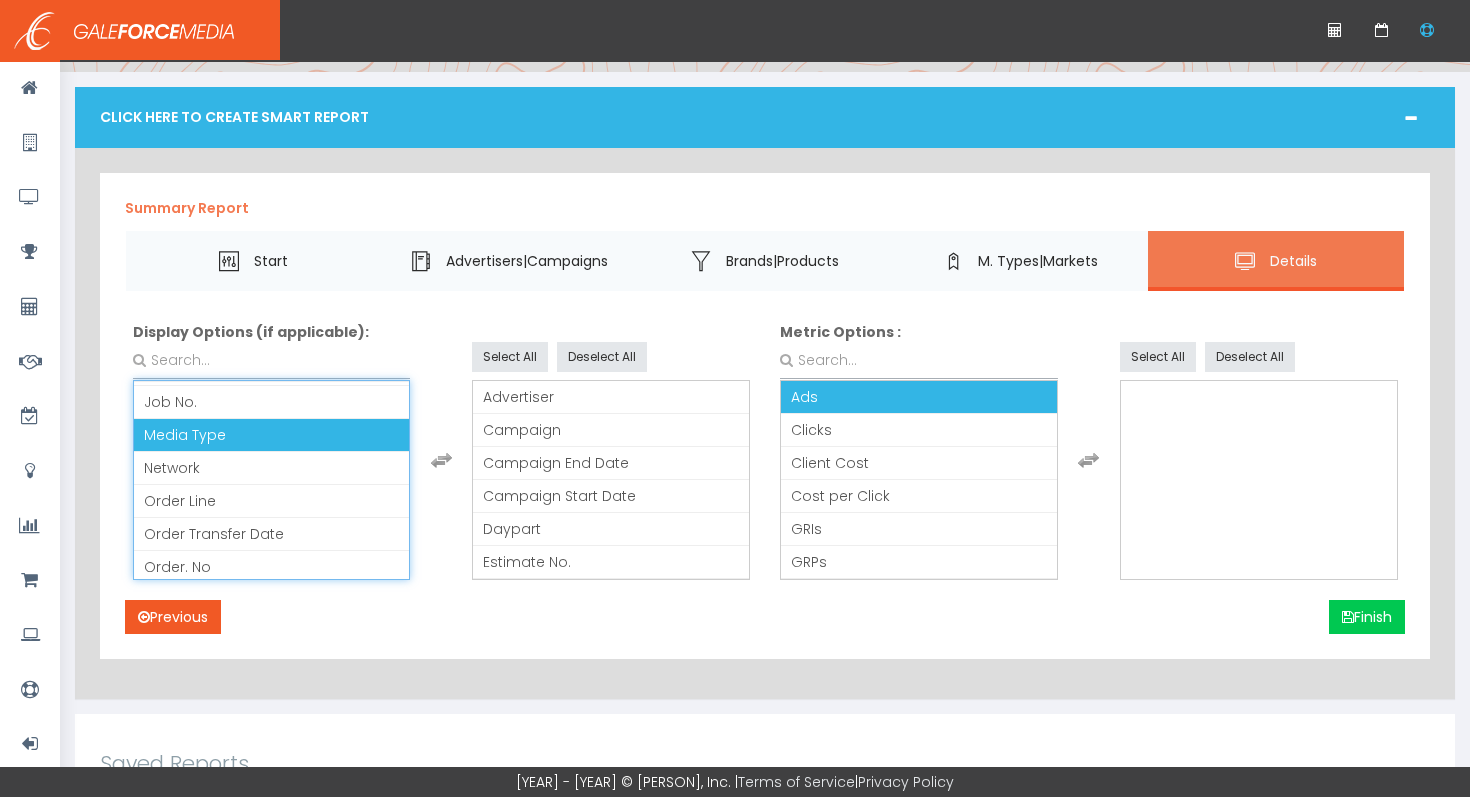 click on "Media Type" at bounding box center [272, 435] 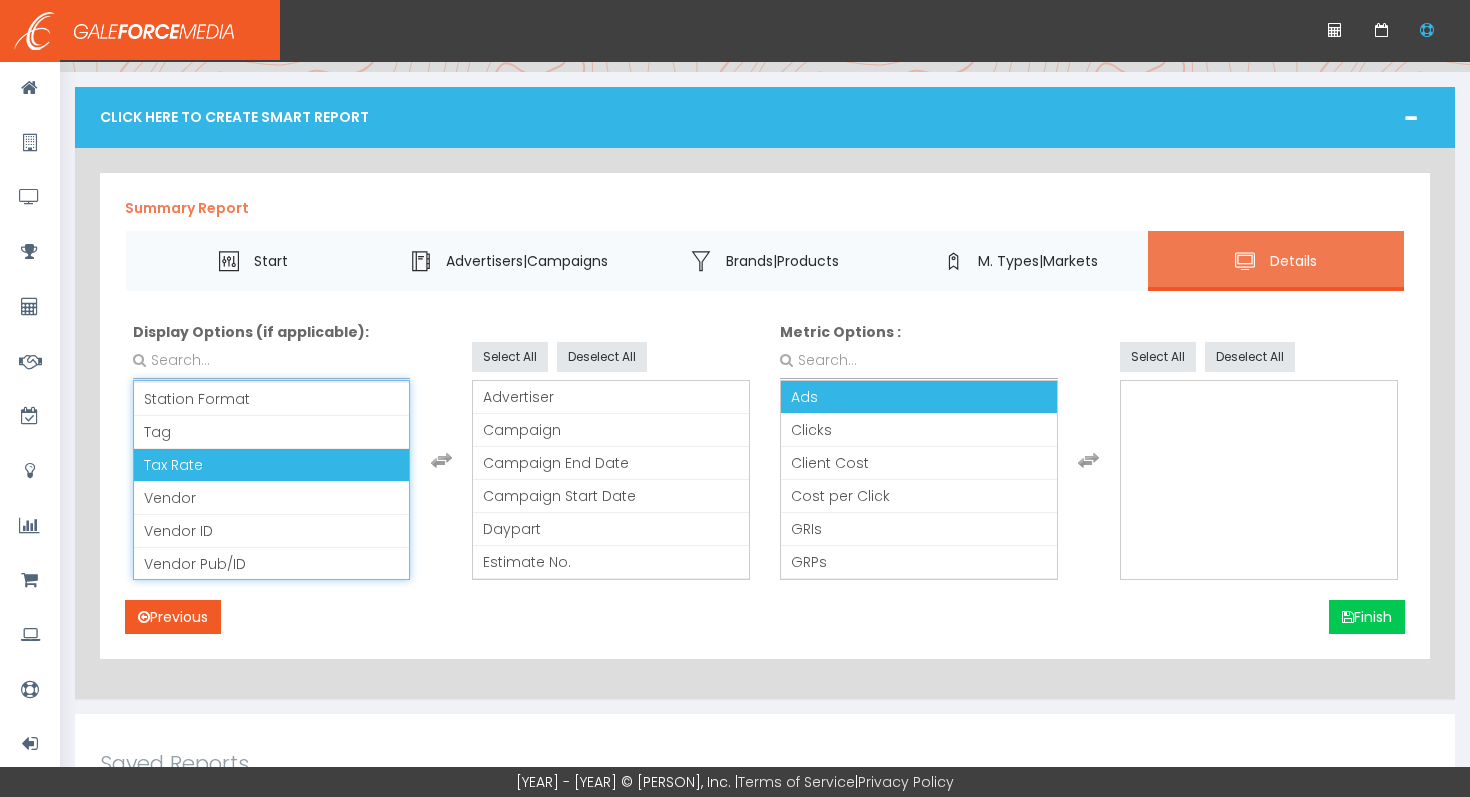 scroll, scrollTop: 599, scrollLeft: 0, axis: vertical 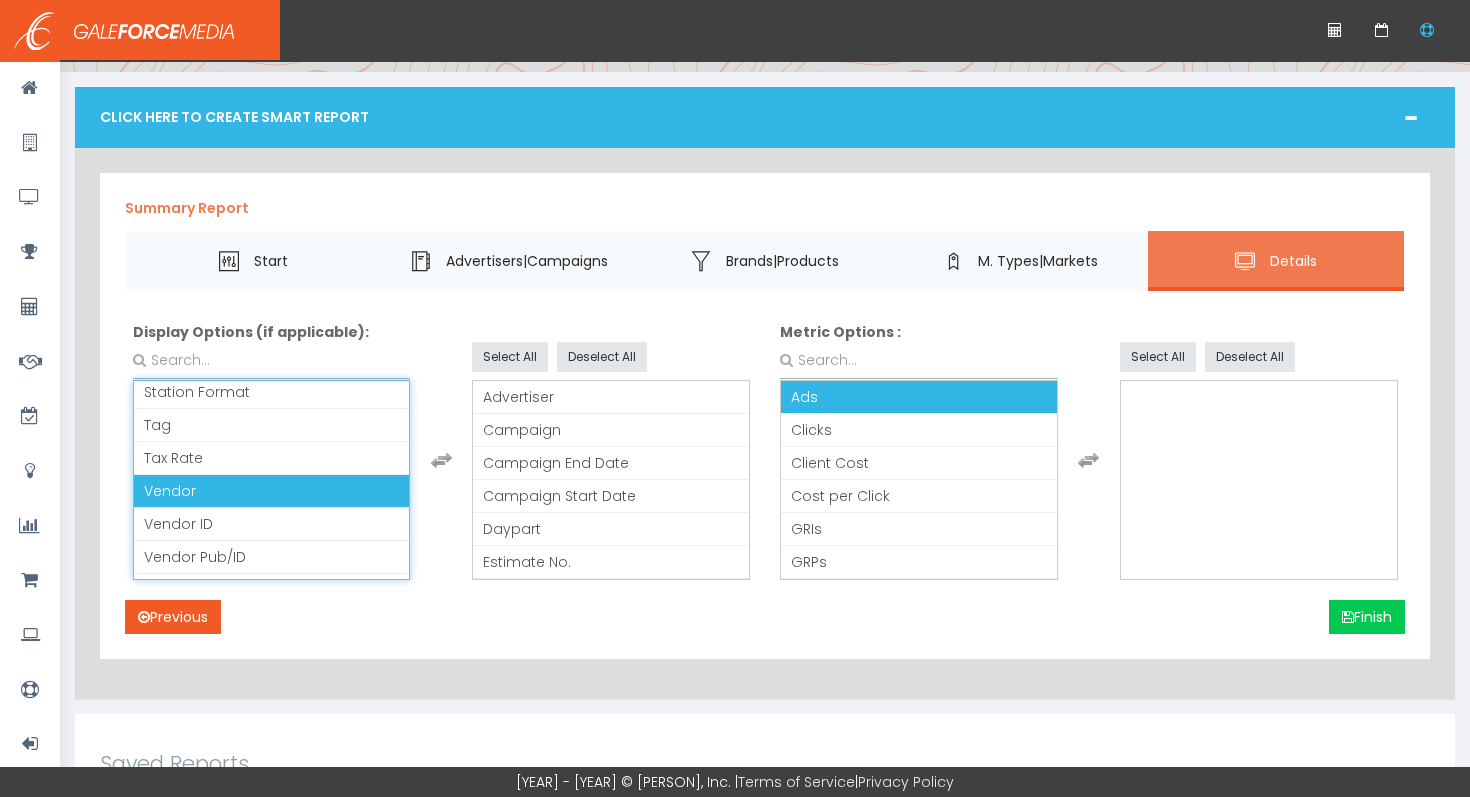 click on "Vendor" at bounding box center (272, 491) 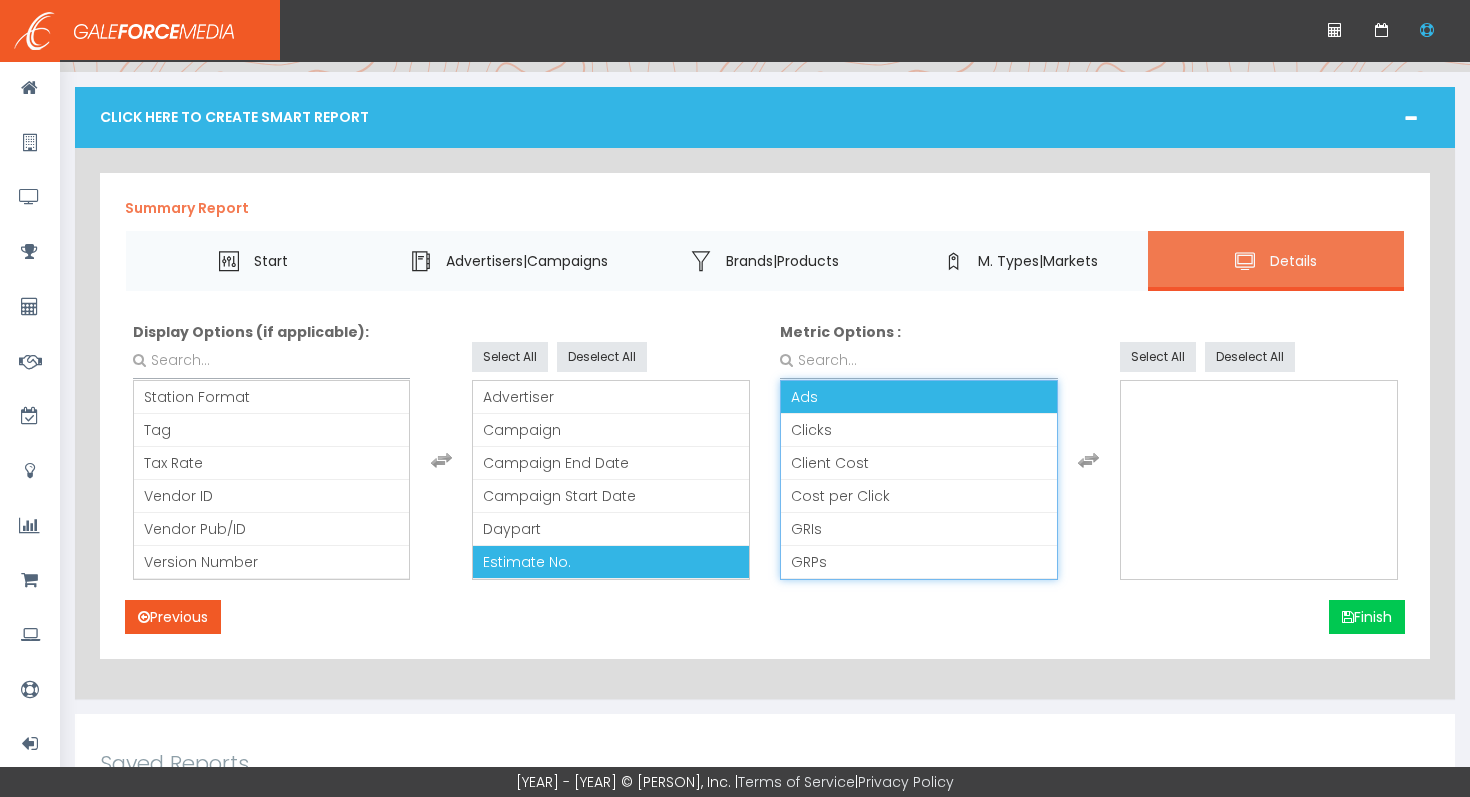 click on "Ads" at bounding box center [919, 397] 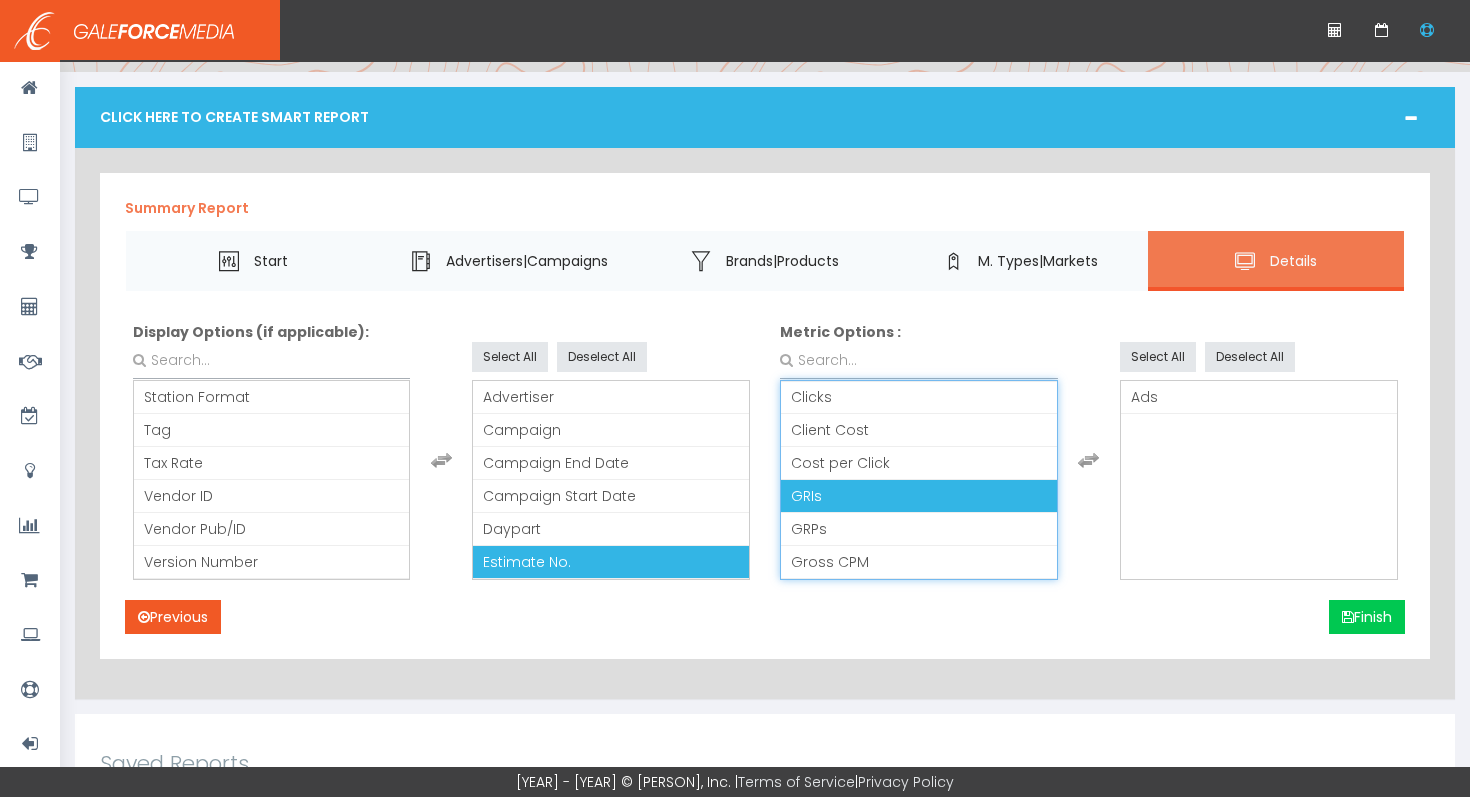 click on "GRIs" at bounding box center (919, 496) 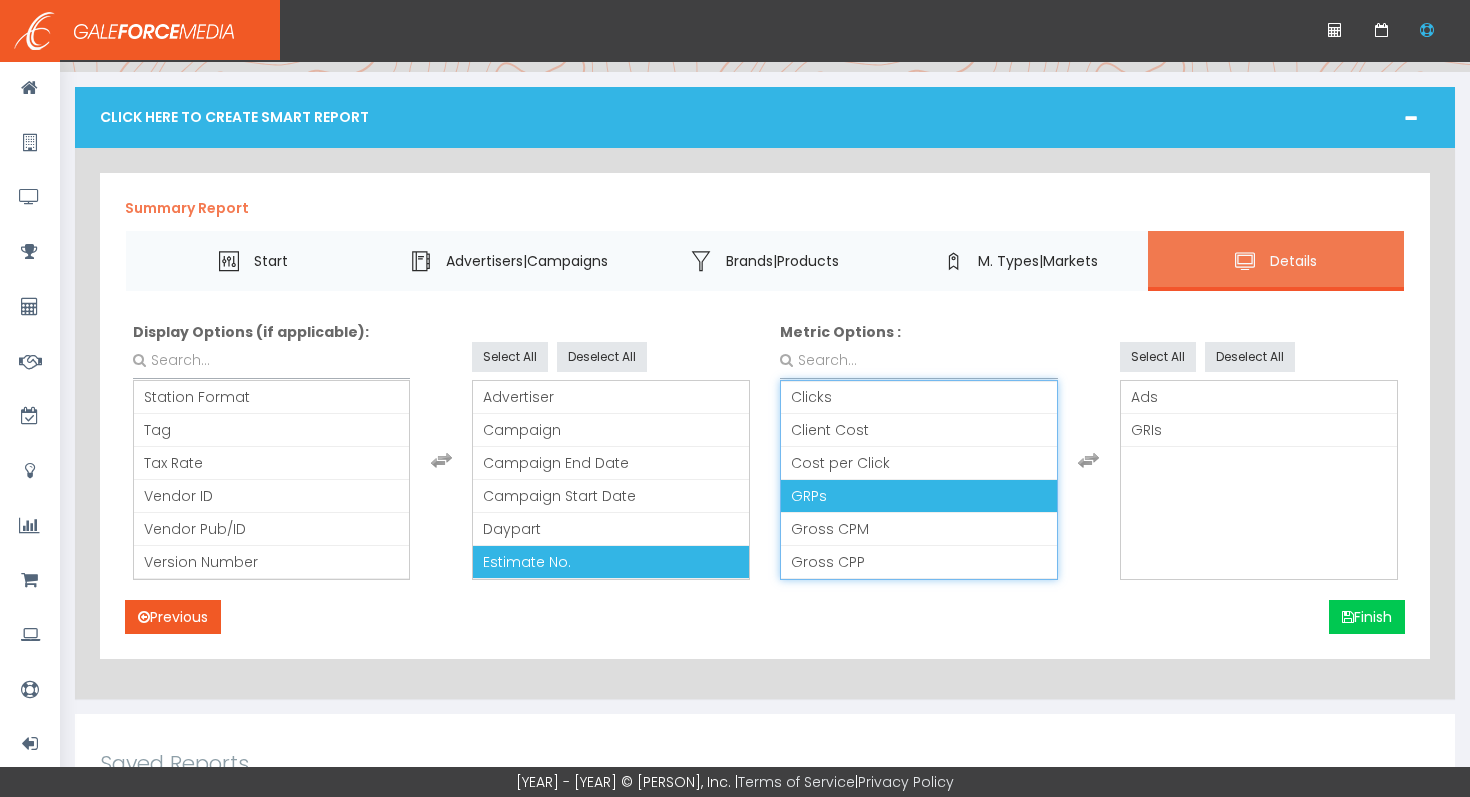 click on "GRPs" at bounding box center (919, 496) 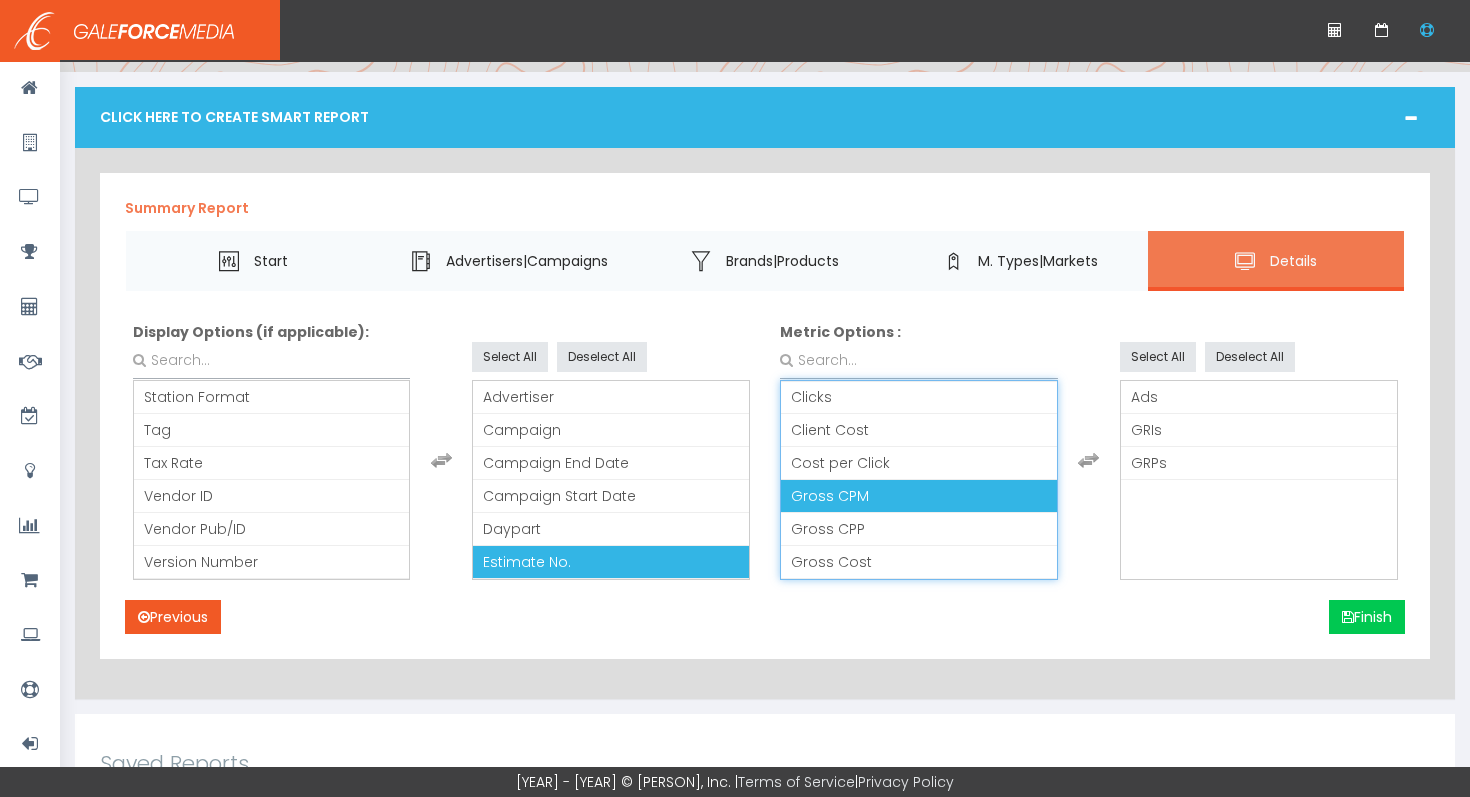 click on "Gross CPM" at bounding box center (919, 496) 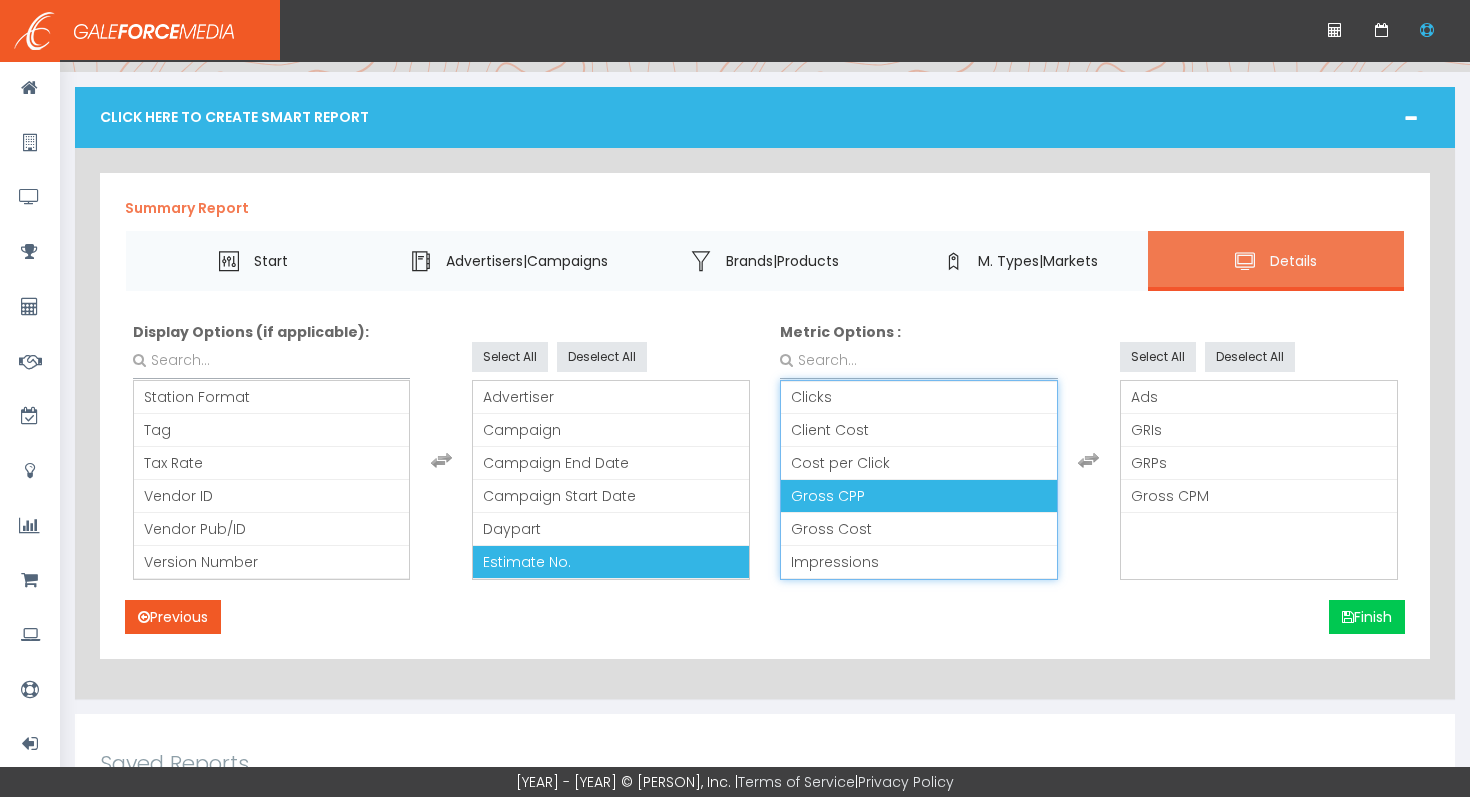 click on "Gross CPP" at bounding box center [919, 496] 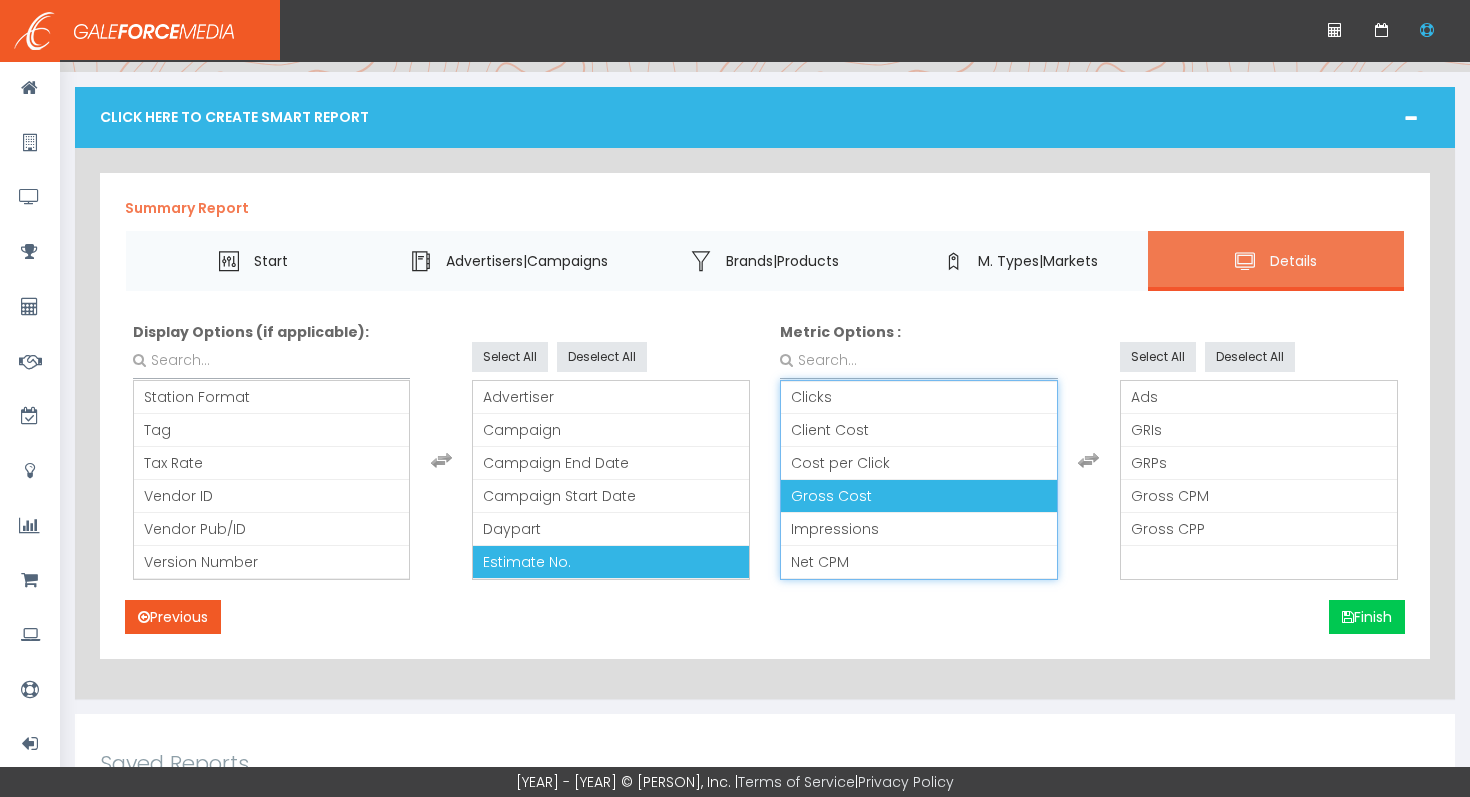 click on "Gross Cost" at bounding box center (919, 496) 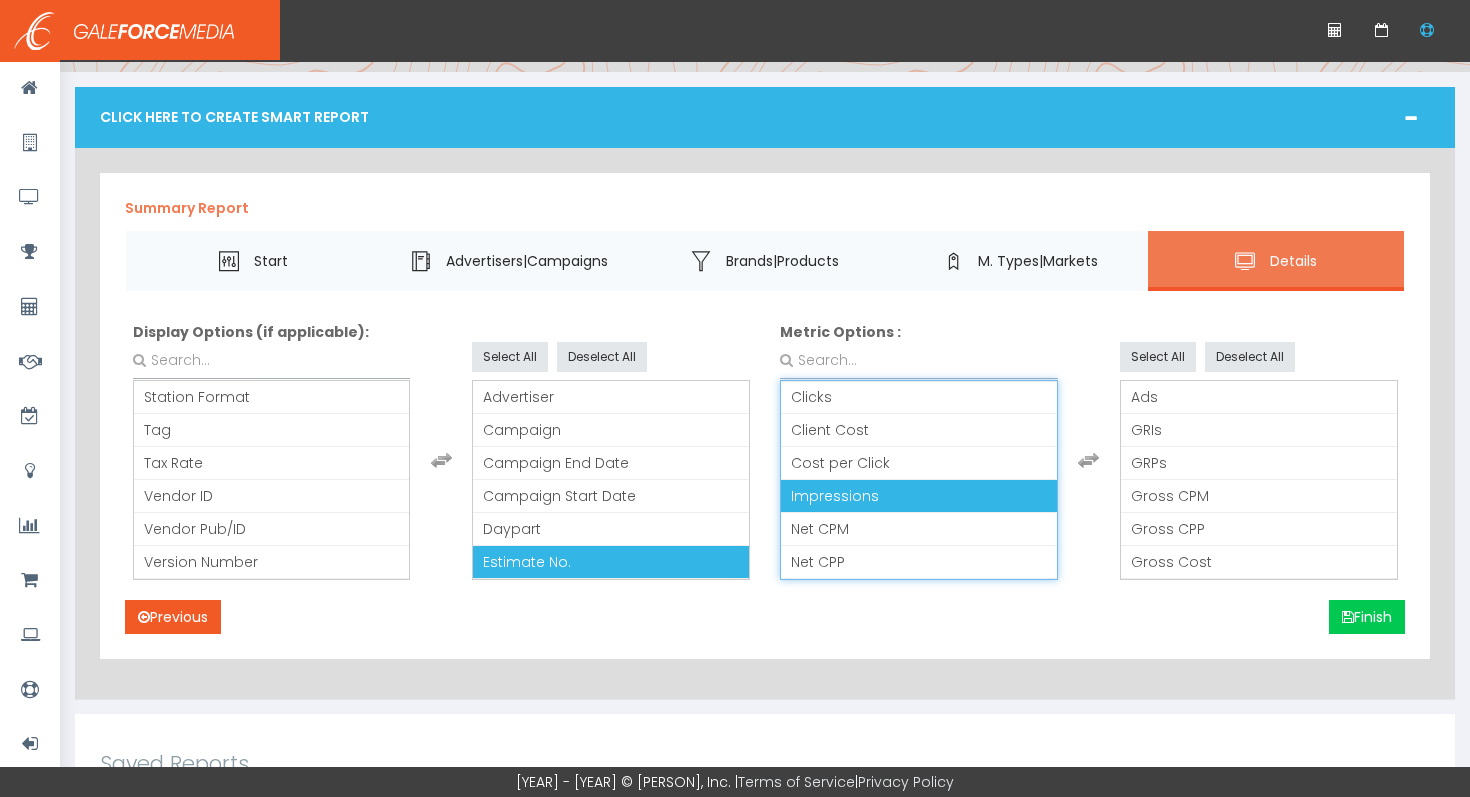 click on "Impressions" at bounding box center (919, 496) 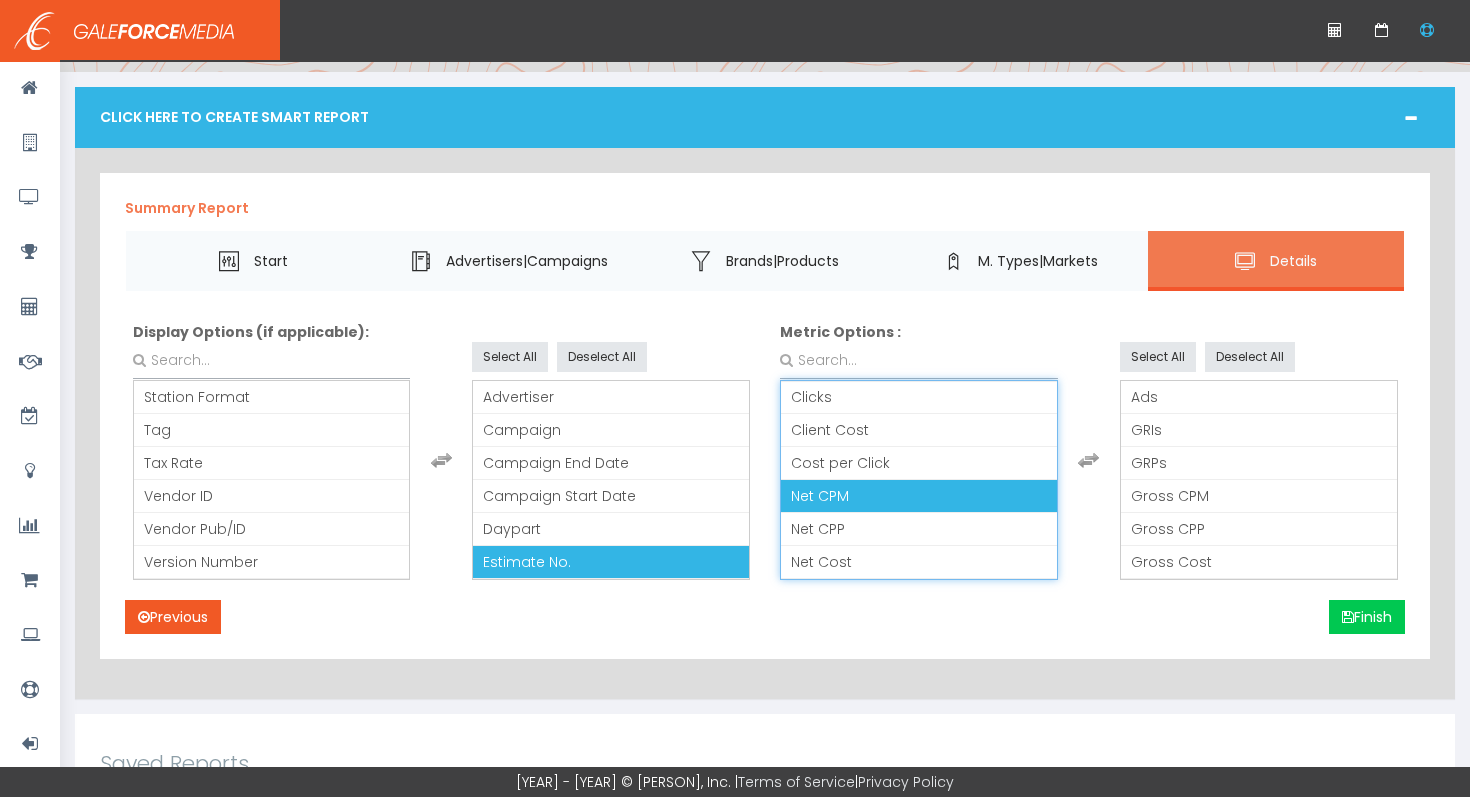 click on "Net CPM" at bounding box center (919, 496) 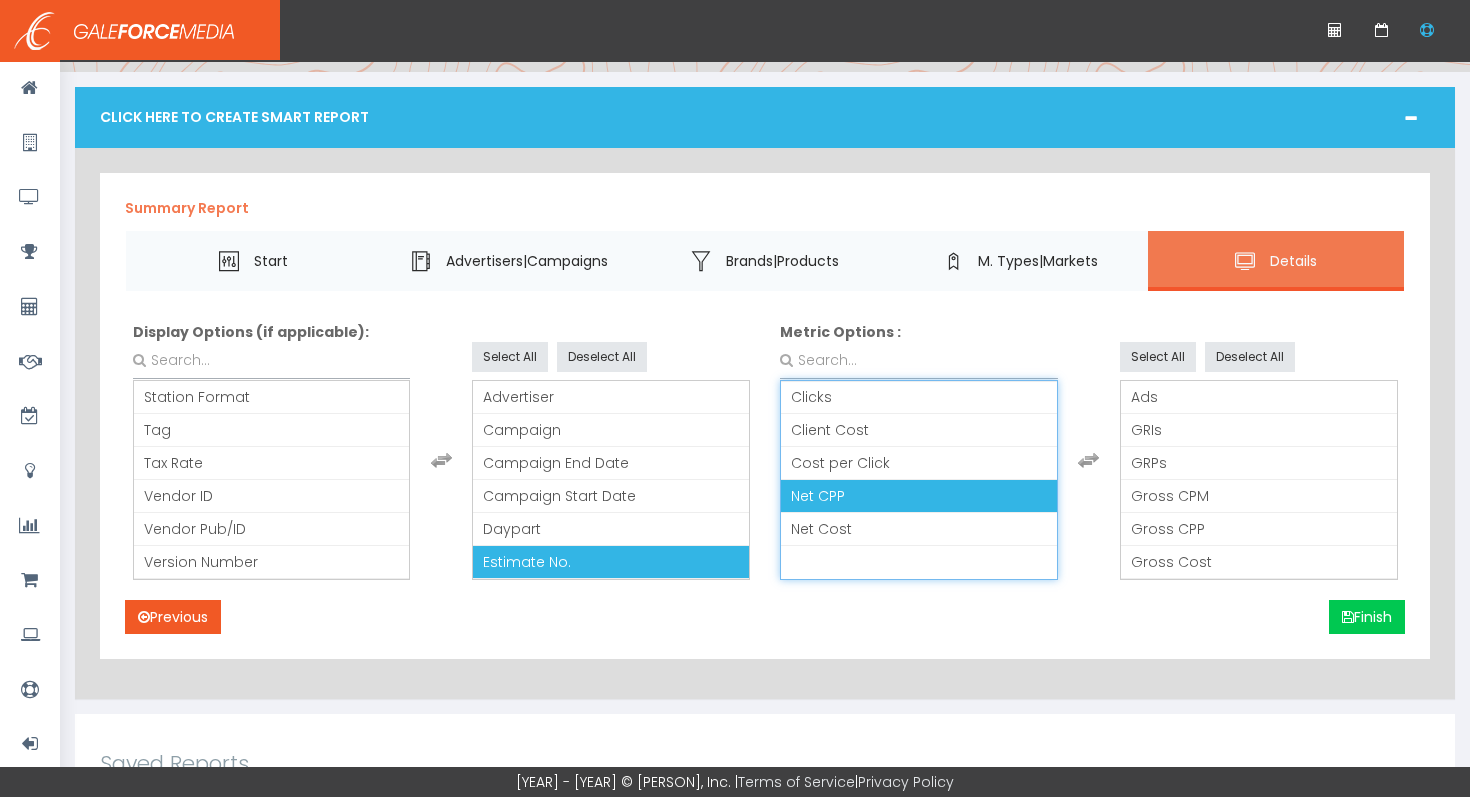 click on "Net CPP" at bounding box center [919, 496] 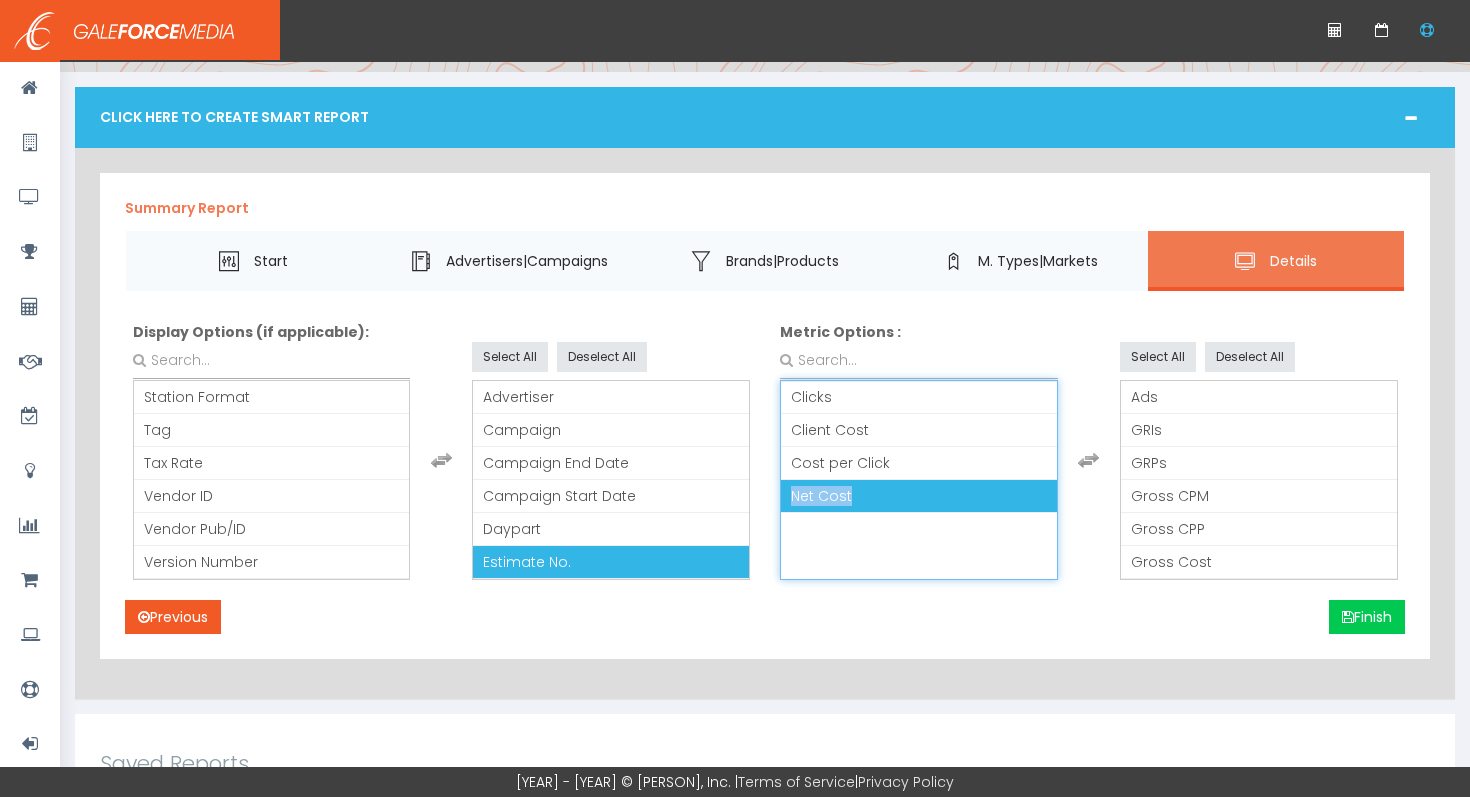 click on "Net Cost" at bounding box center [919, 496] 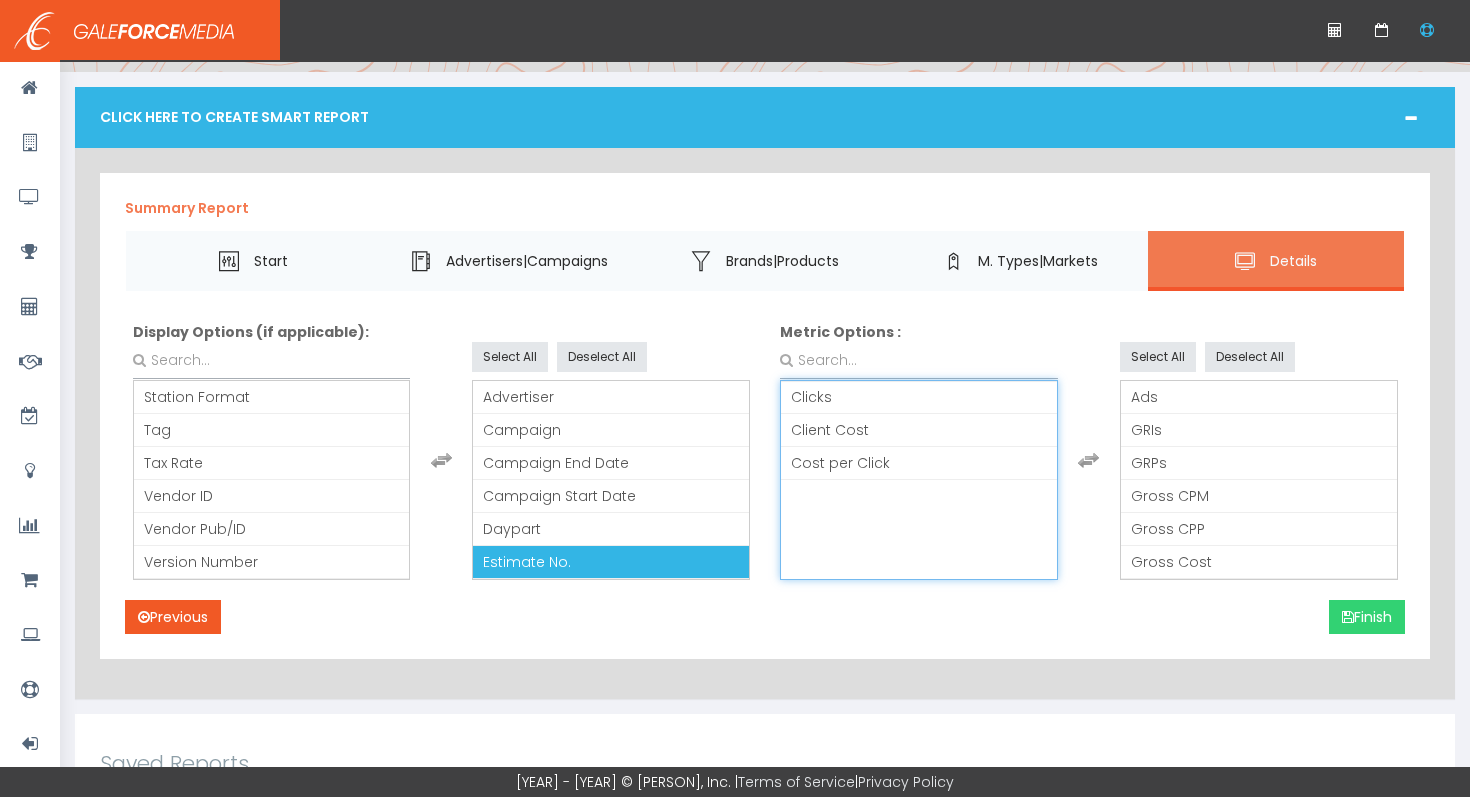 click on "Finish" at bounding box center [1367, 617] 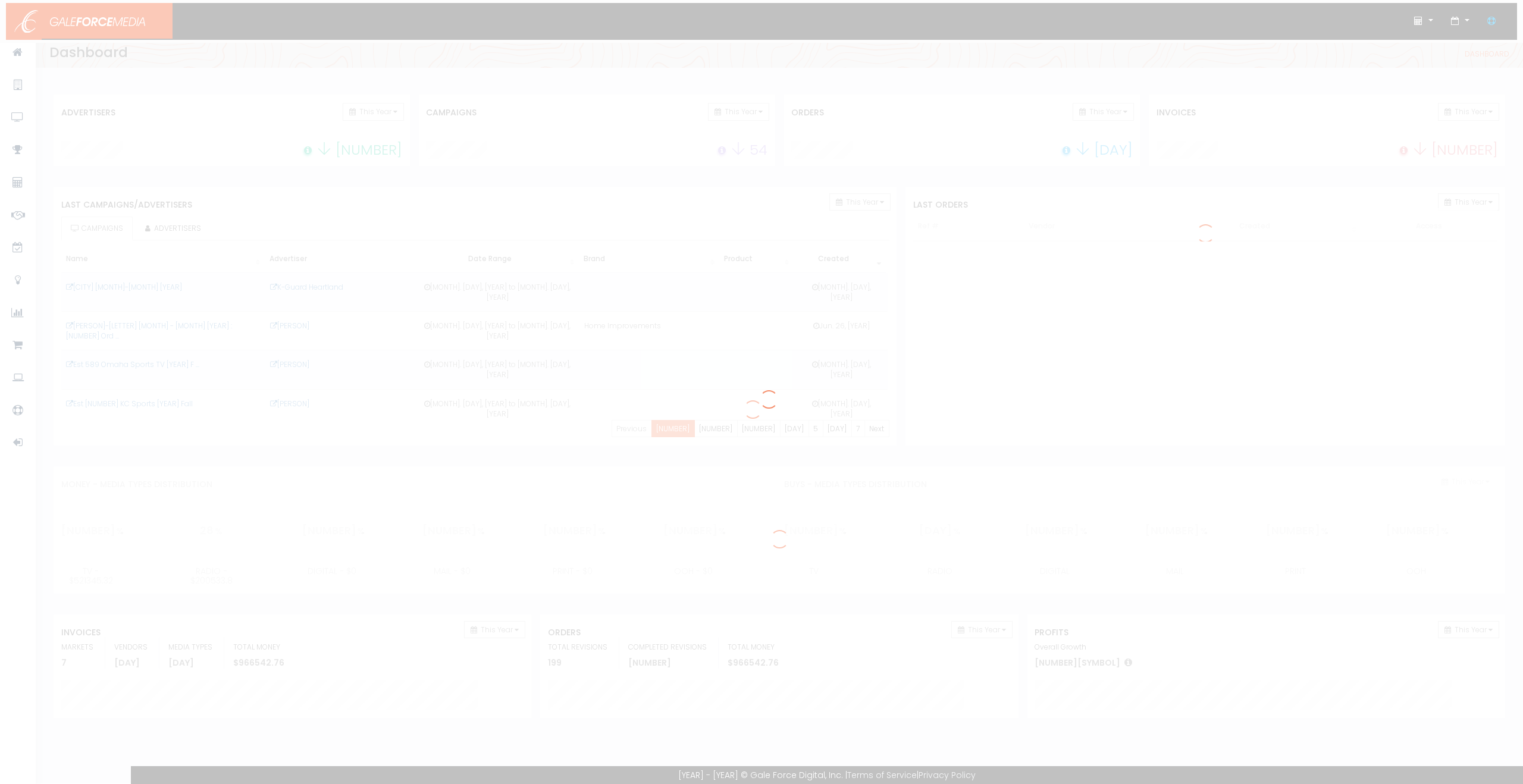 scroll, scrollTop: 0, scrollLeft: 0, axis: both 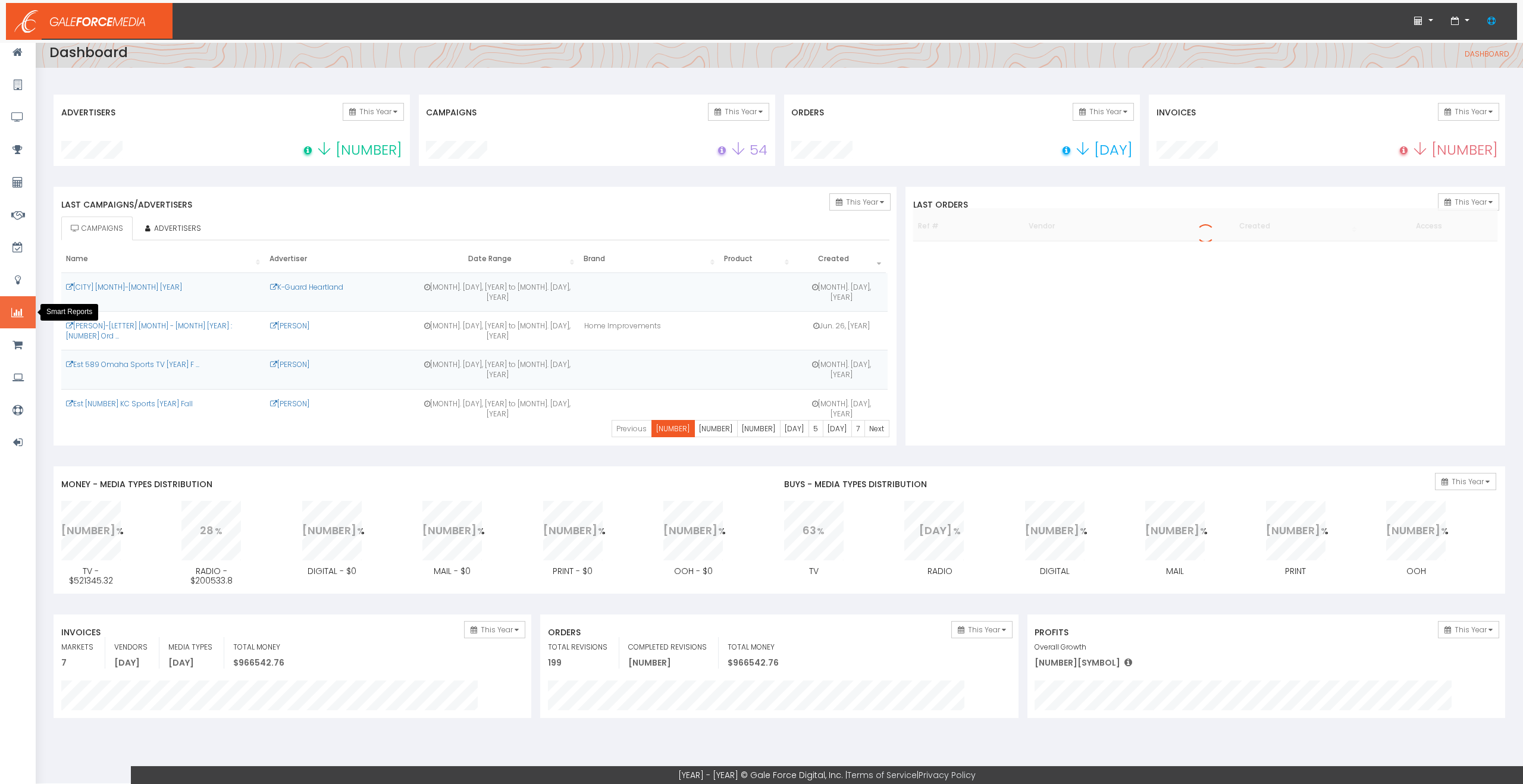 click at bounding box center [18, 312] 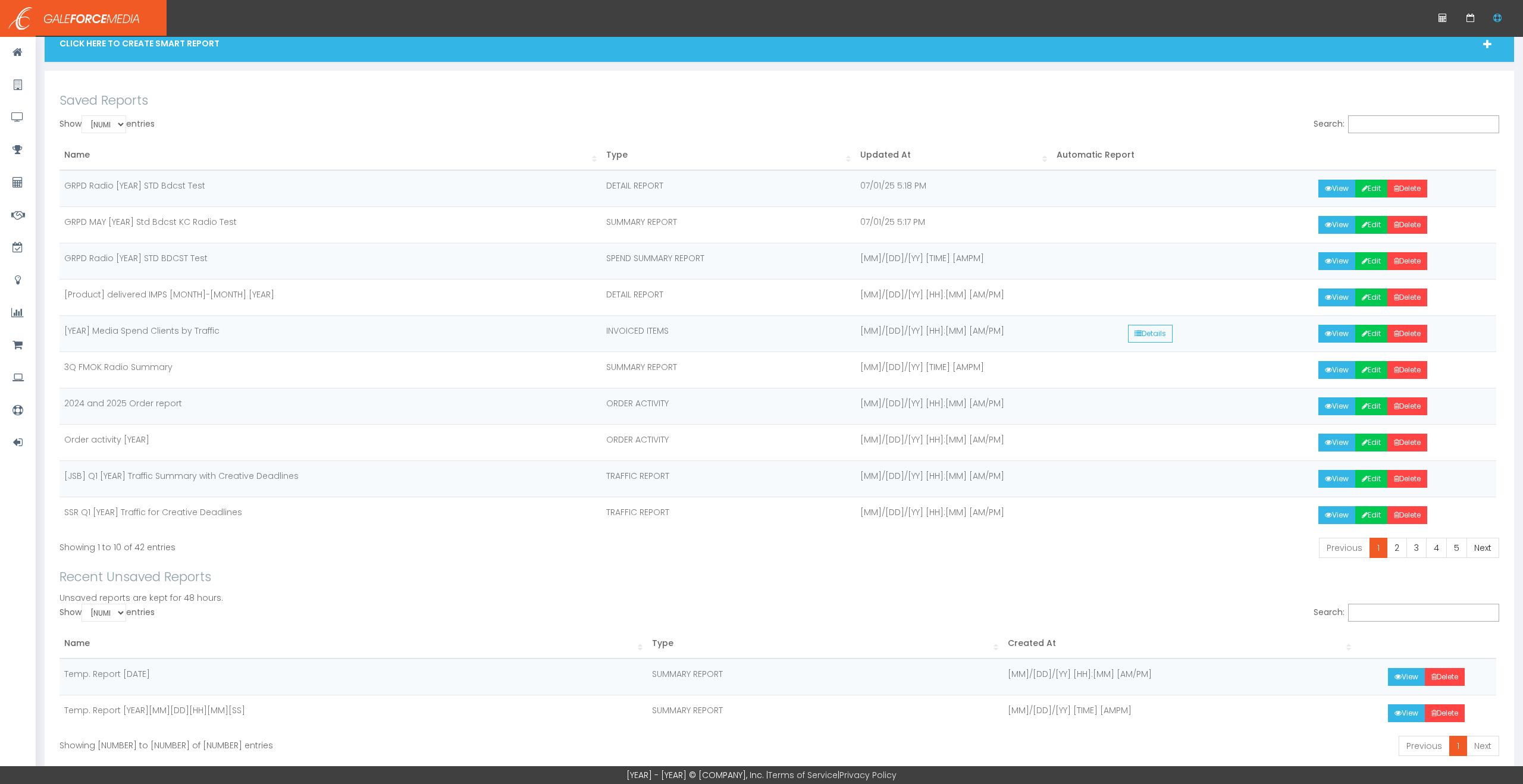 scroll, scrollTop: 54, scrollLeft: 0, axis: vertical 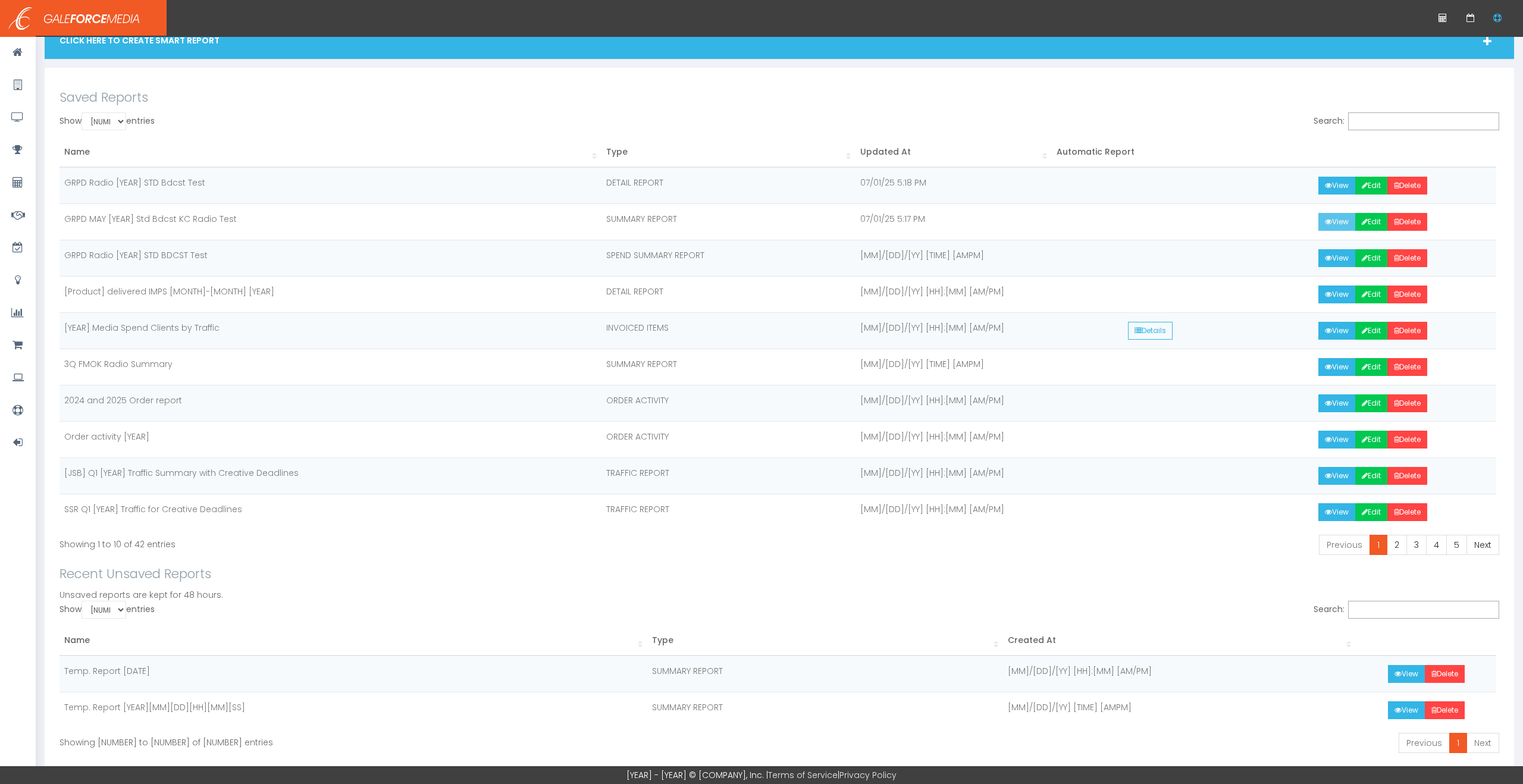 click on "View" at bounding box center [1337, 222] 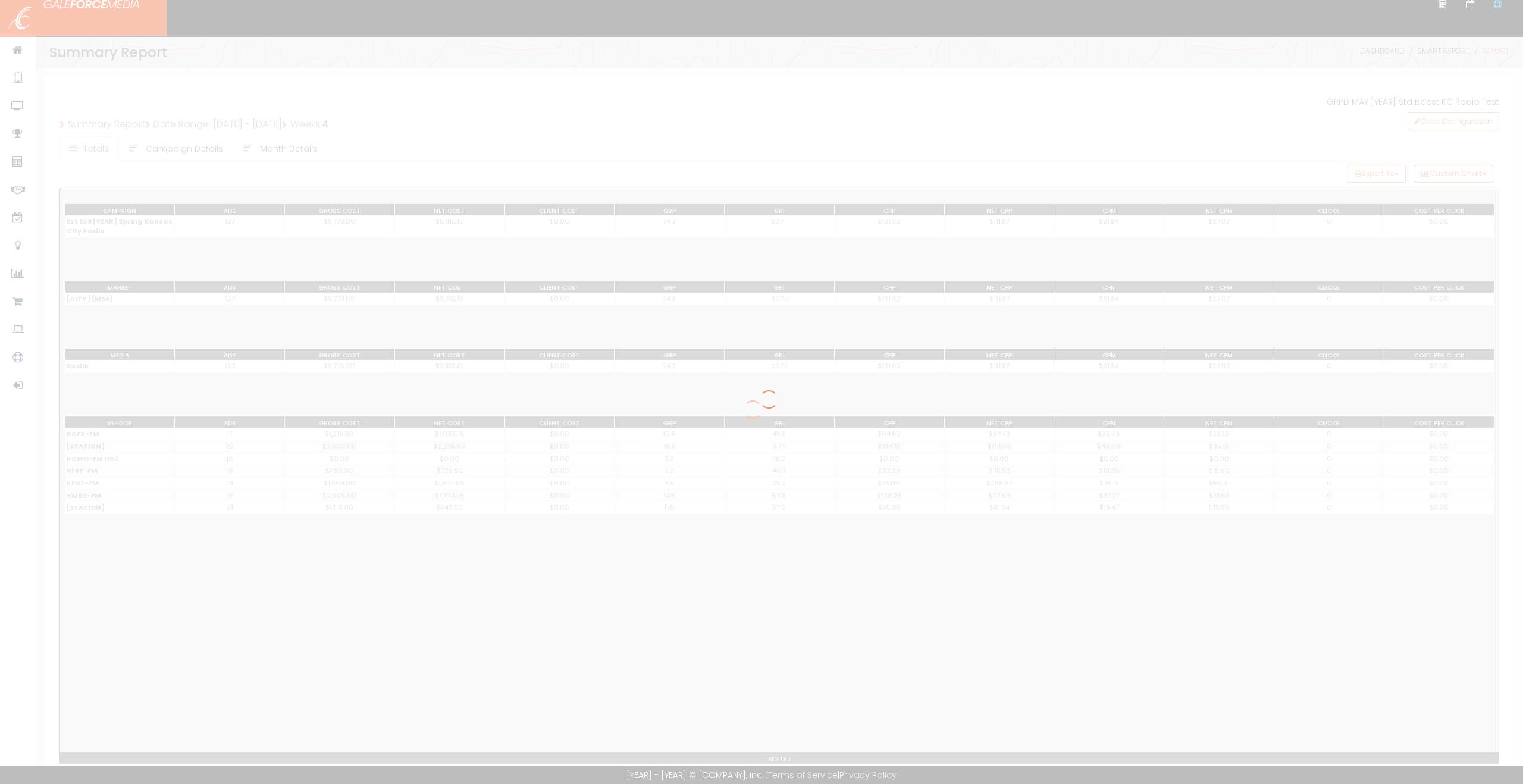scroll, scrollTop: 0, scrollLeft: 0, axis: both 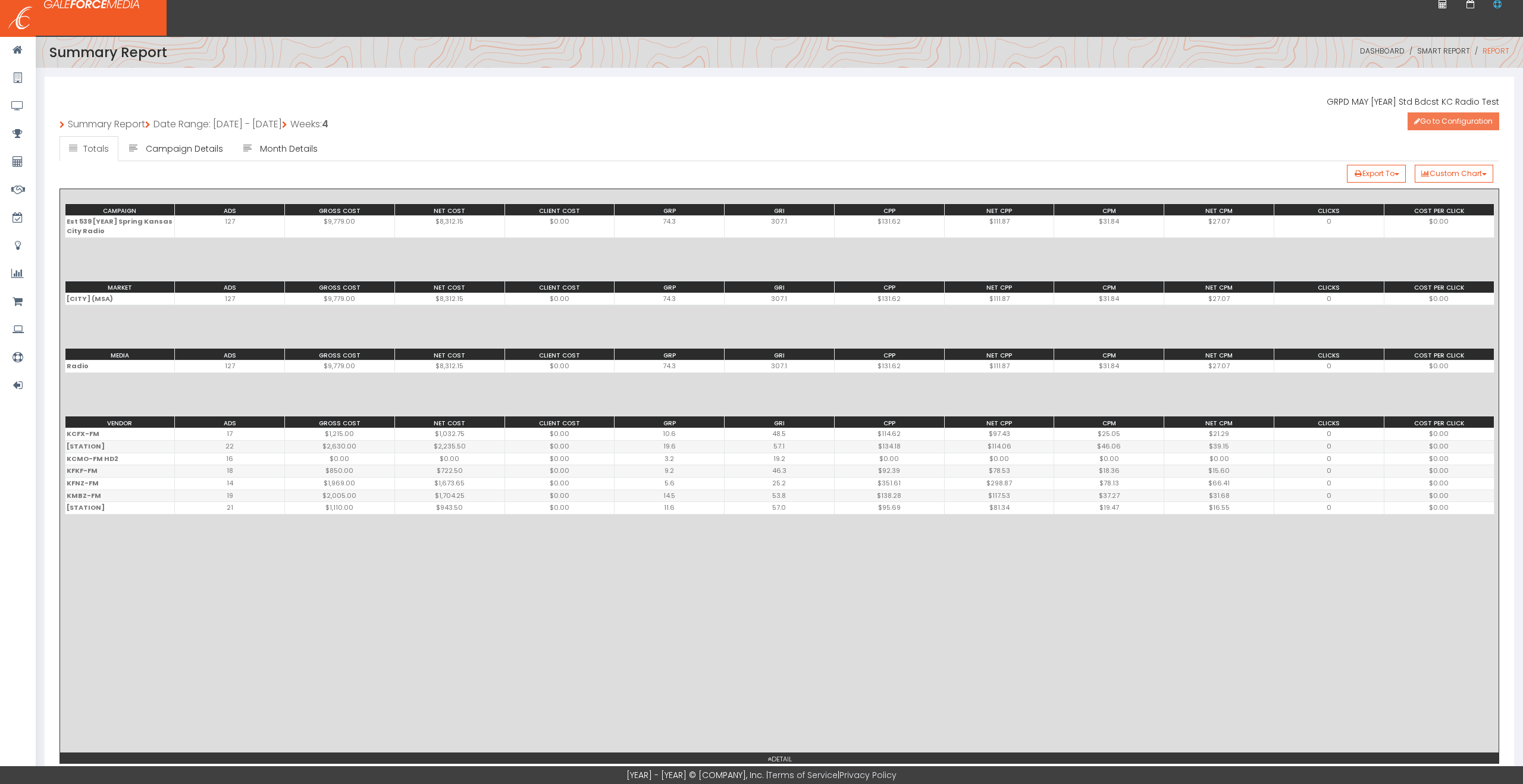 click on "Go to Configuration" at bounding box center (1453, 121) 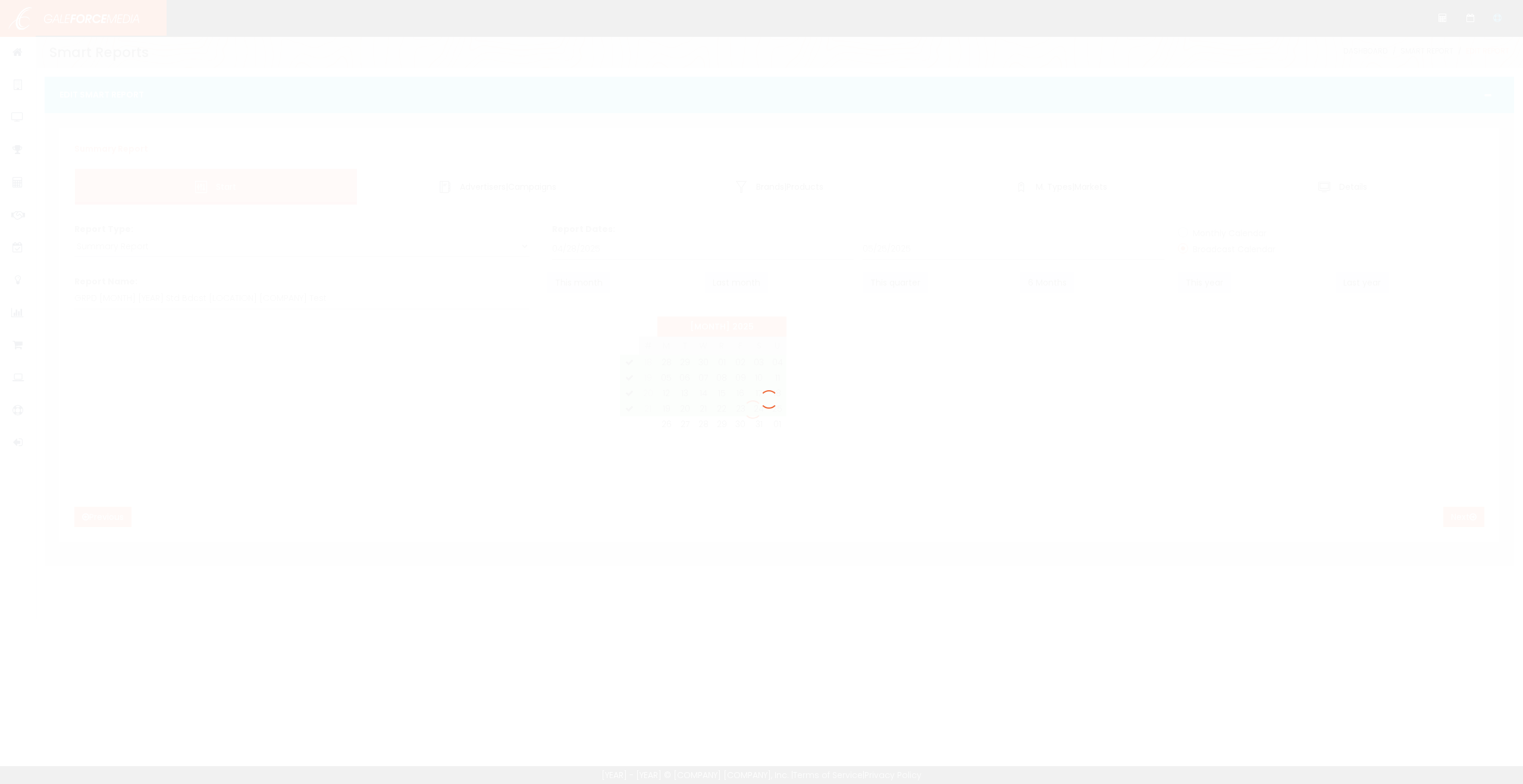 scroll, scrollTop: 0, scrollLeft: 0, axis: both 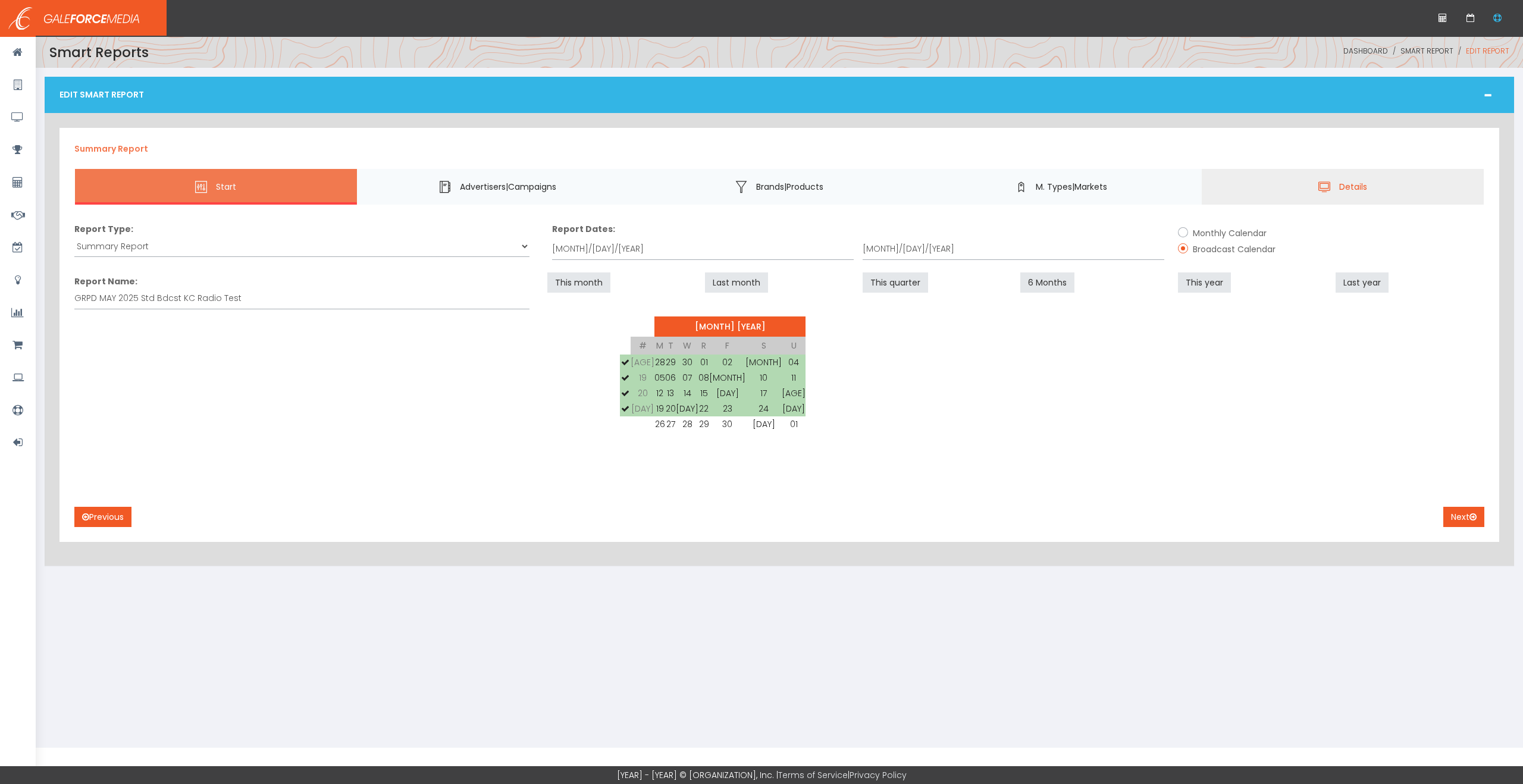 click on "Details" at bounding box center [1353, 186] 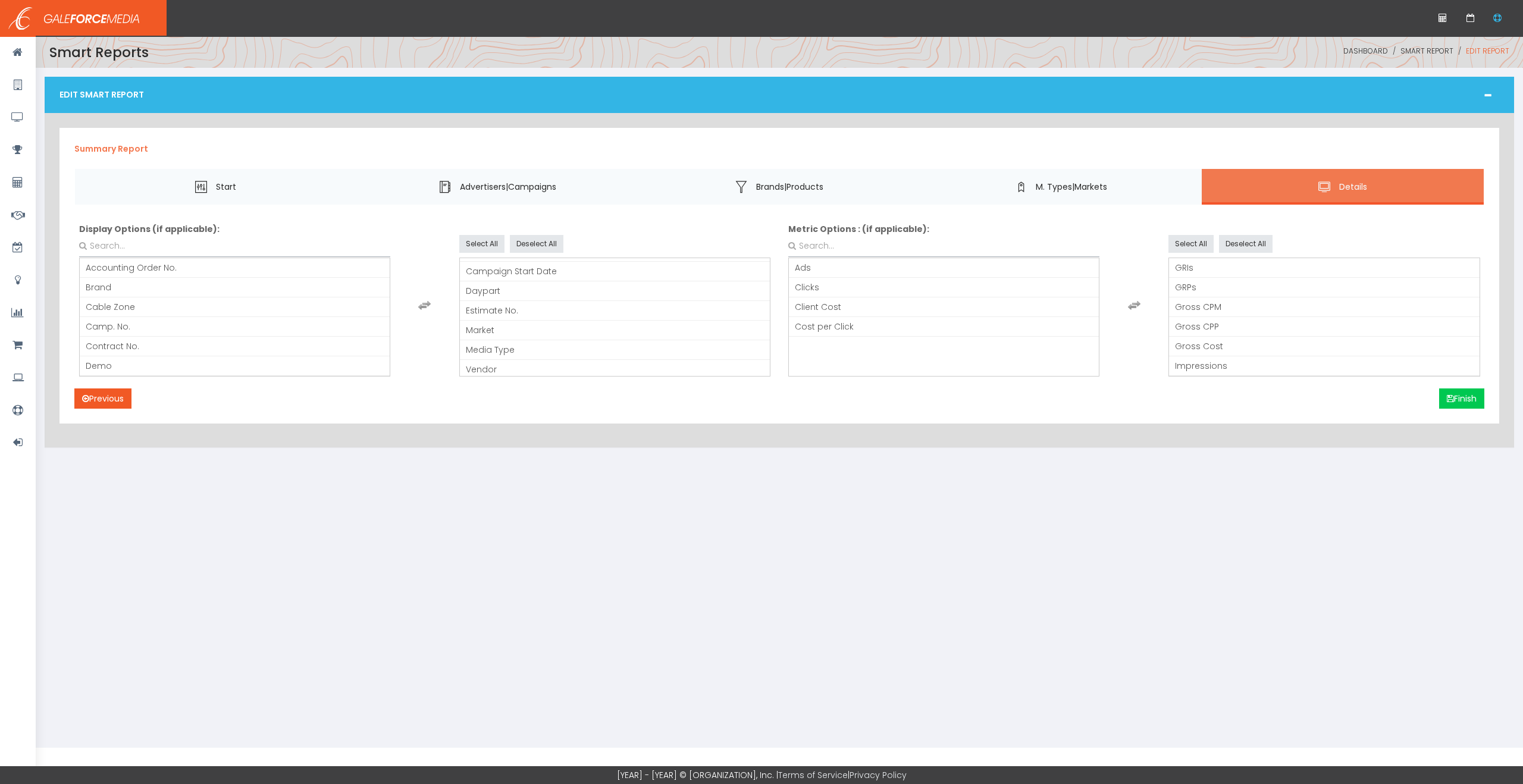 scroll, scrollTop: 59, scrollLeft: 0, axis: vertical 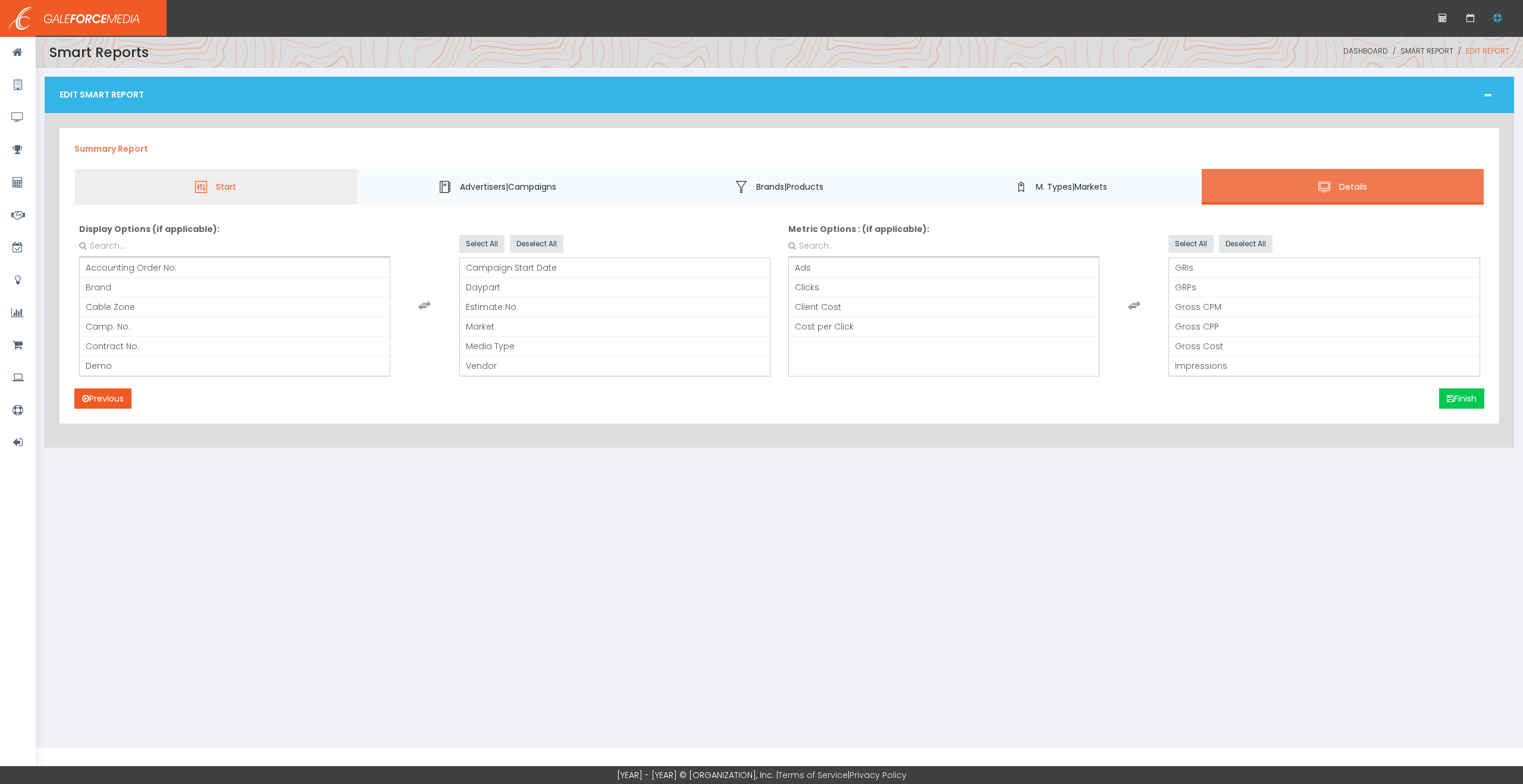 click on "Start" at bounding box center [226, 186] 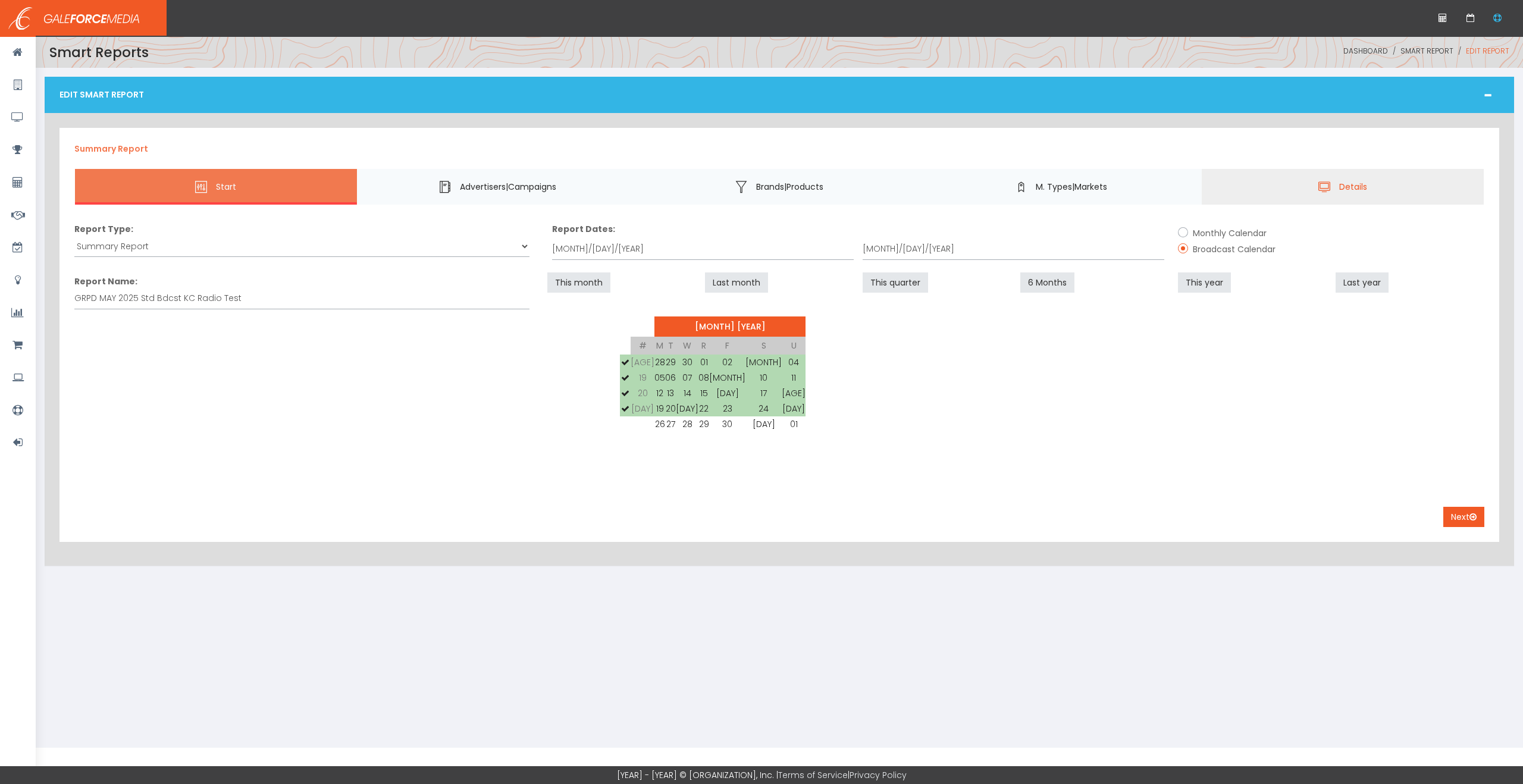 click on "Details" at bounding box center (1353, 186) 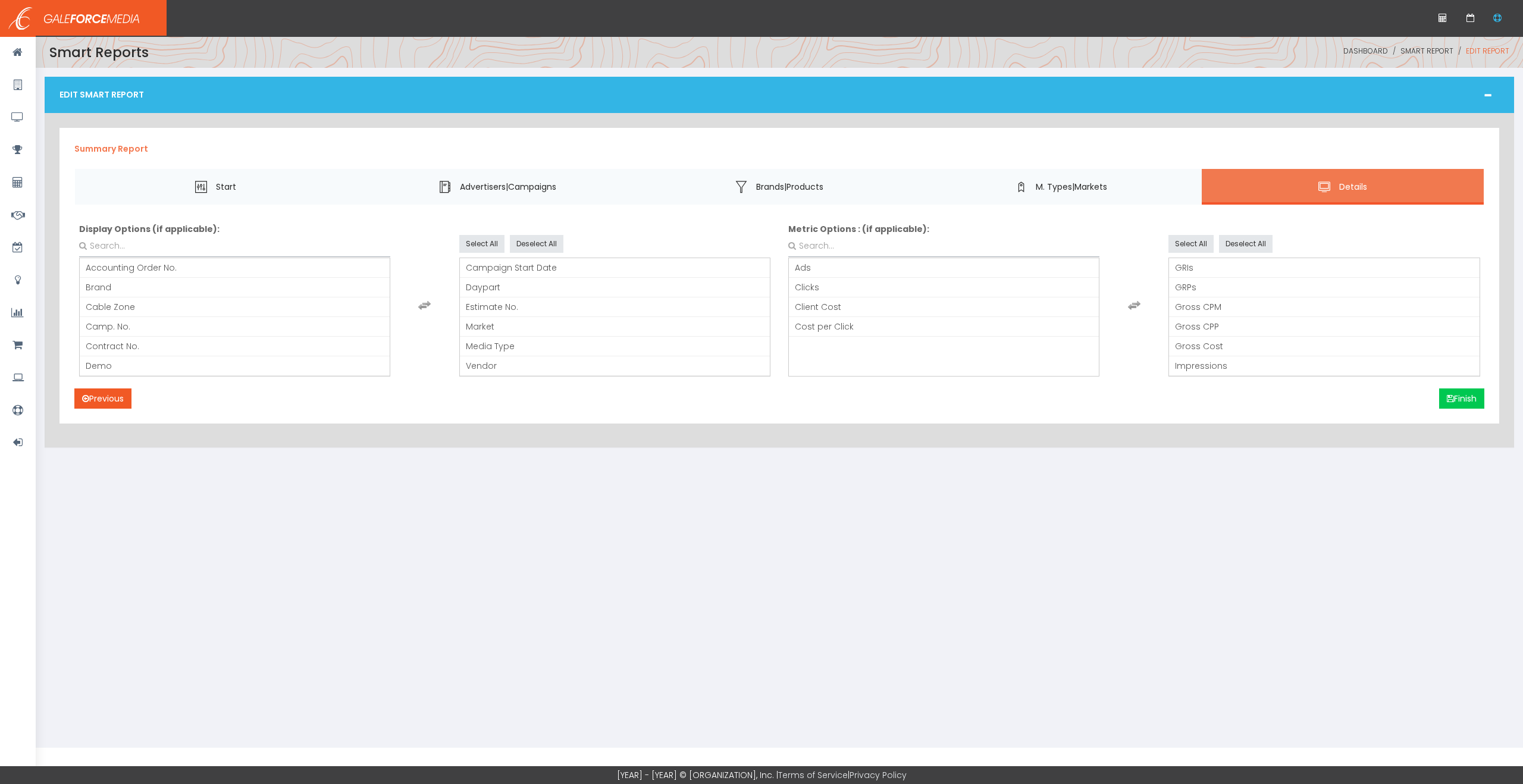 scroll, scrollTop: 59, scrollLeft: 0, axis: vertical 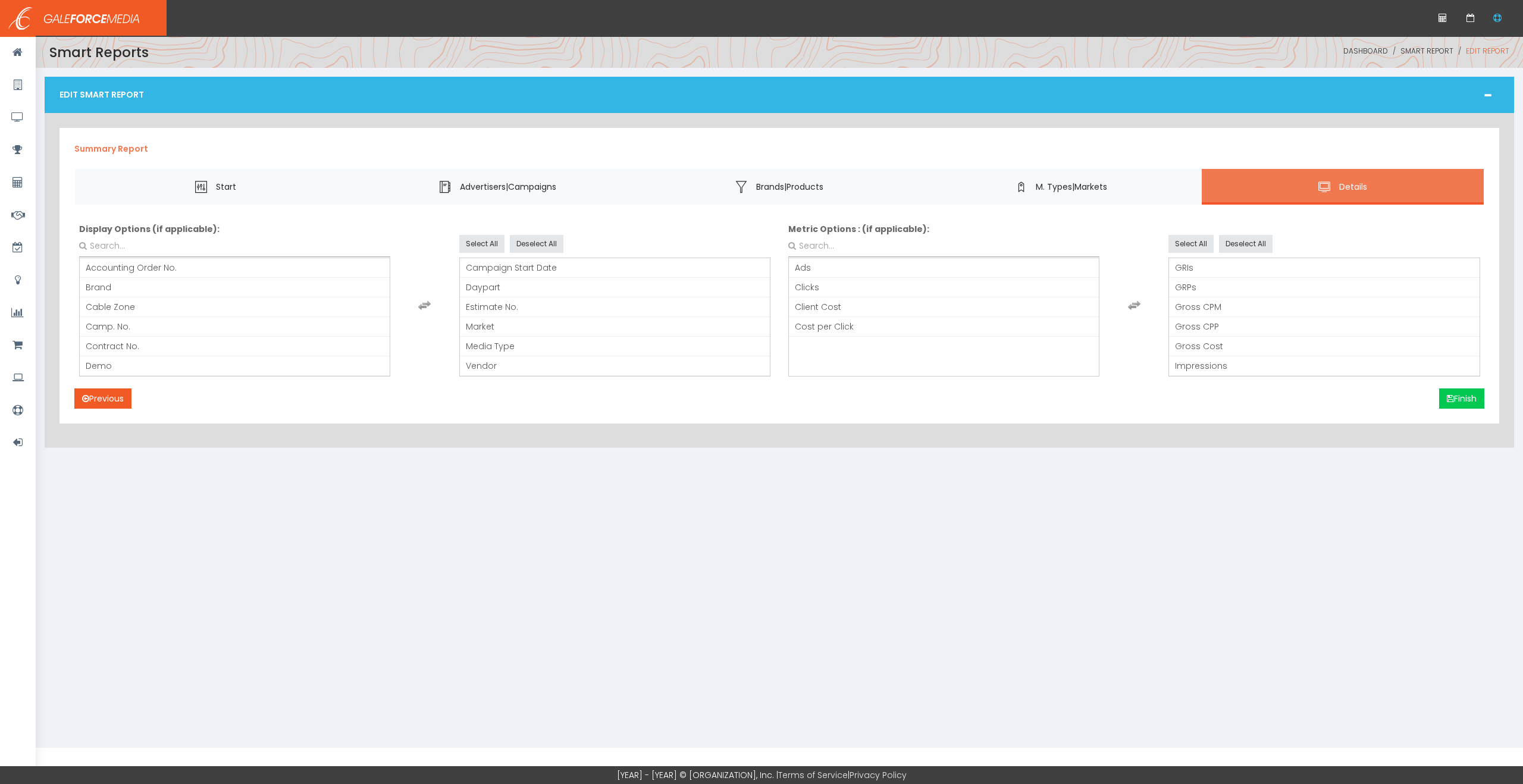 click on "Dashboard
Smart Report
Edit Report" at bounding box center (1024, 51) 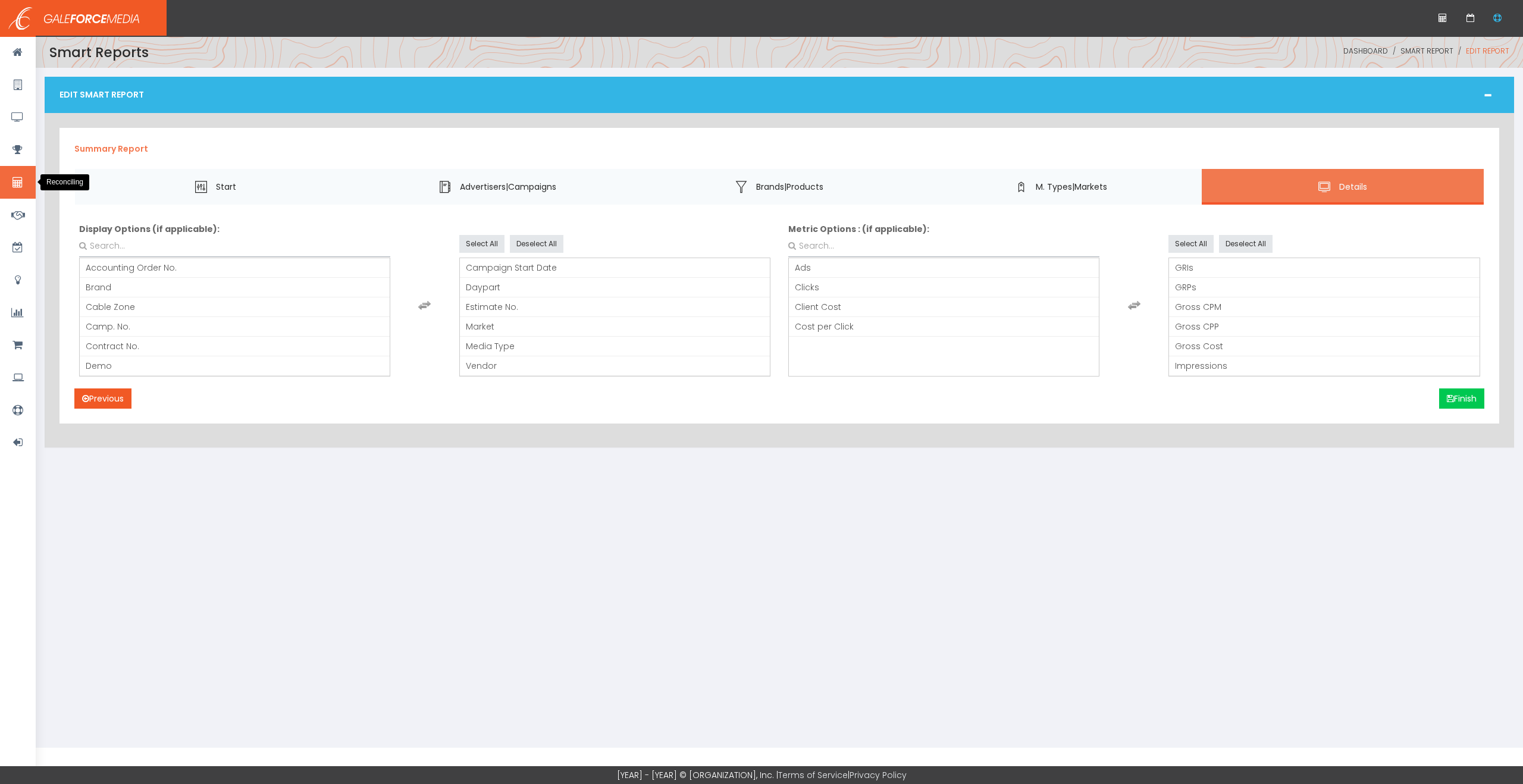 click at bounding box center [18, 182] 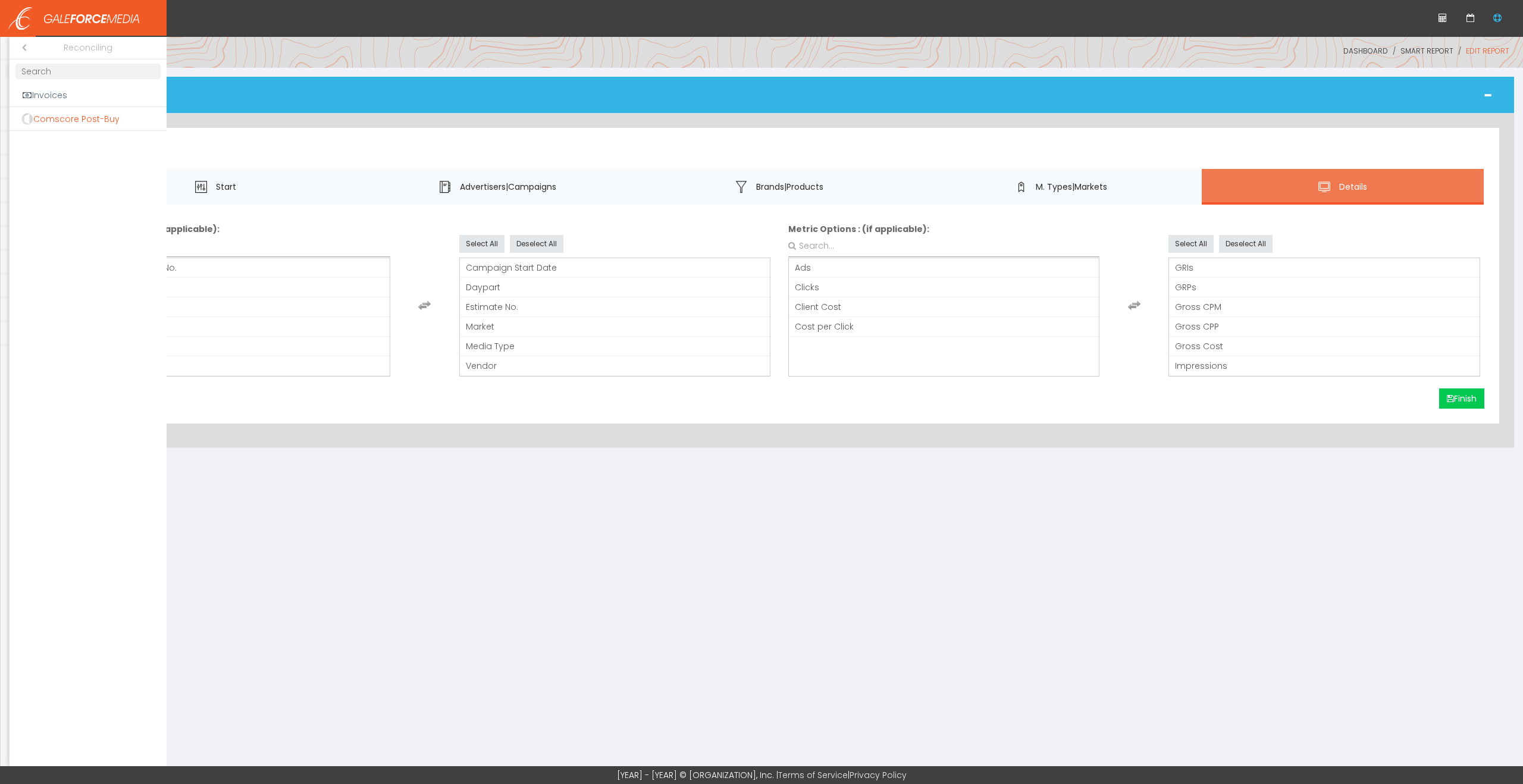 click on "Comscore Post-Buy" at bounding box center [88, 119] 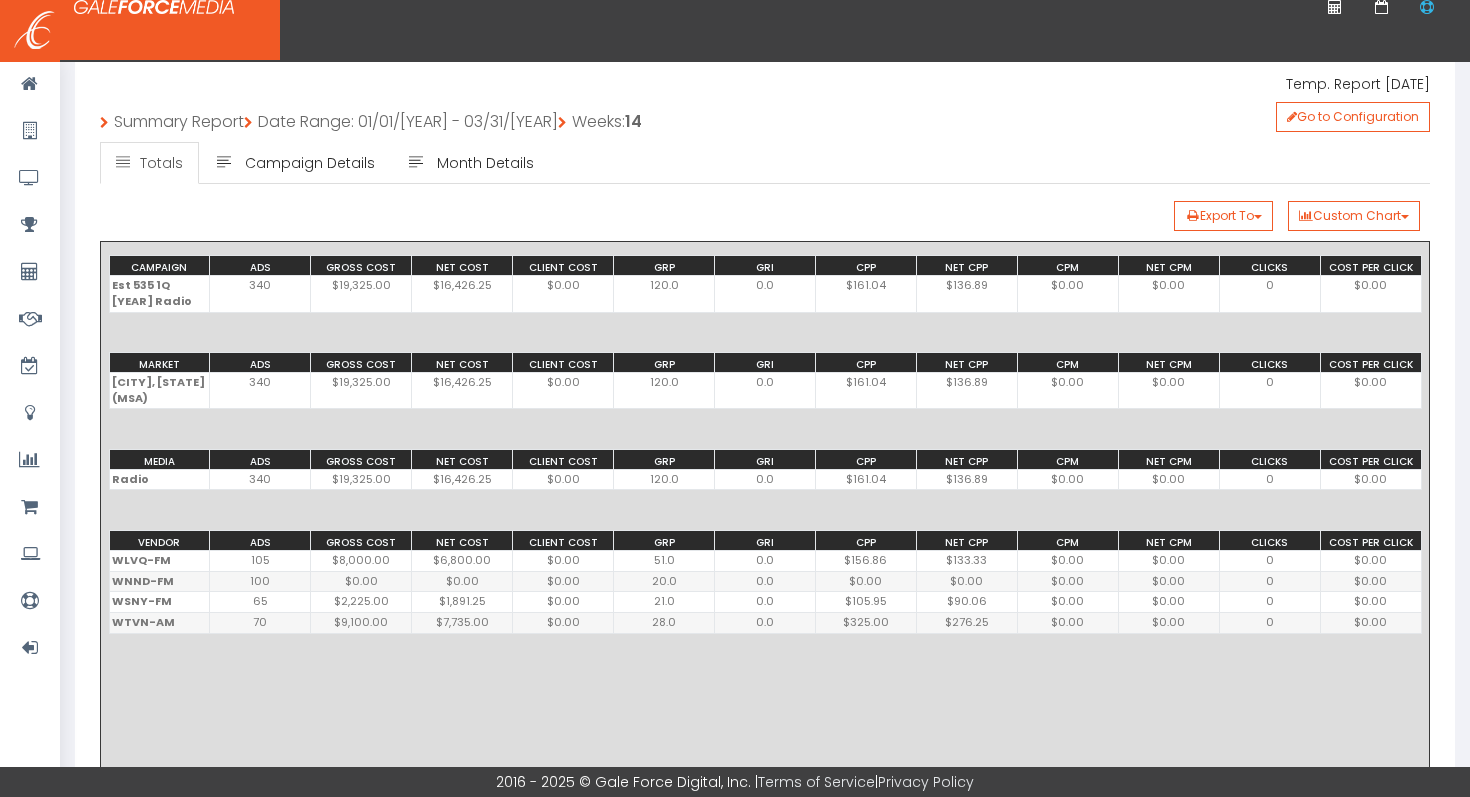 scroll, scrollTop: 88, scrollLeft: 0, axis: vertical 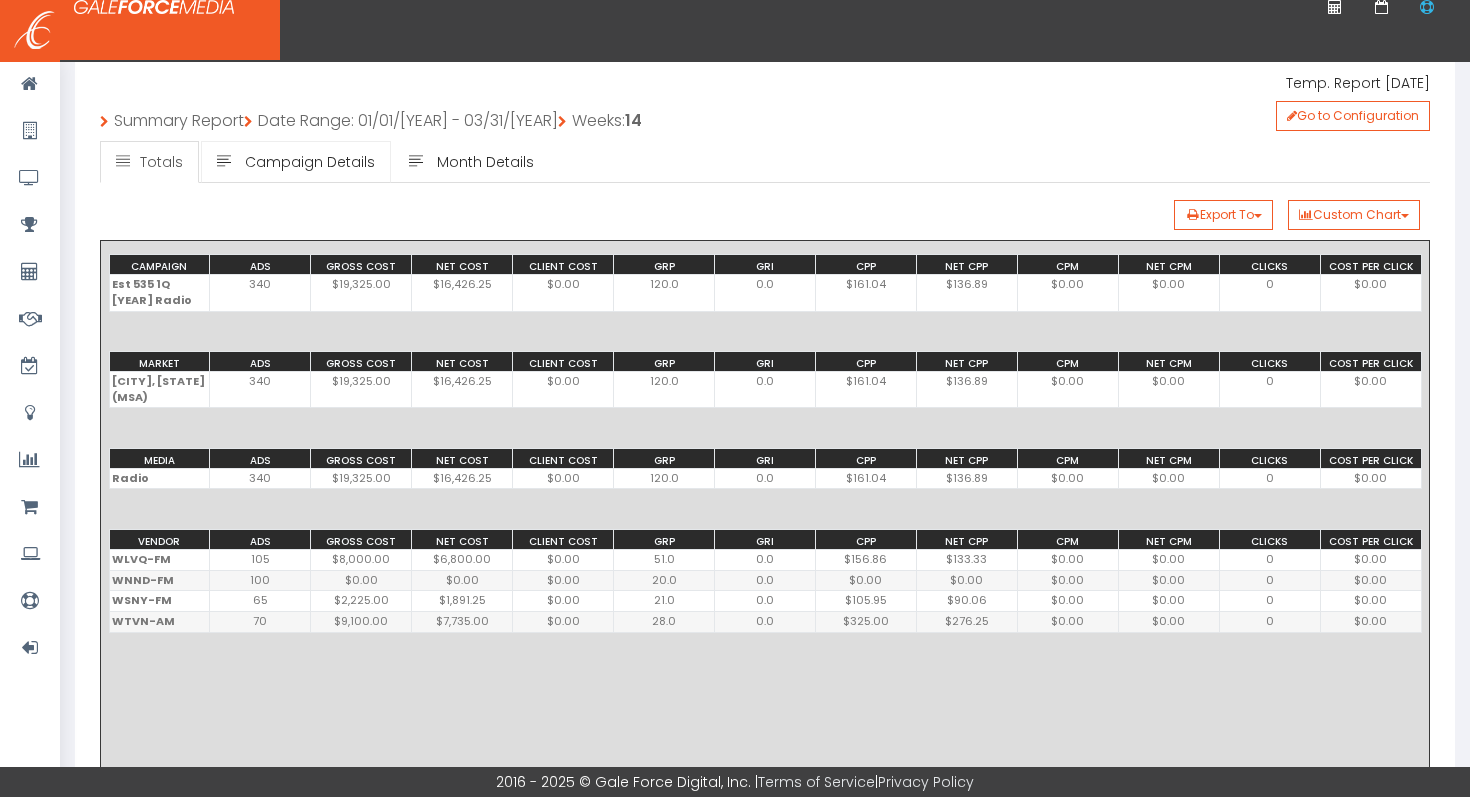 click on "Campaign Details" at bounding box center [310, 162] 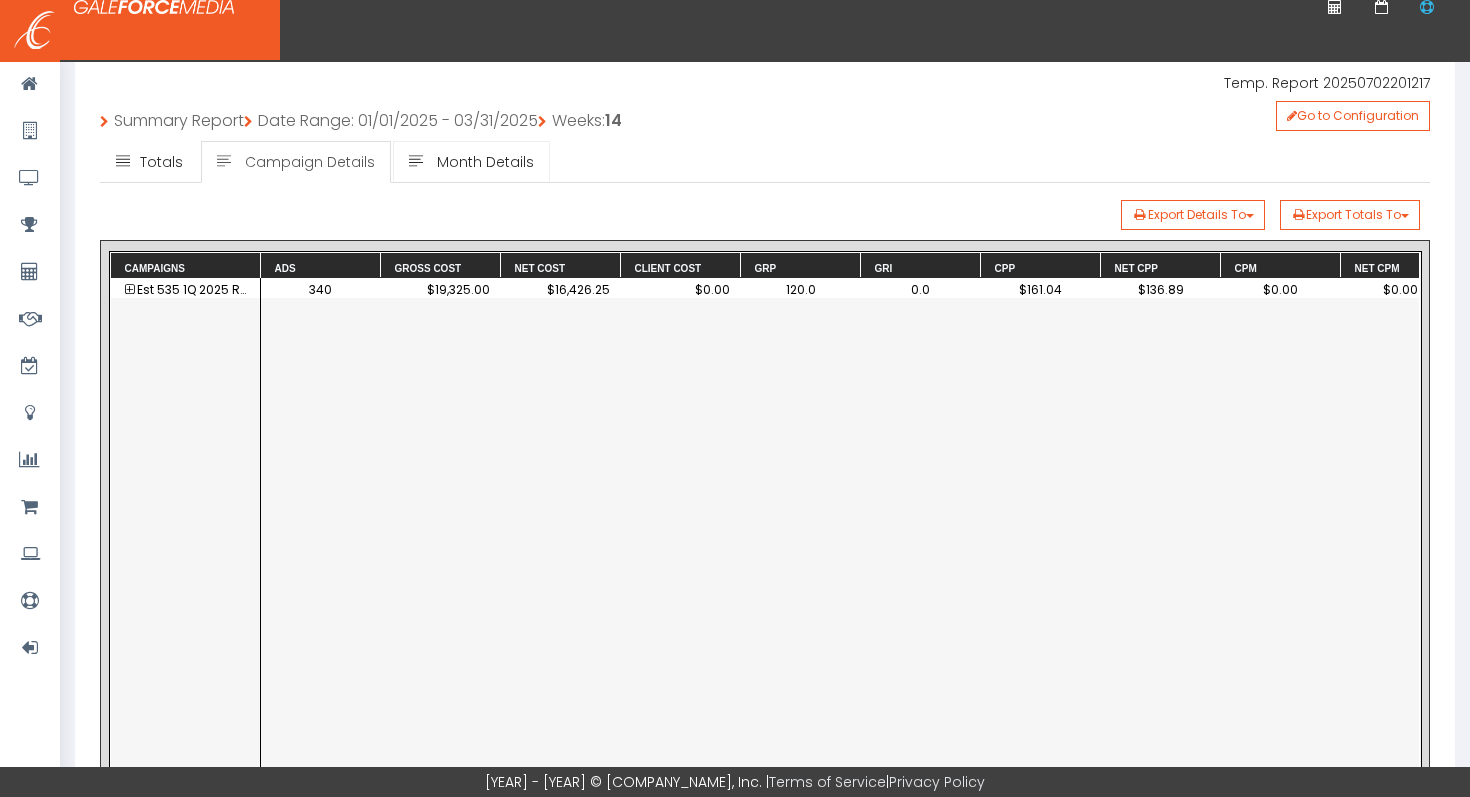 click at bounding box center [416, 161] 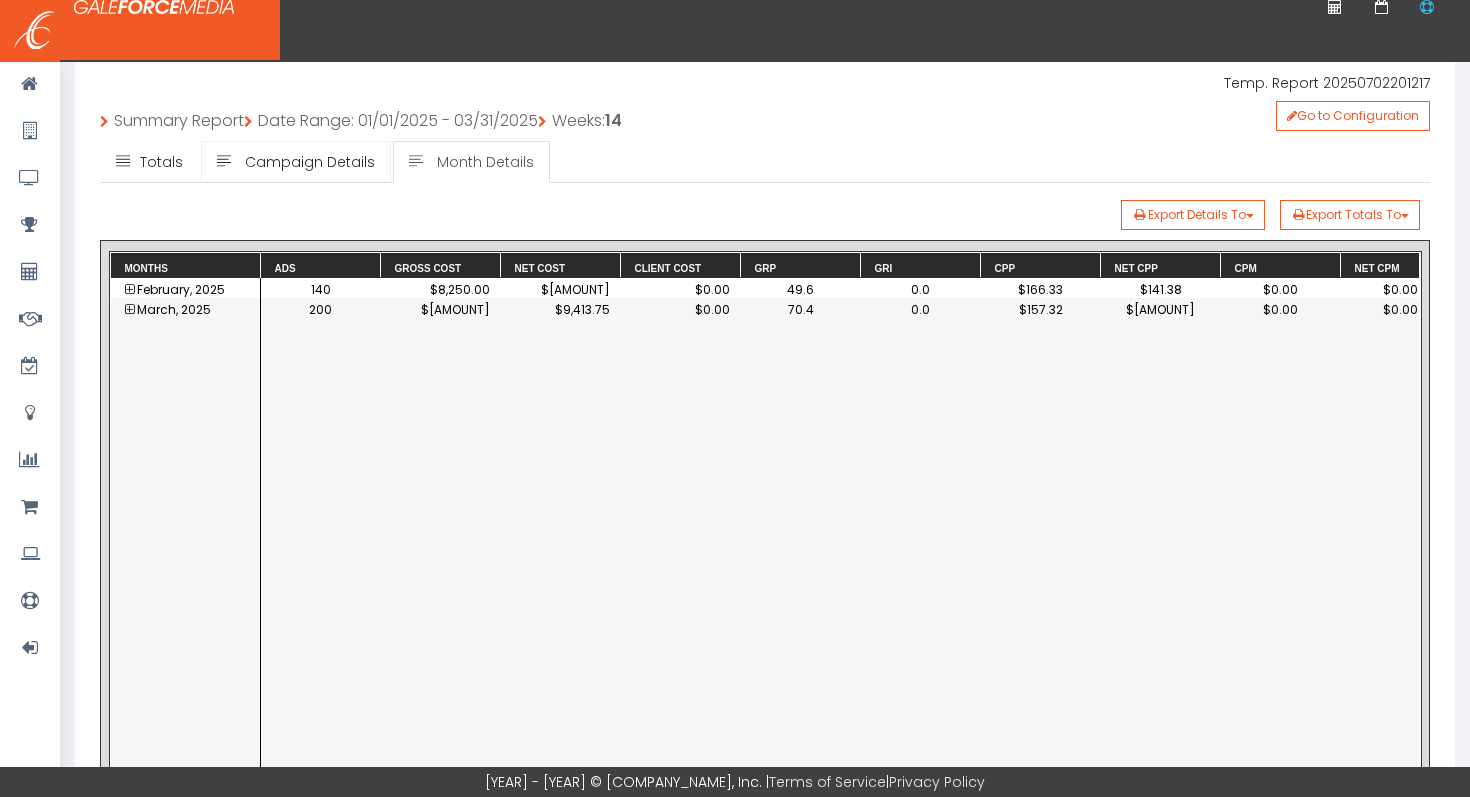 click on "Campaign Details" at bounding box center [310, 162] 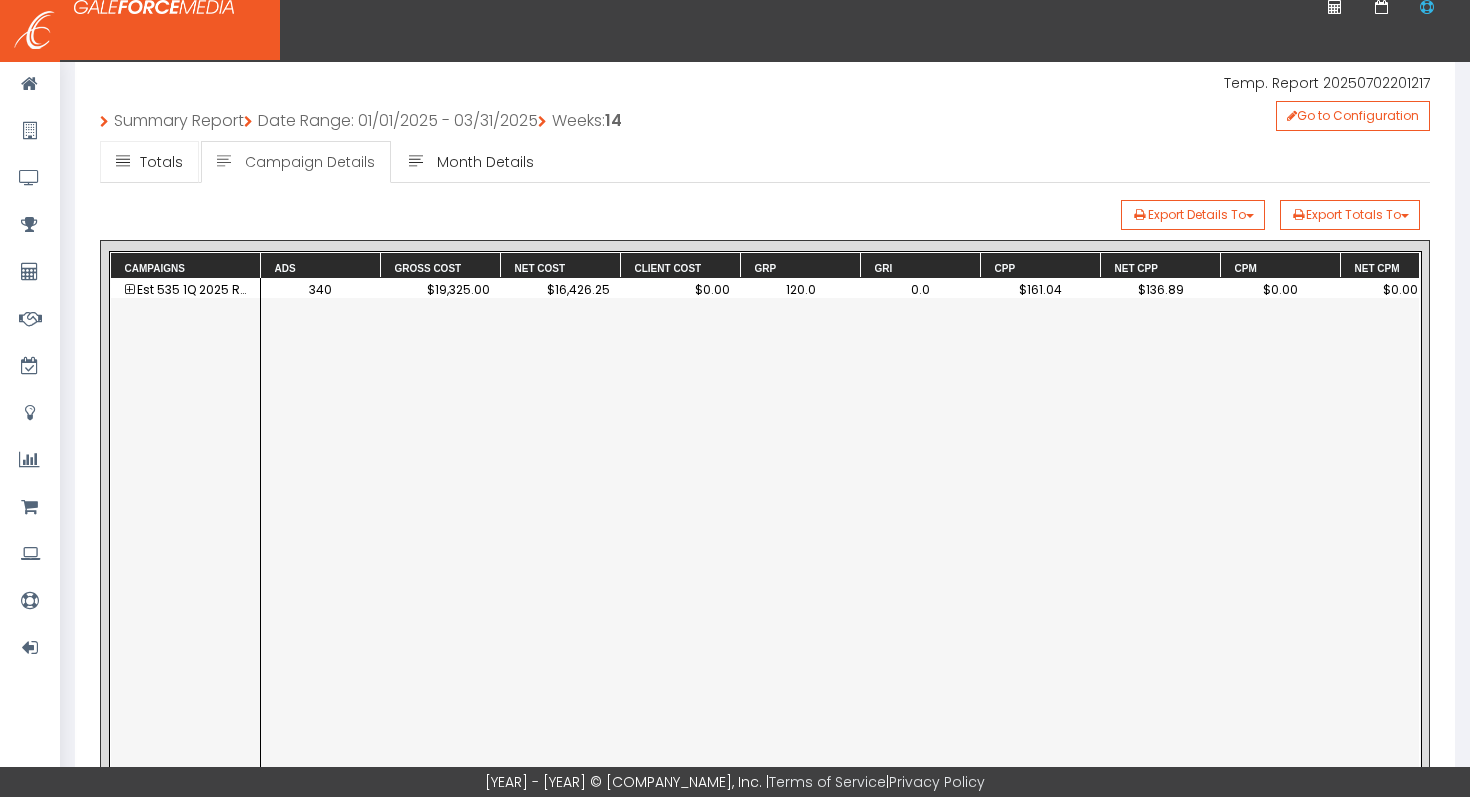 click on "Totals" at bounding box center (161, 162) 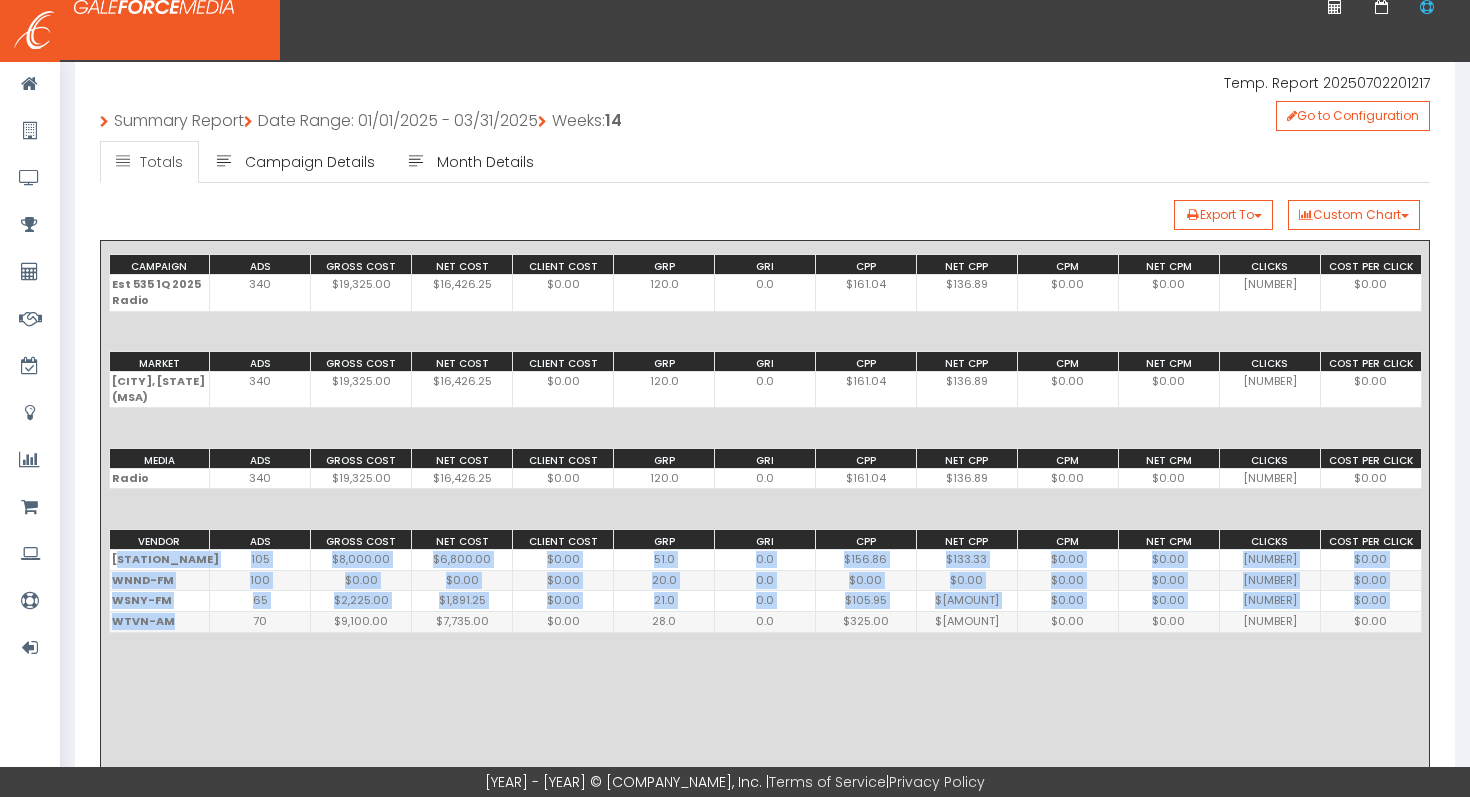 drag, startPoint x: 183, startPoint y: 621, endPoint x: 117, endPoint y: 565, distance: 86.55634 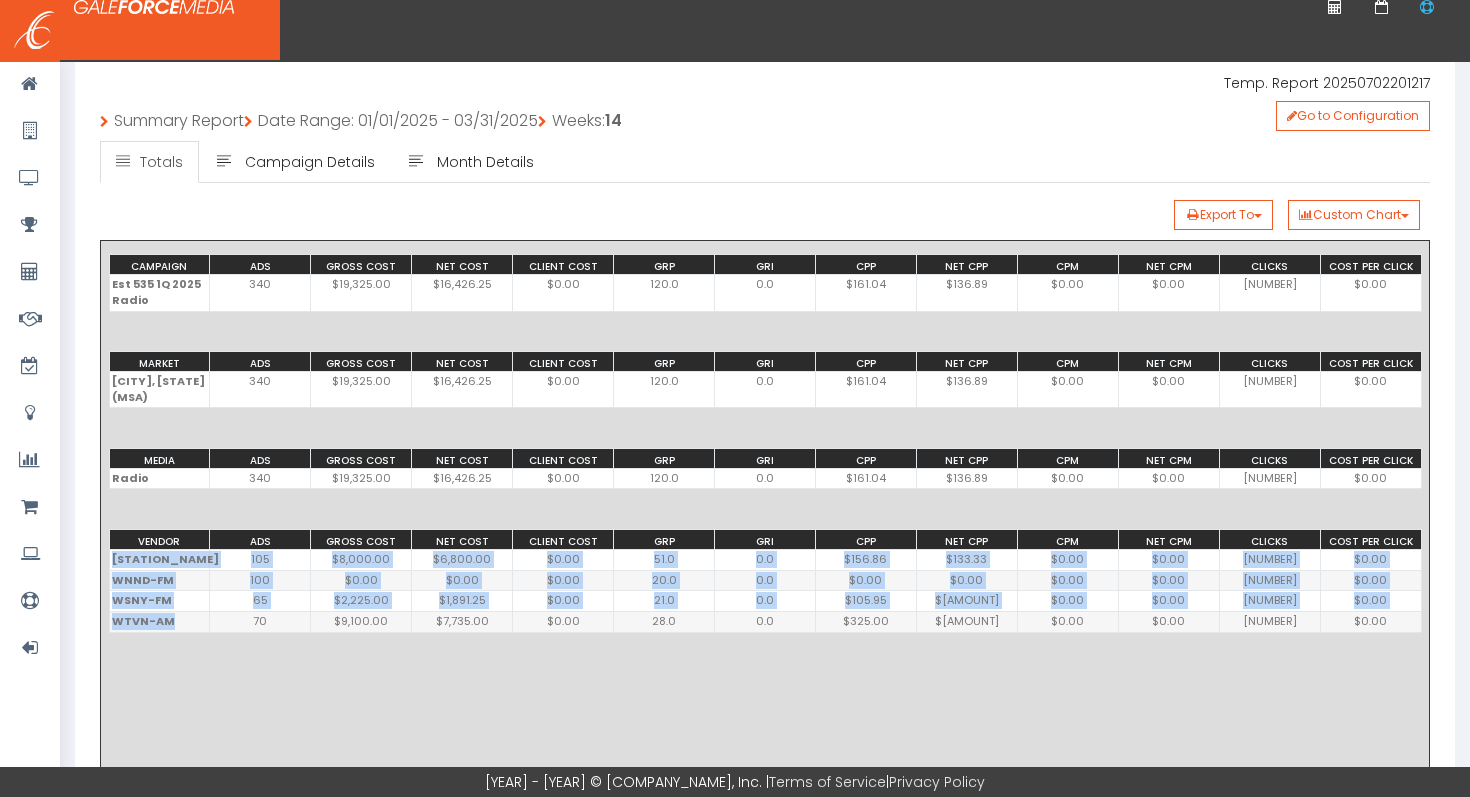 drag, startPoint x: 110, startPoint y: 561, endPoint x: 177, endPoint y: 622, distance: 90.60905 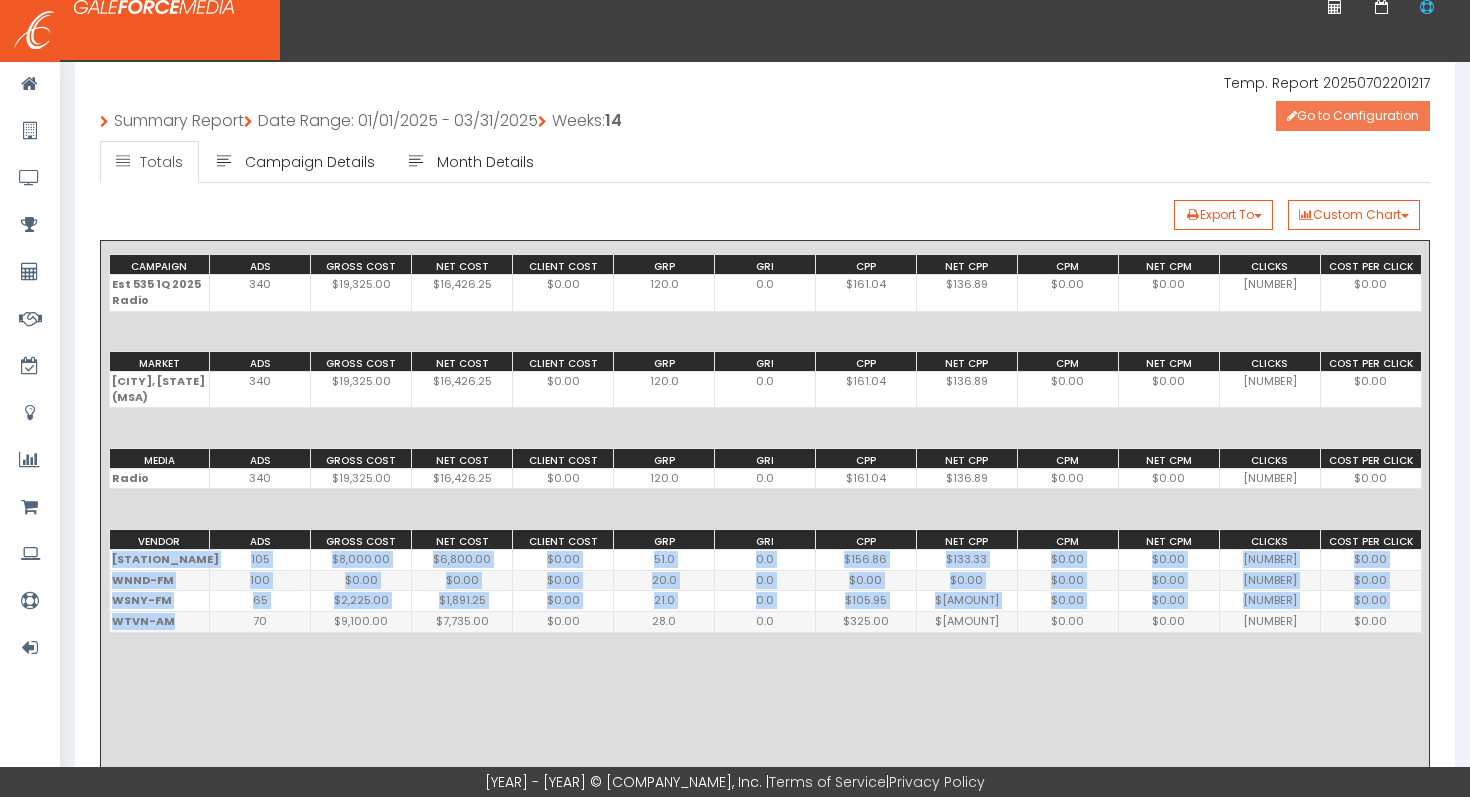 click on "Go to Configuration" at bounding box center (1353, 116) 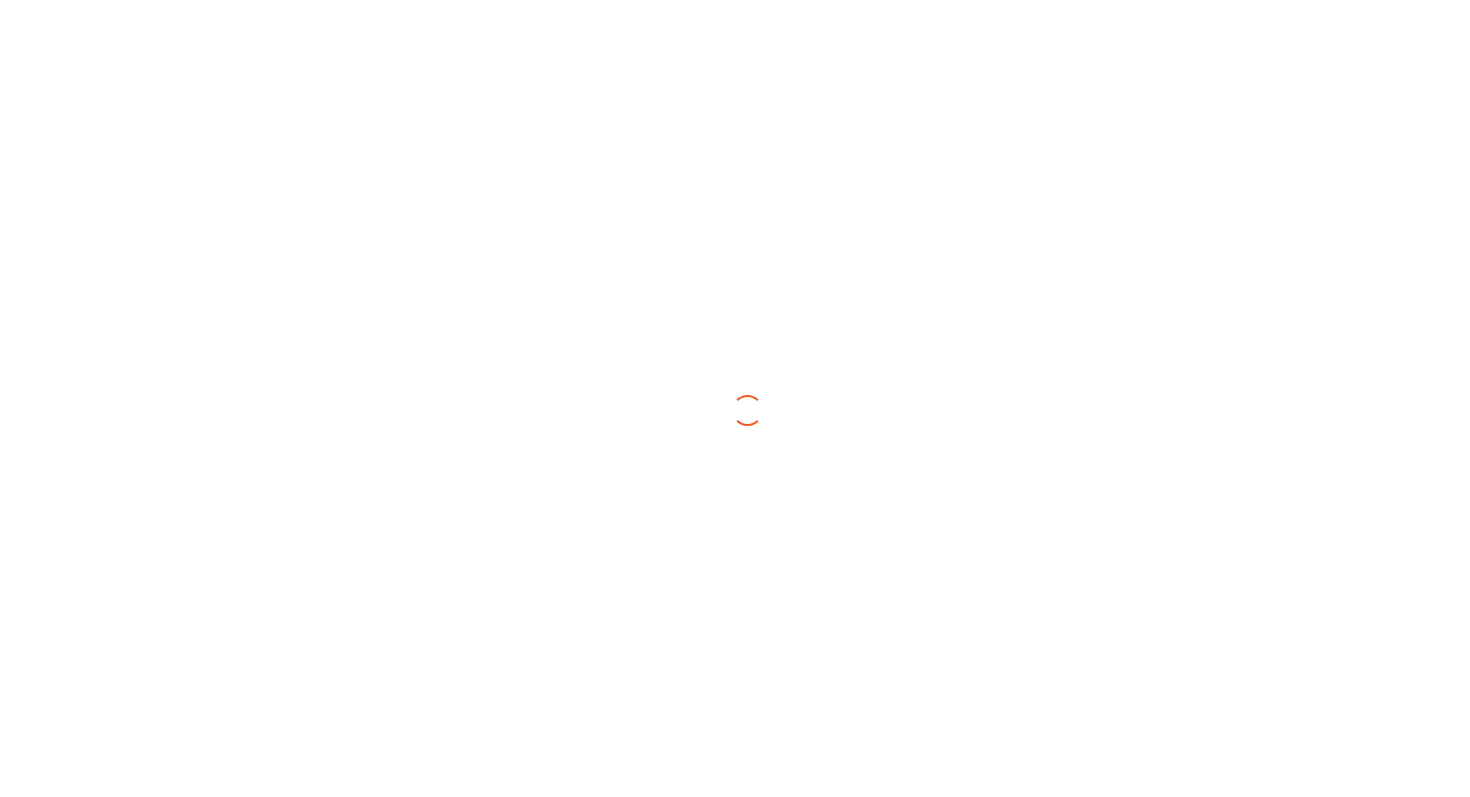 scroll, scrollTop: 0, scrollLeft: 0, axis: both 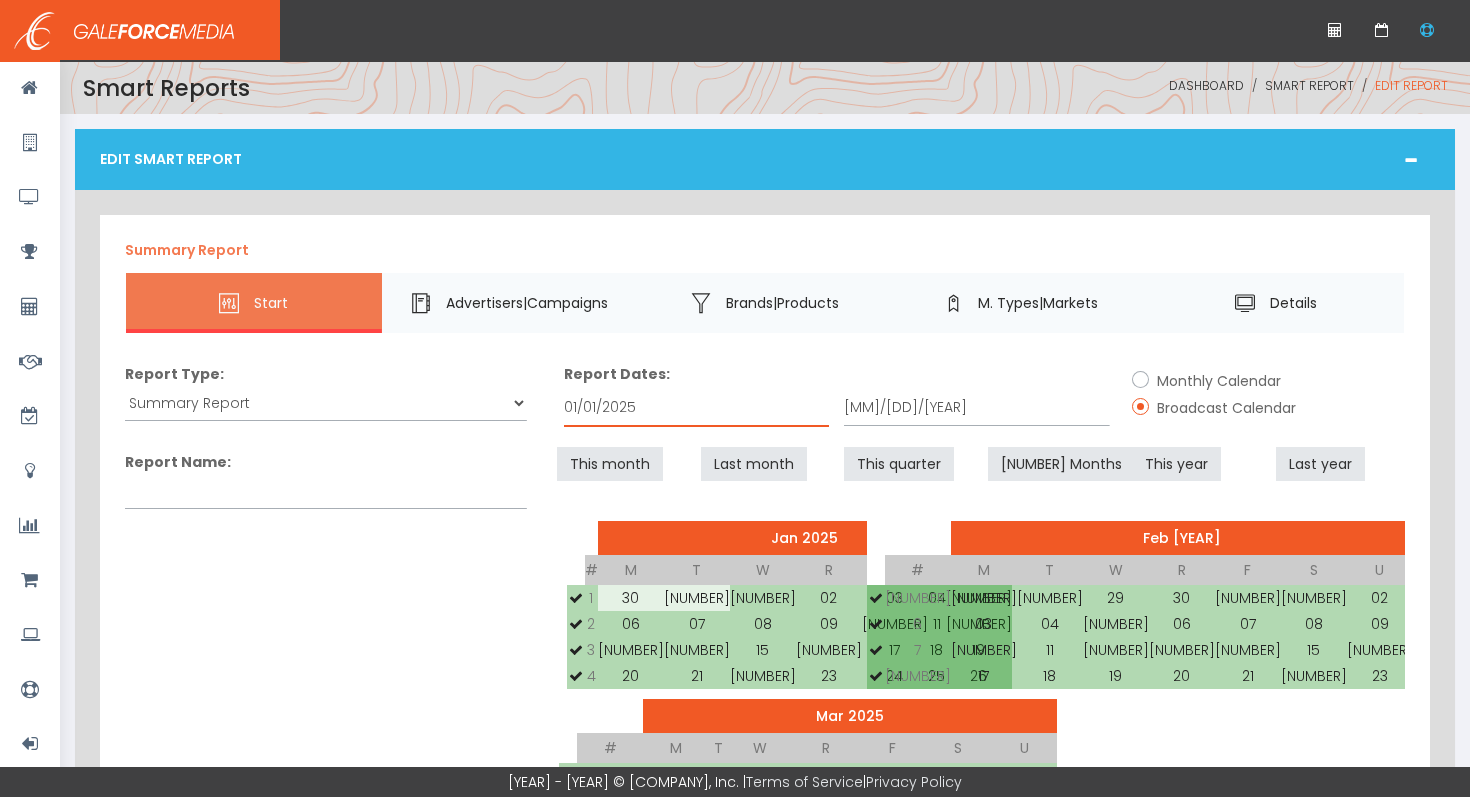 click on "[MM]/[DD]/[YYYY]" at bounding box center (696, 408) 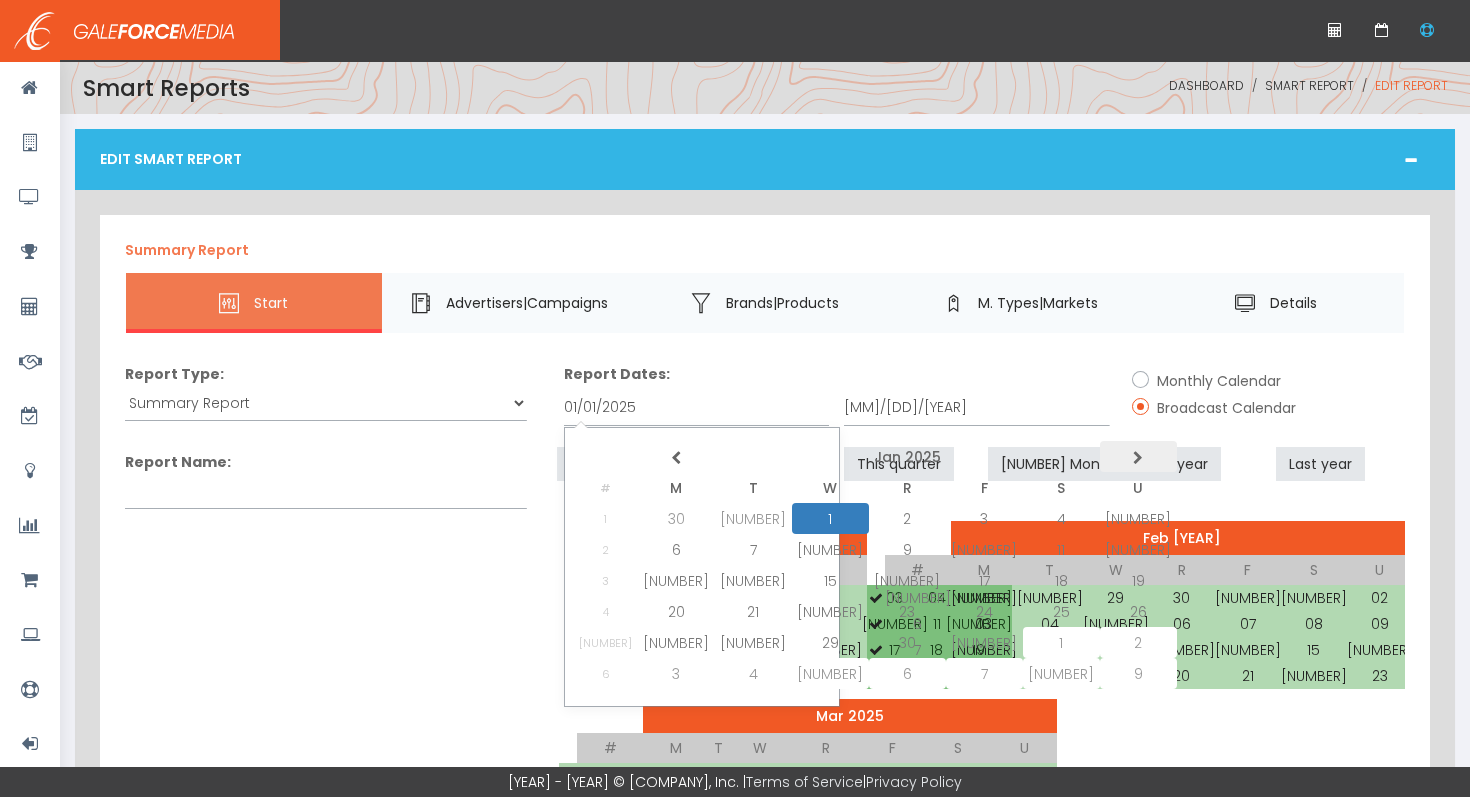 click at bounding box center [1138, 456] 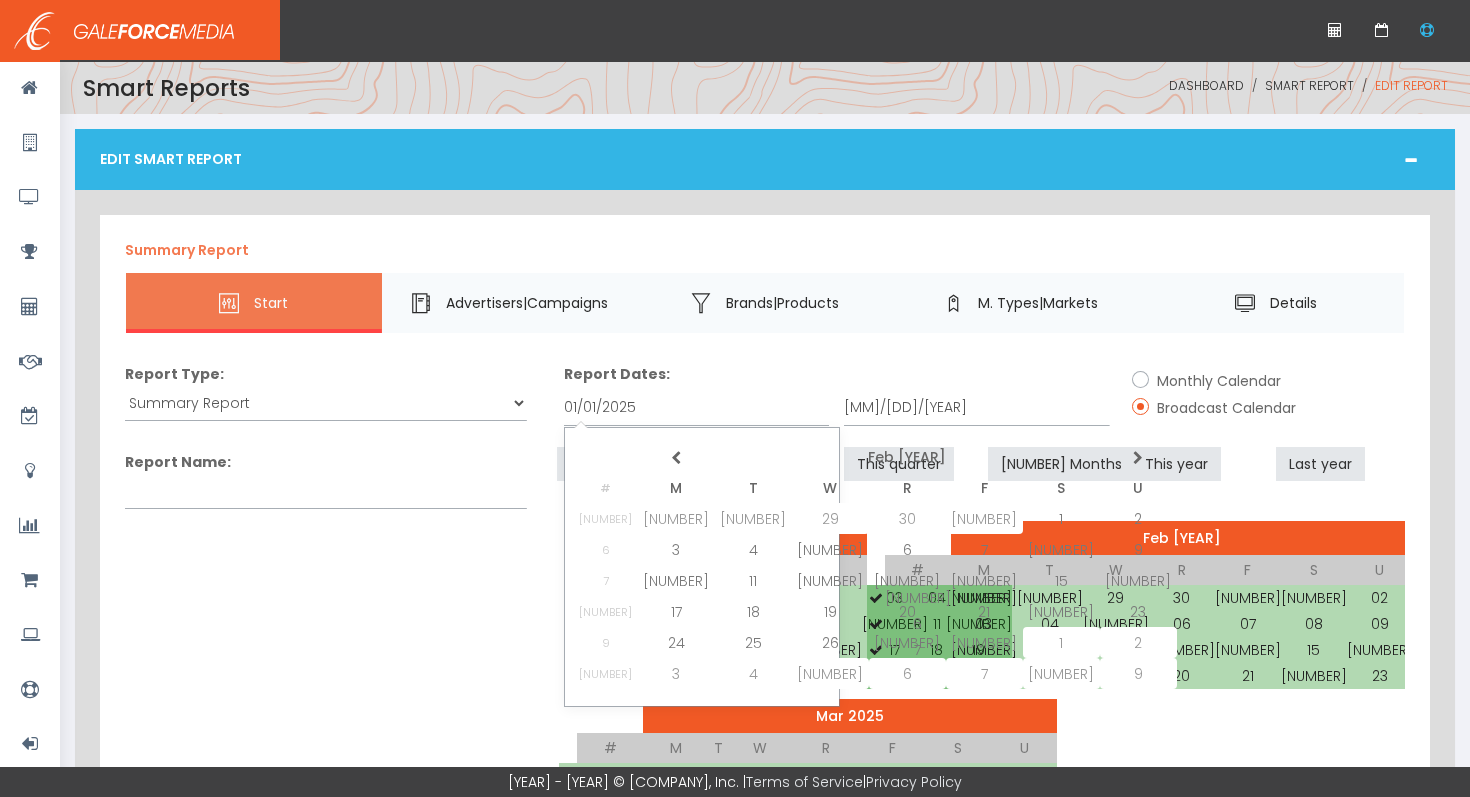 click at bounding box center (1138, 456) 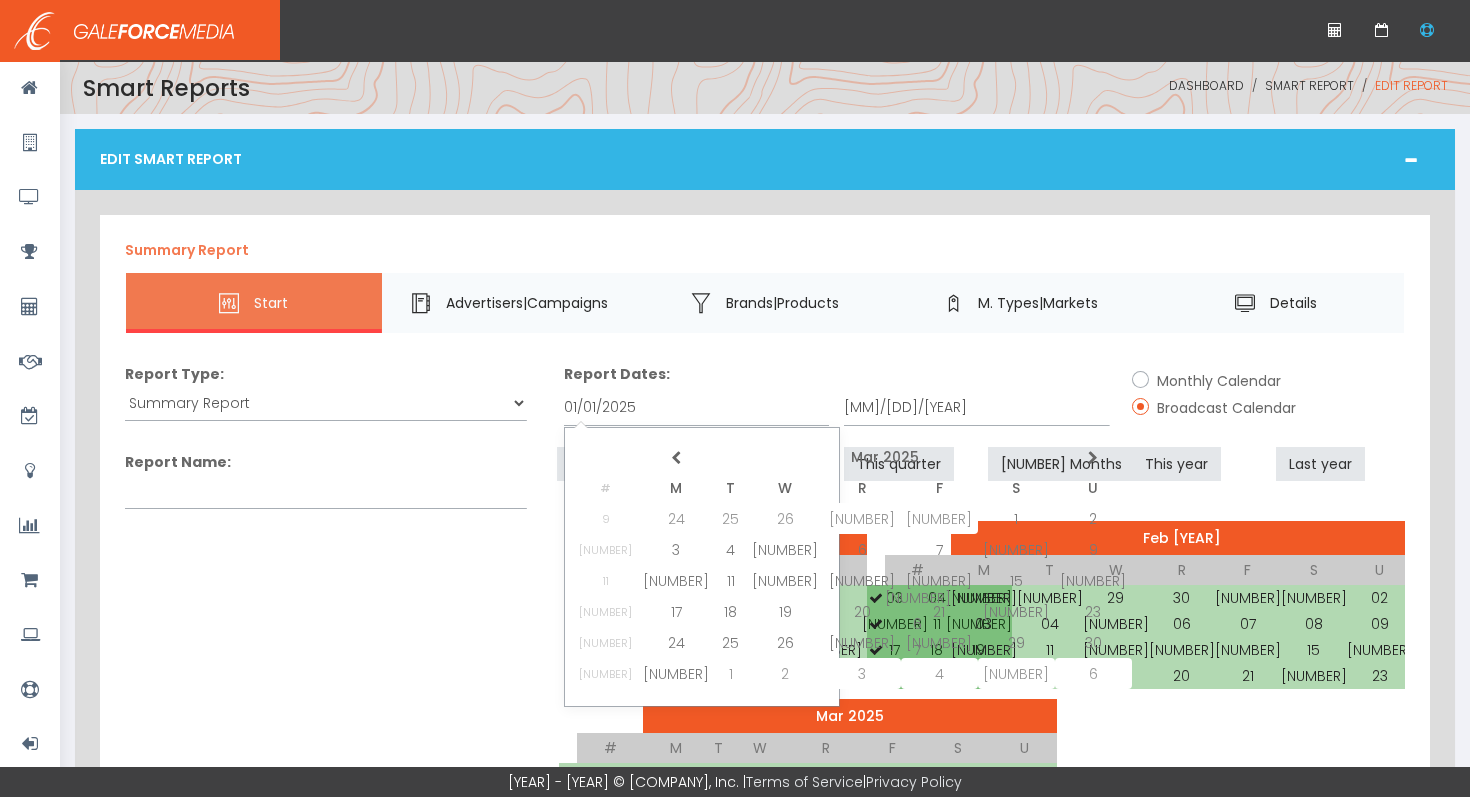 click at bounding box center (1138, 456) 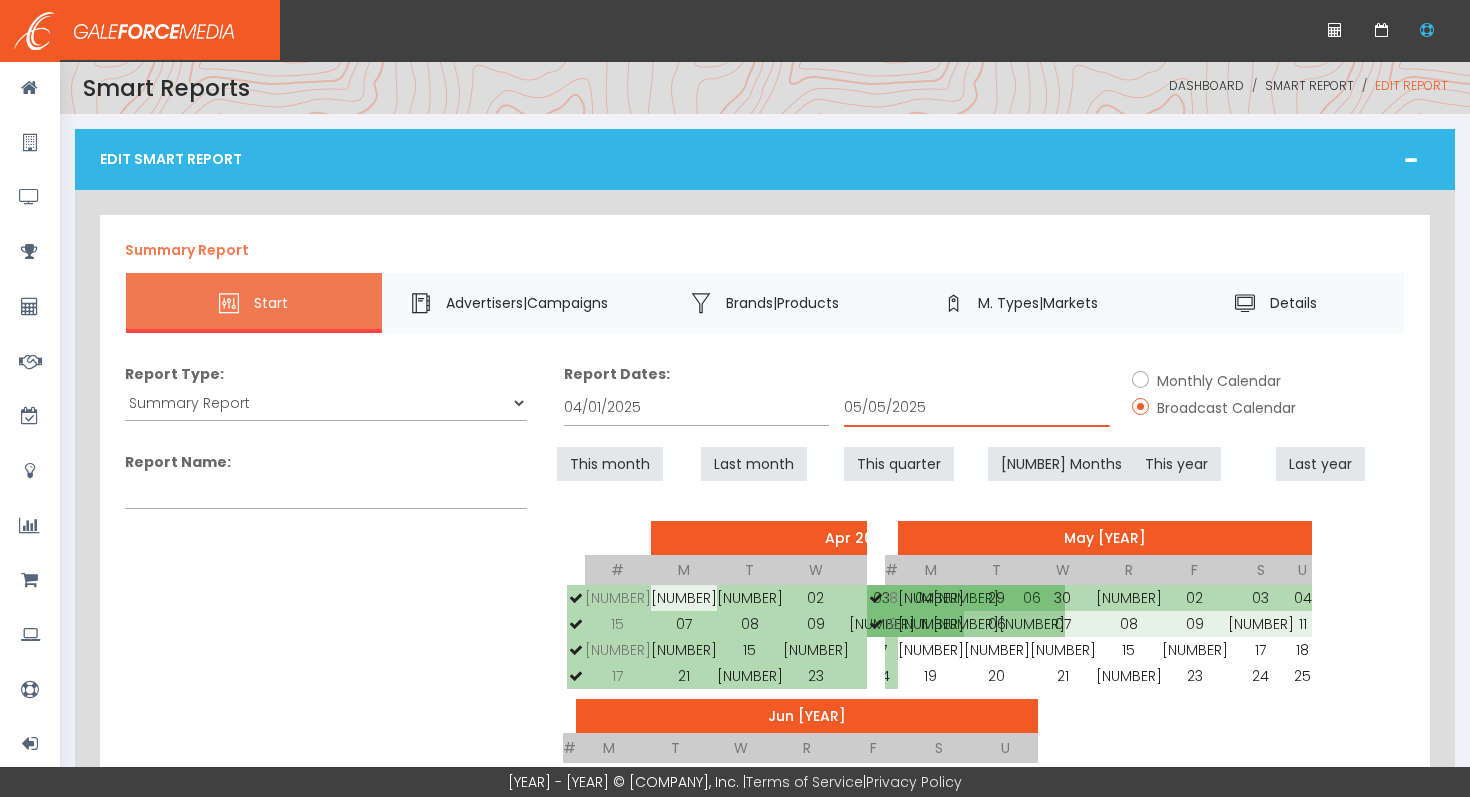 click on "[MM]/[DD]/[YEAR]" at bounding box center [976, 408] 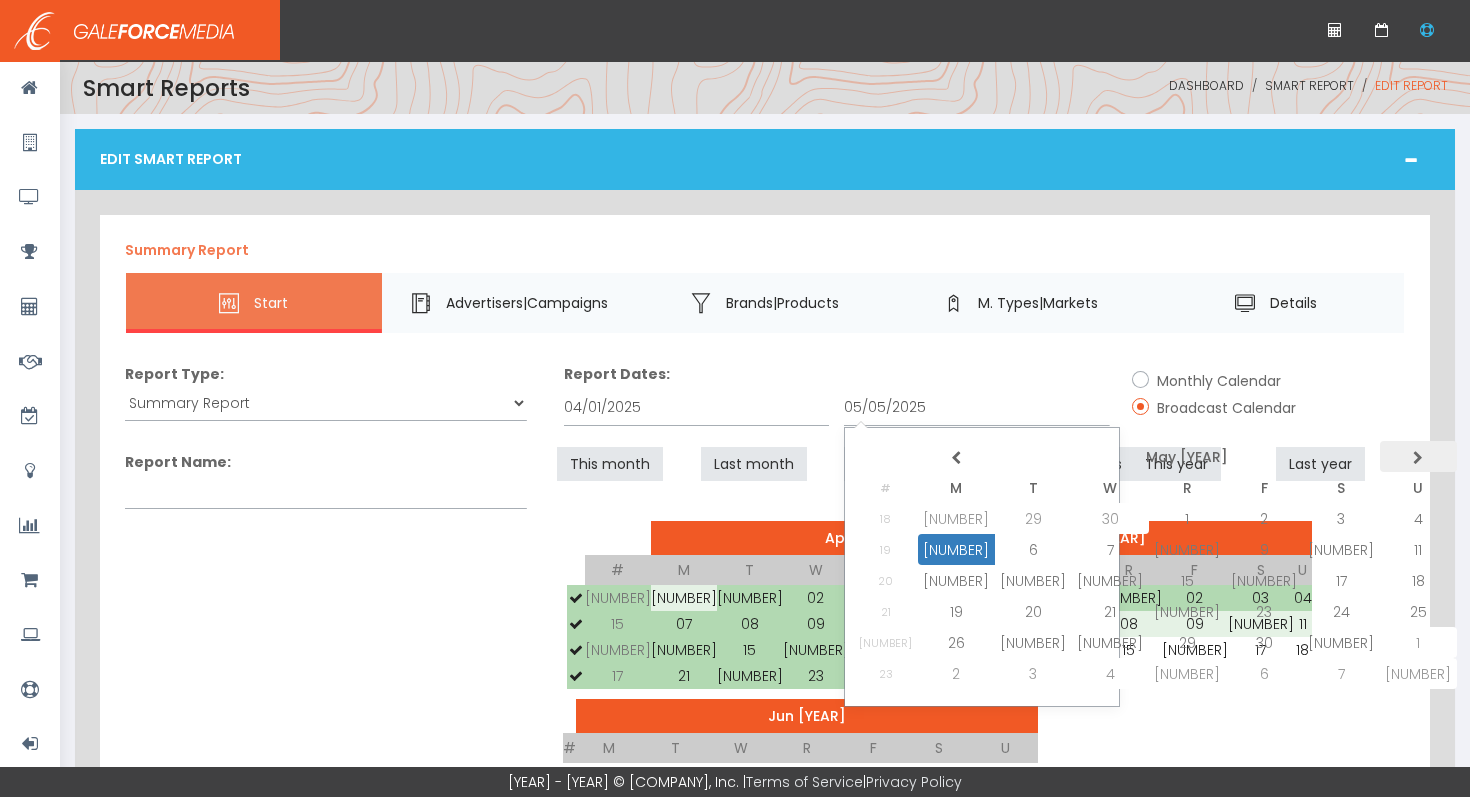 click at bounding box center [0, 0] 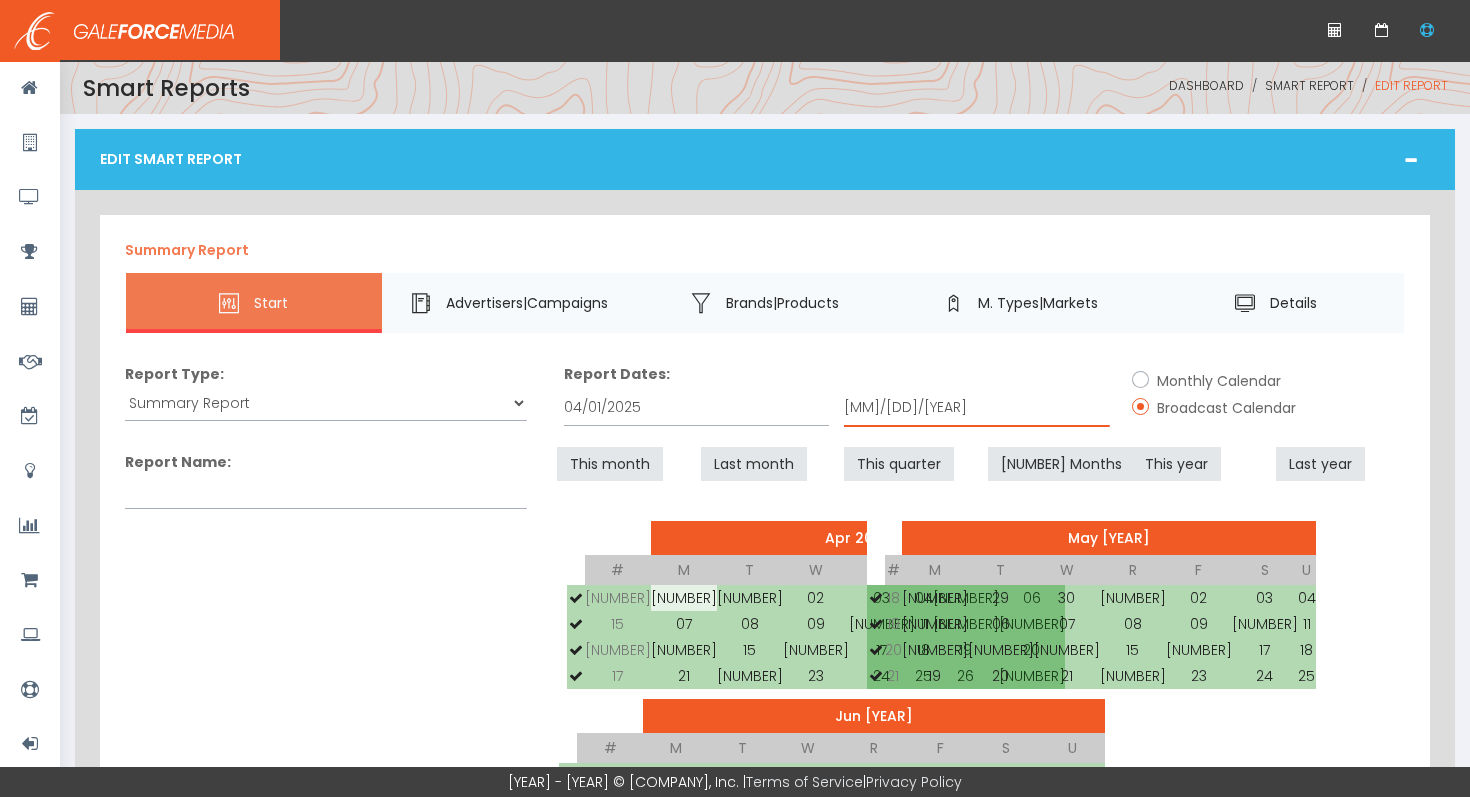 click on "06/30/2025" at bounding box center (976, 408) 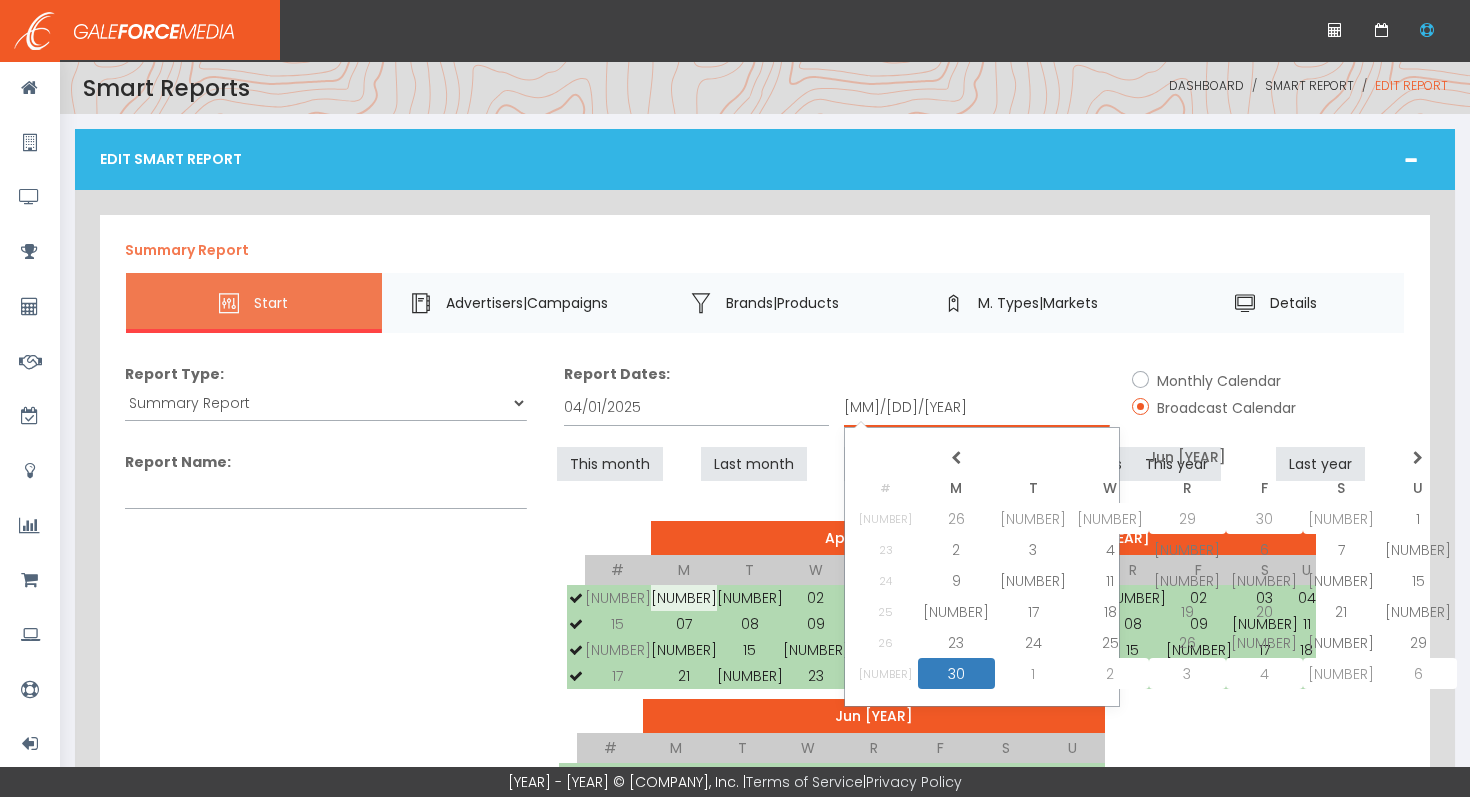 click on "06/30/2025" at bounding box center (976, 408) 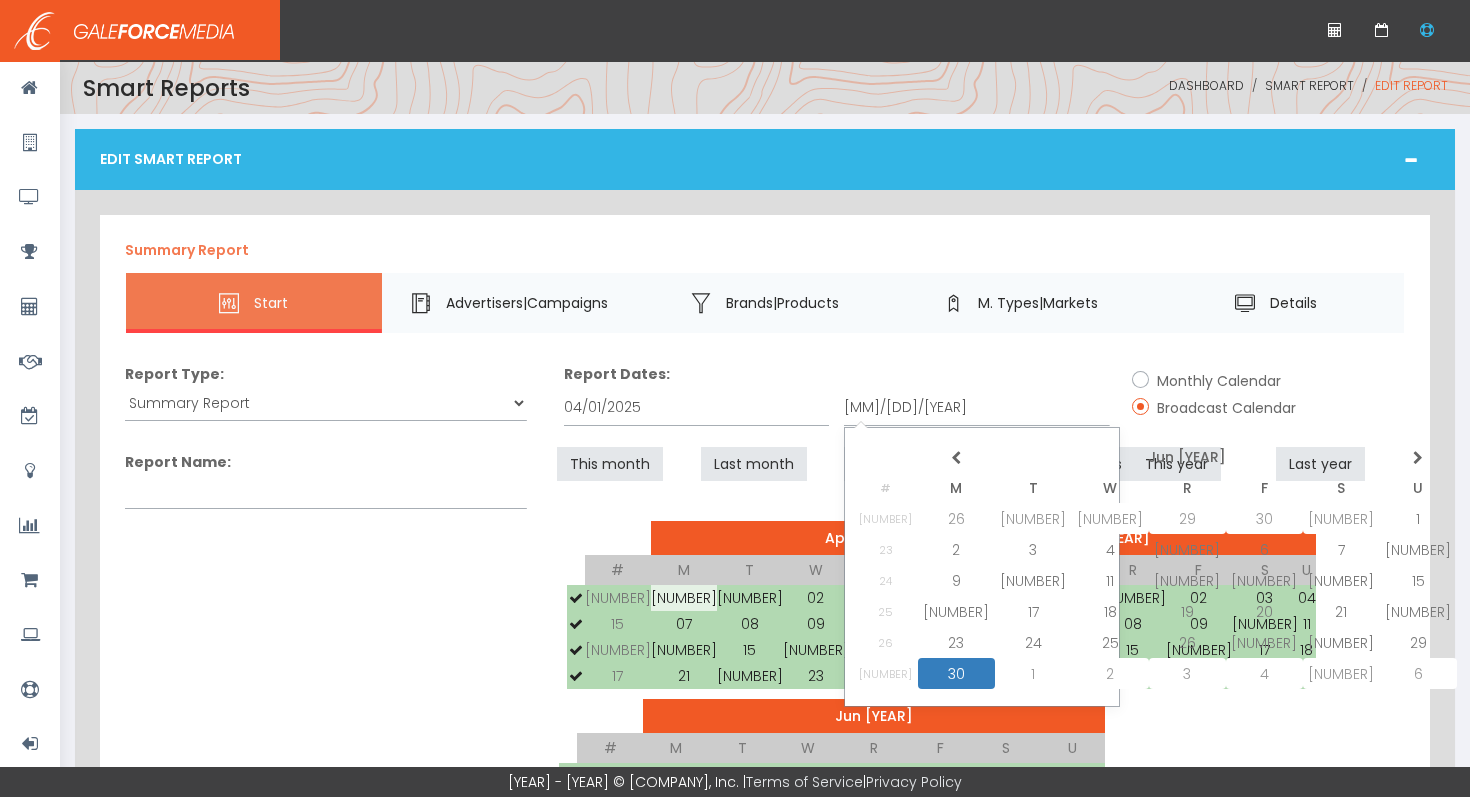 click on "Jun 2025   # M T W R F S U  22 26 27 28 29 30 31 01  23 02 03 04 05 06 07 08  24 09 10 11 12 13 14 15  25 16 17 18 19 20 21 22  26 23 24 25 26 27 28 29" at bounding box center [980, 712] 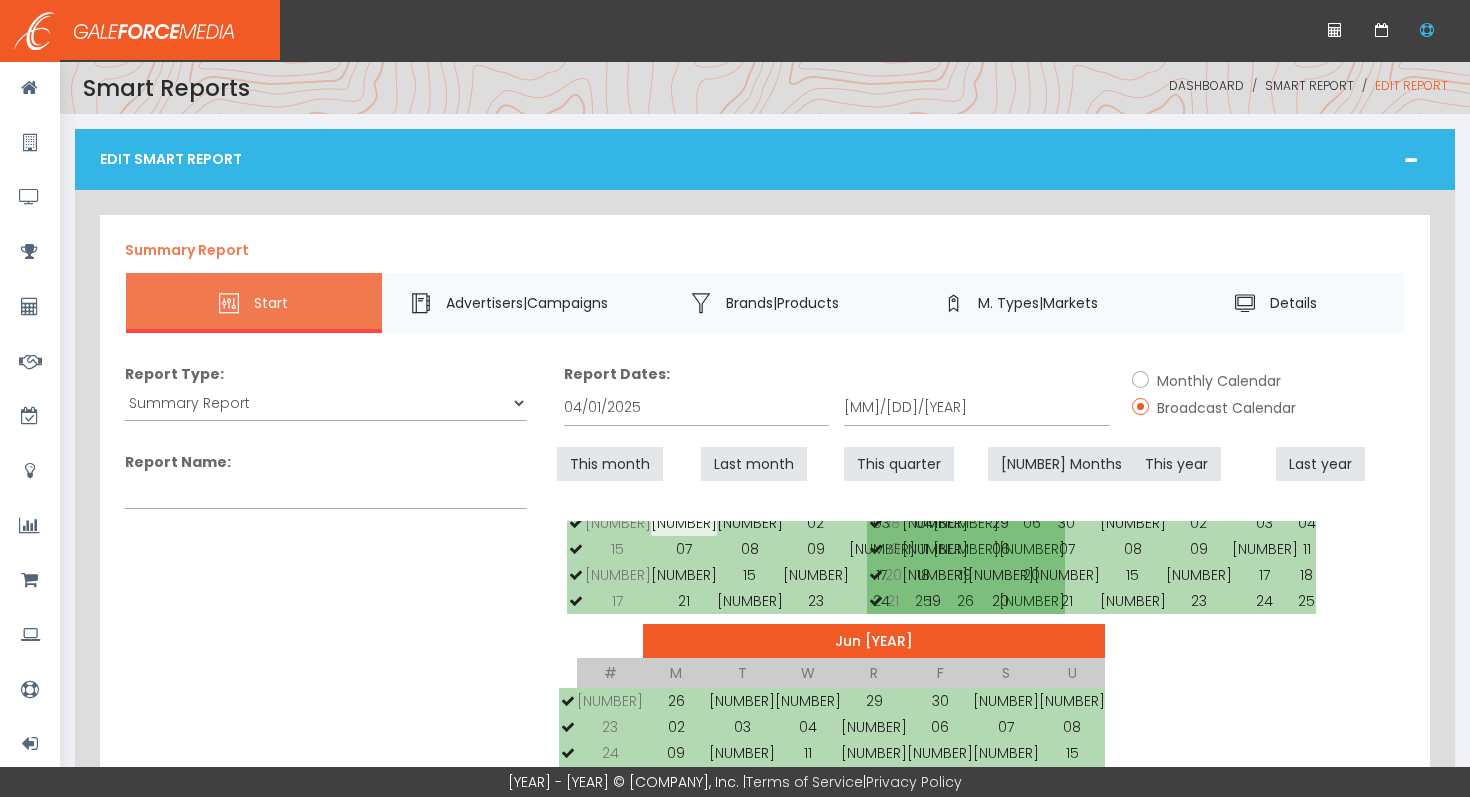 scroll, scrollTop: 143, scrollLeft: 0, axis: vertical 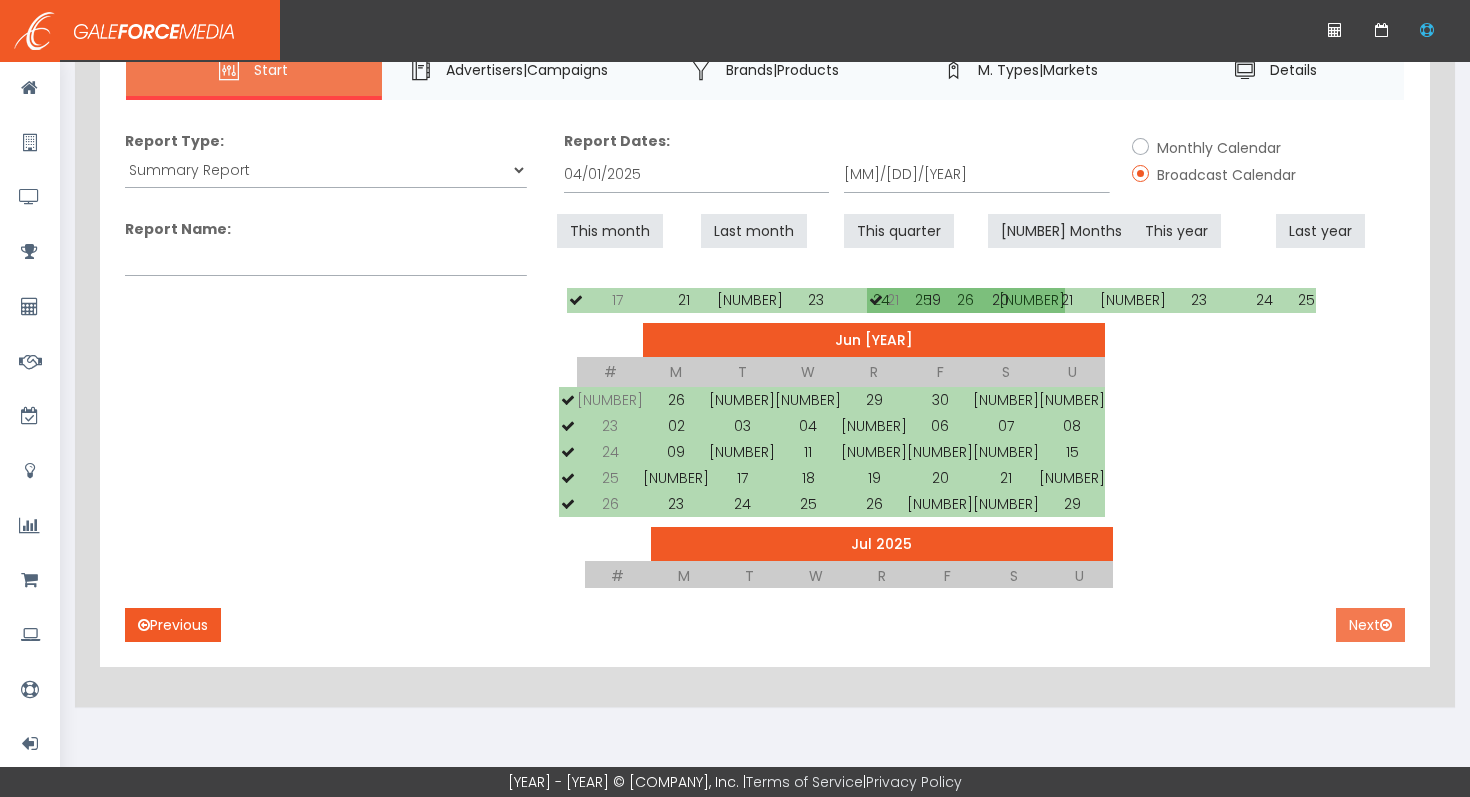 click on "Next" at bounding box center (1363, 625) 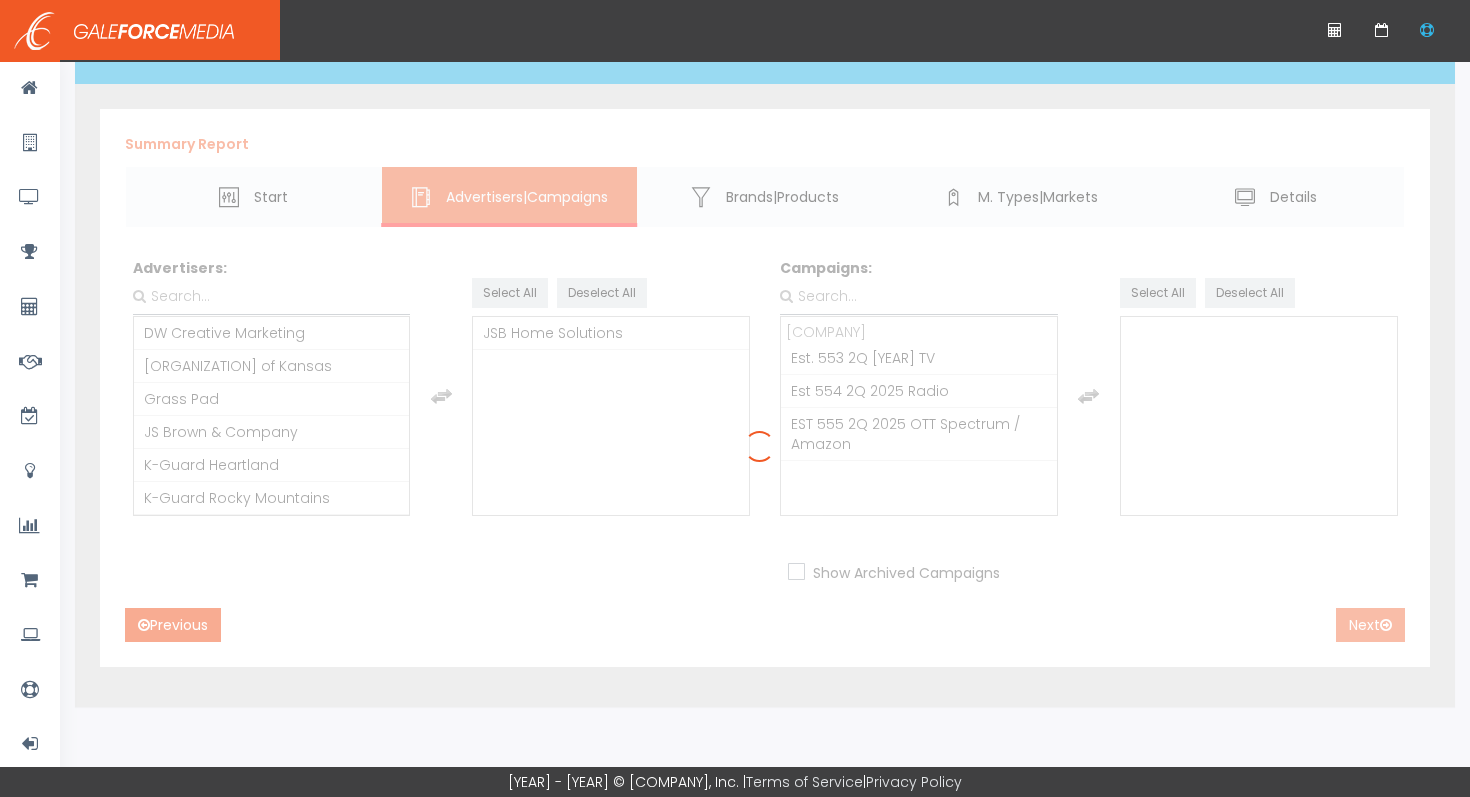 scroll, scrollTop: 22, scrollLeft: 0, axis: vertical 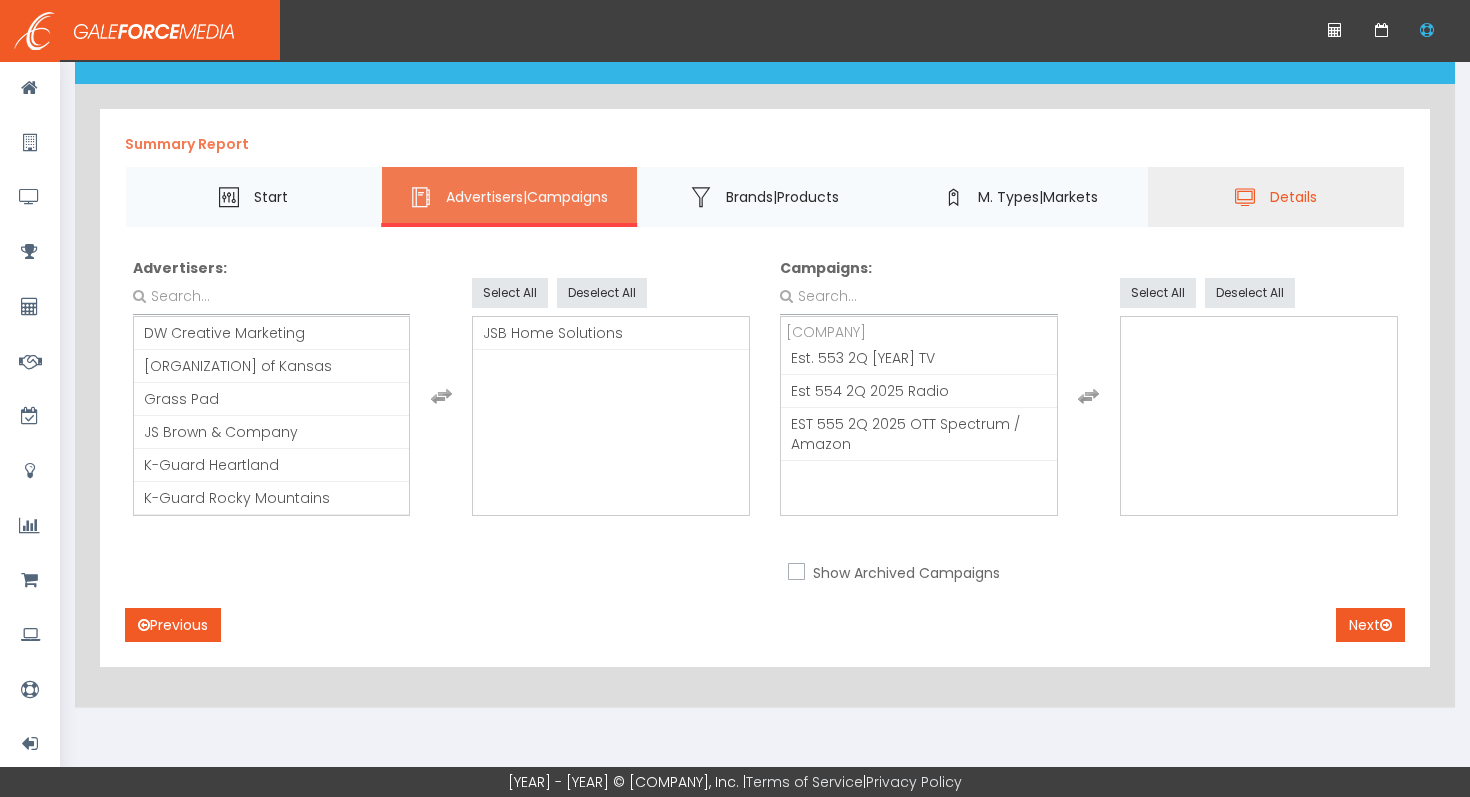 click on "Details" at bounding box center (1293, 196) 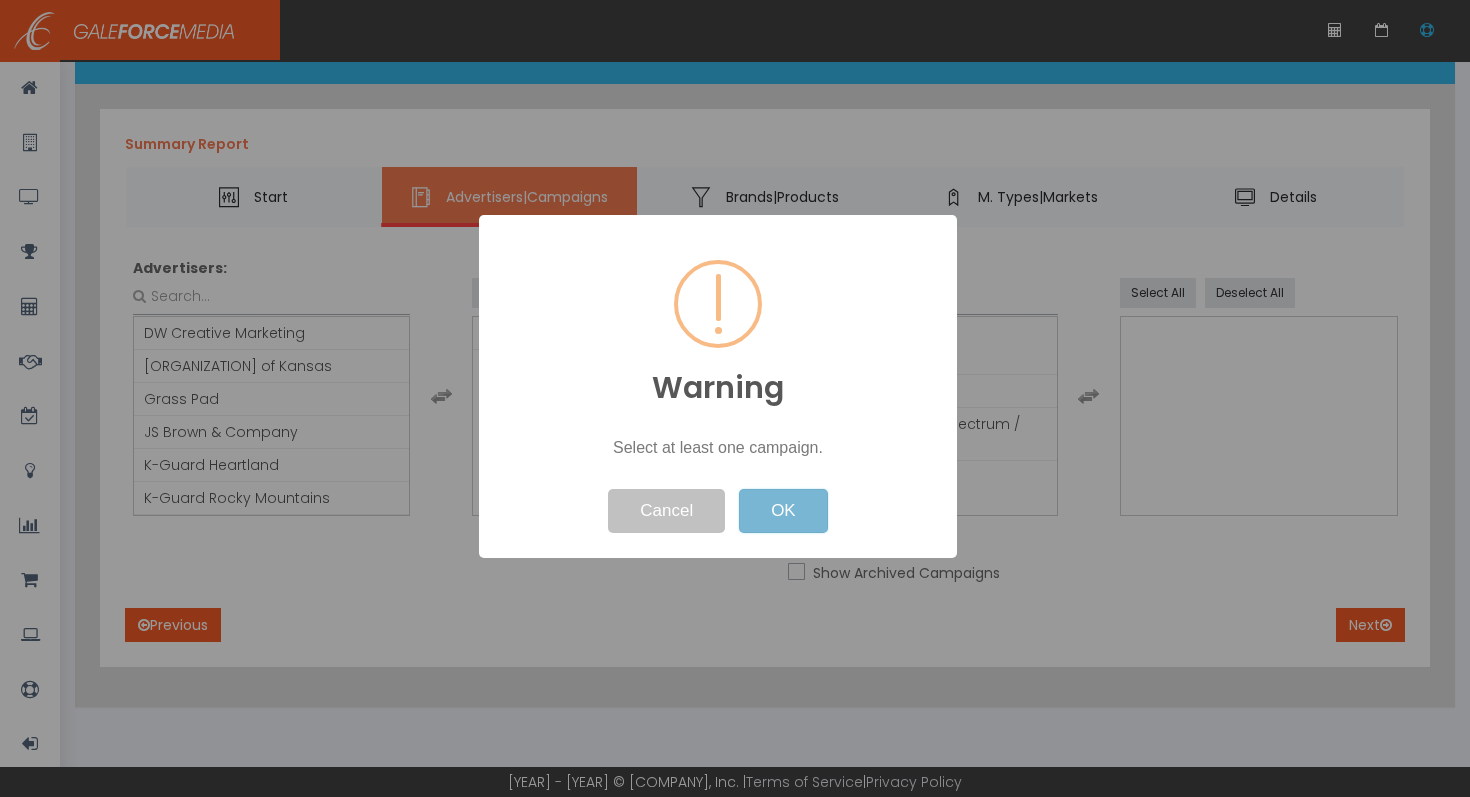 click on "OK" at bounding box center [783, 511] 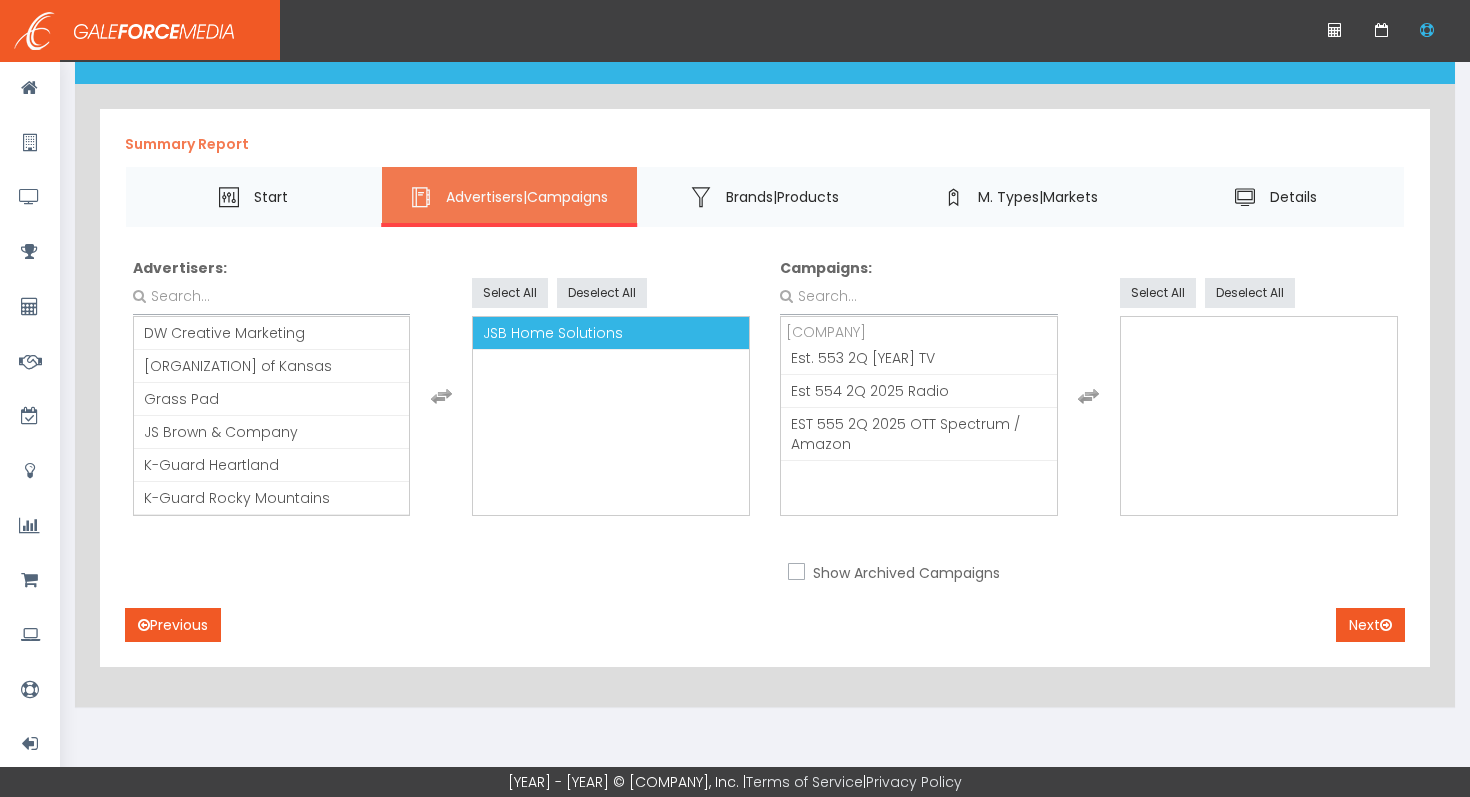 click on "[COMPANY] Home Solutions" at bounding box center [553, 333] 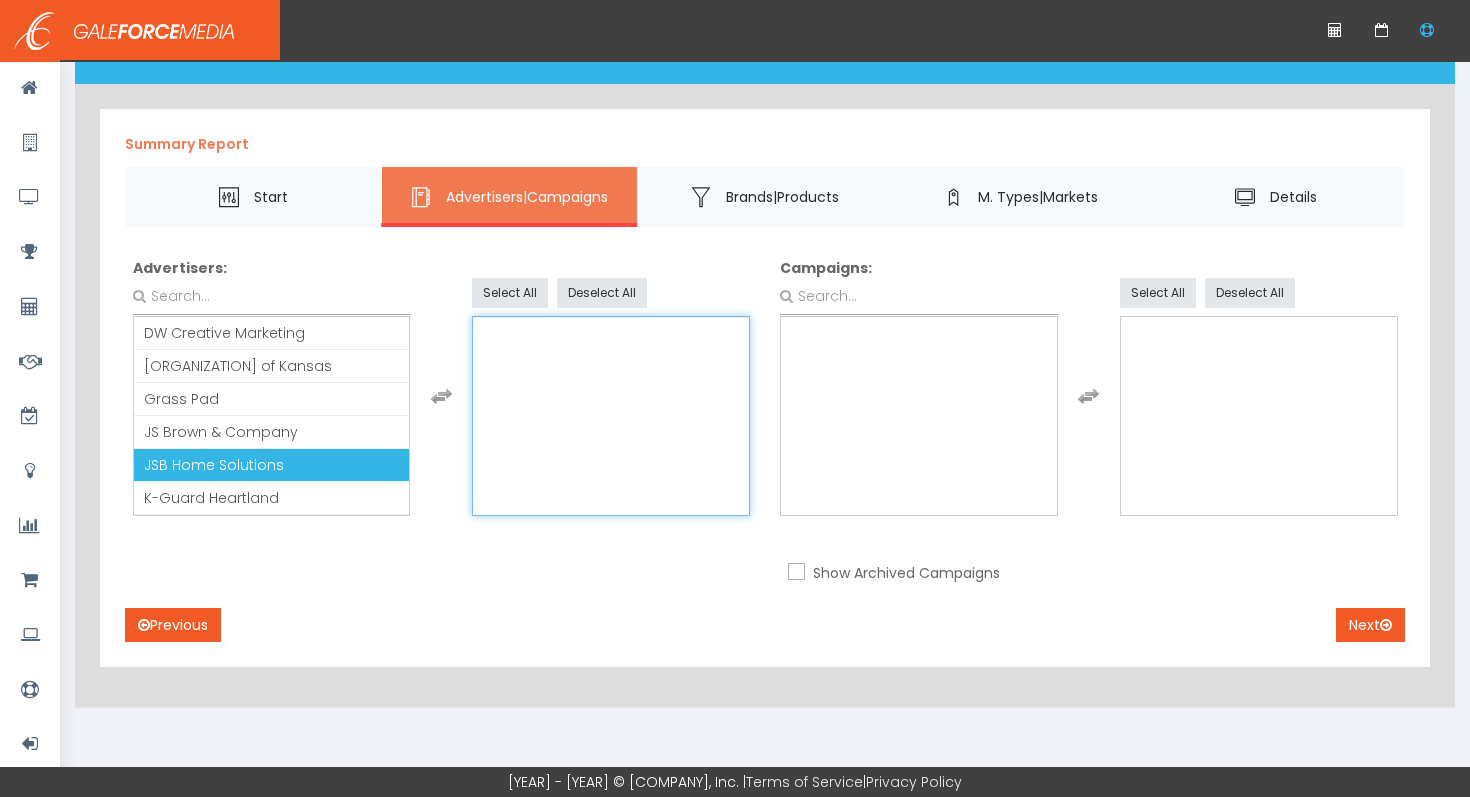 click on "JSB Home Solutions" at bounding box center [272, 465] 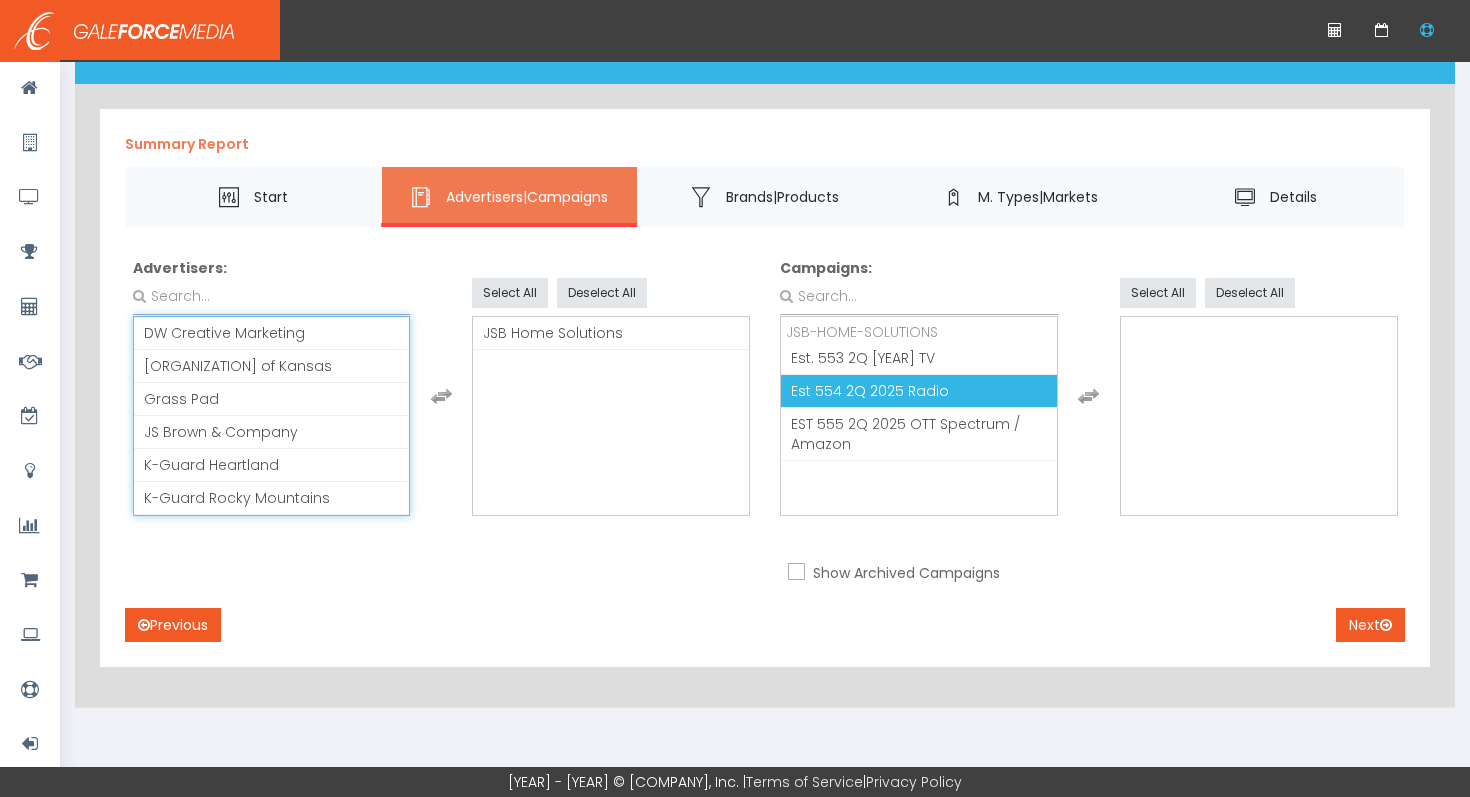 click on "Est 554 2Q 2025 Radio" at bounding box center (897, 401) 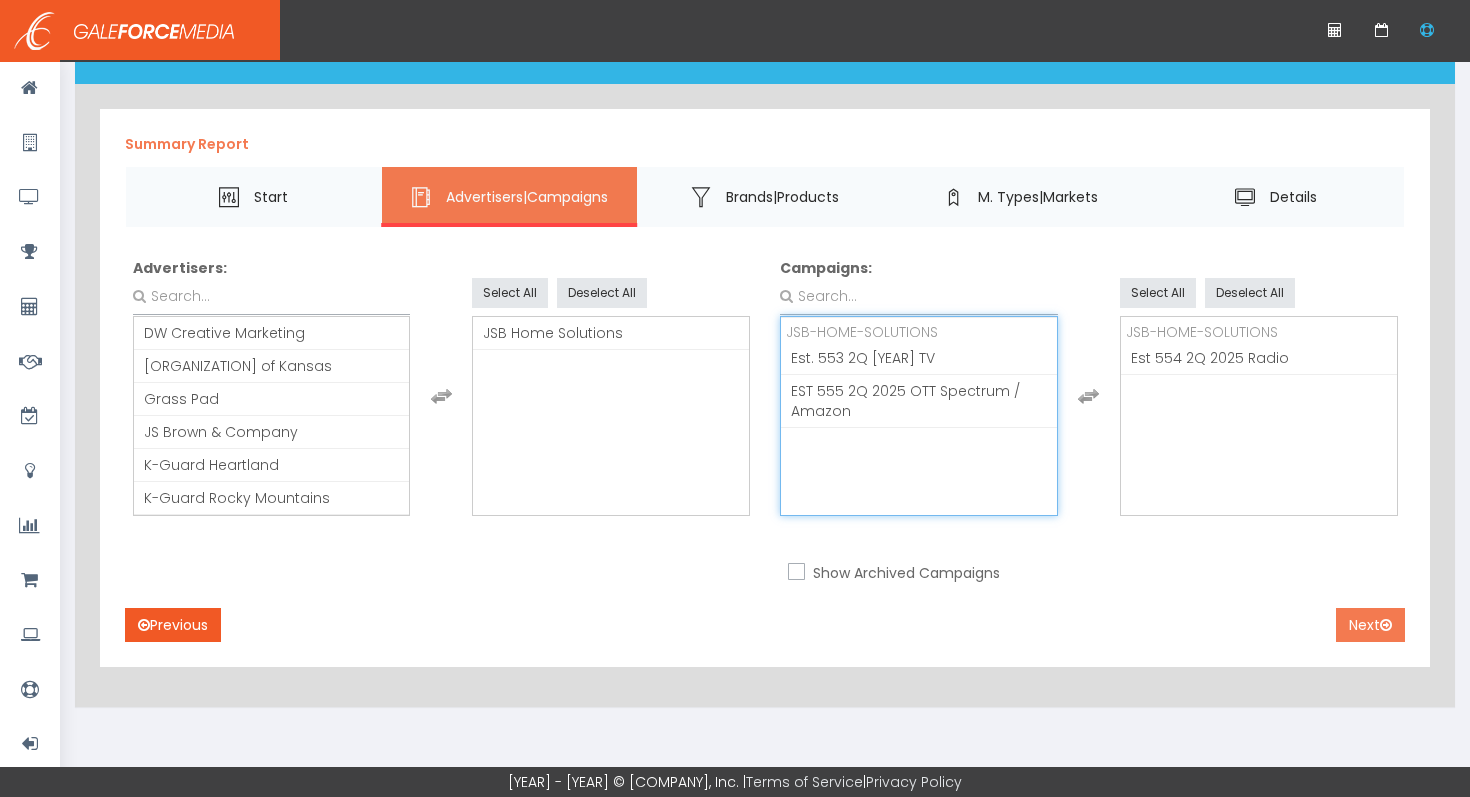 click on "Next" at bounding box center (1363, 625) 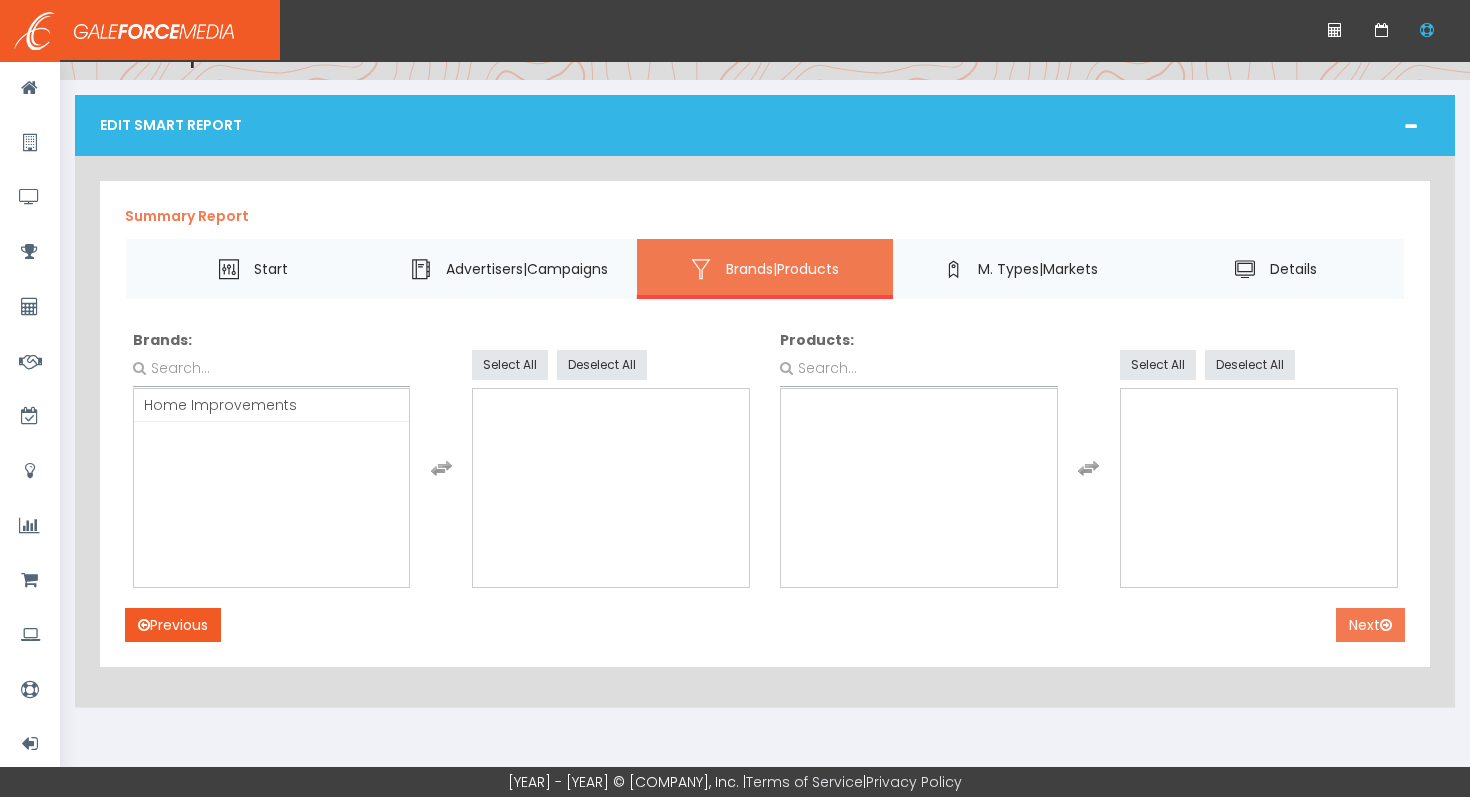 scroll, scrollTop: 34, scrollLeft: 0, axis: vertical 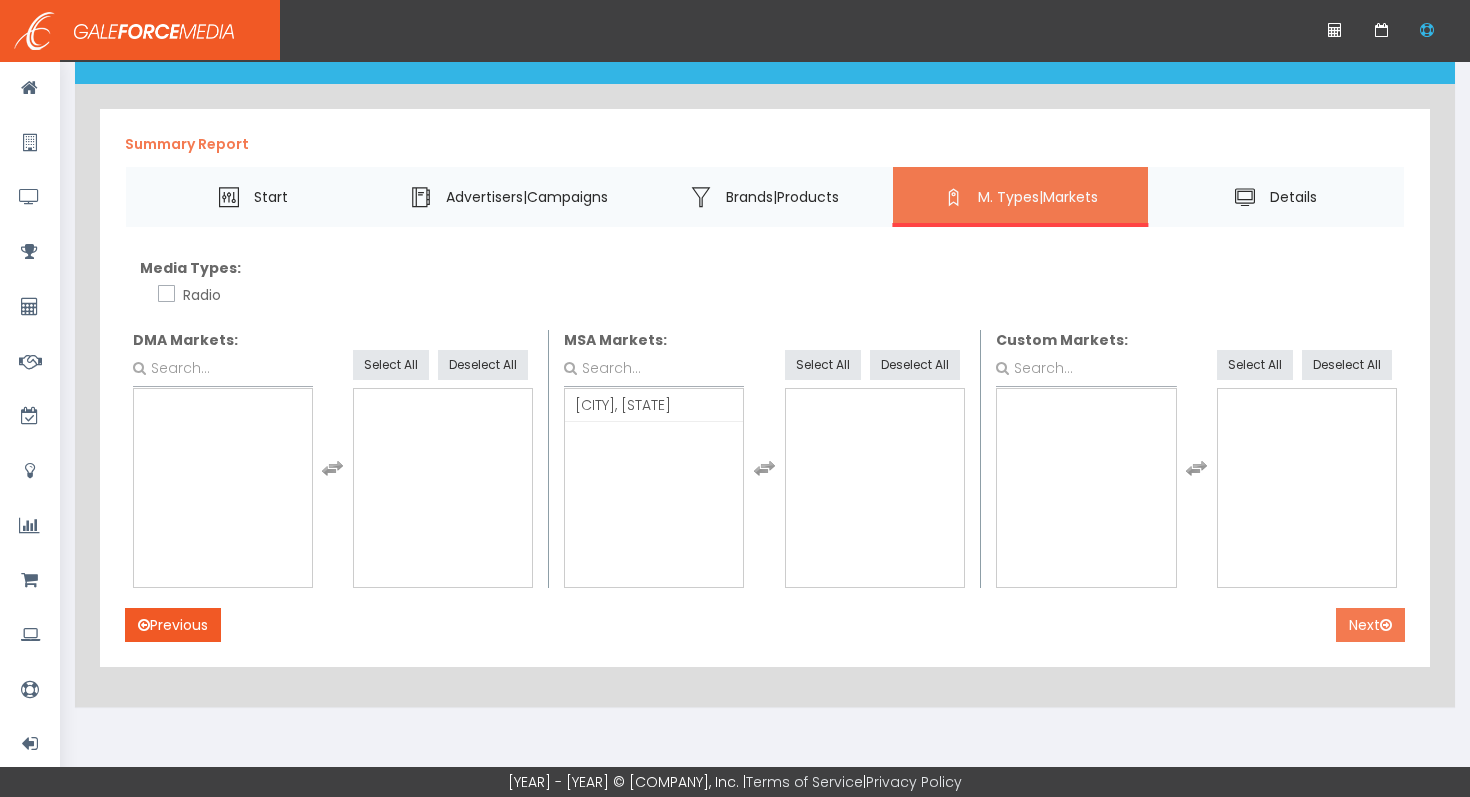 click on "Next" at bounding box center [1363, 625] 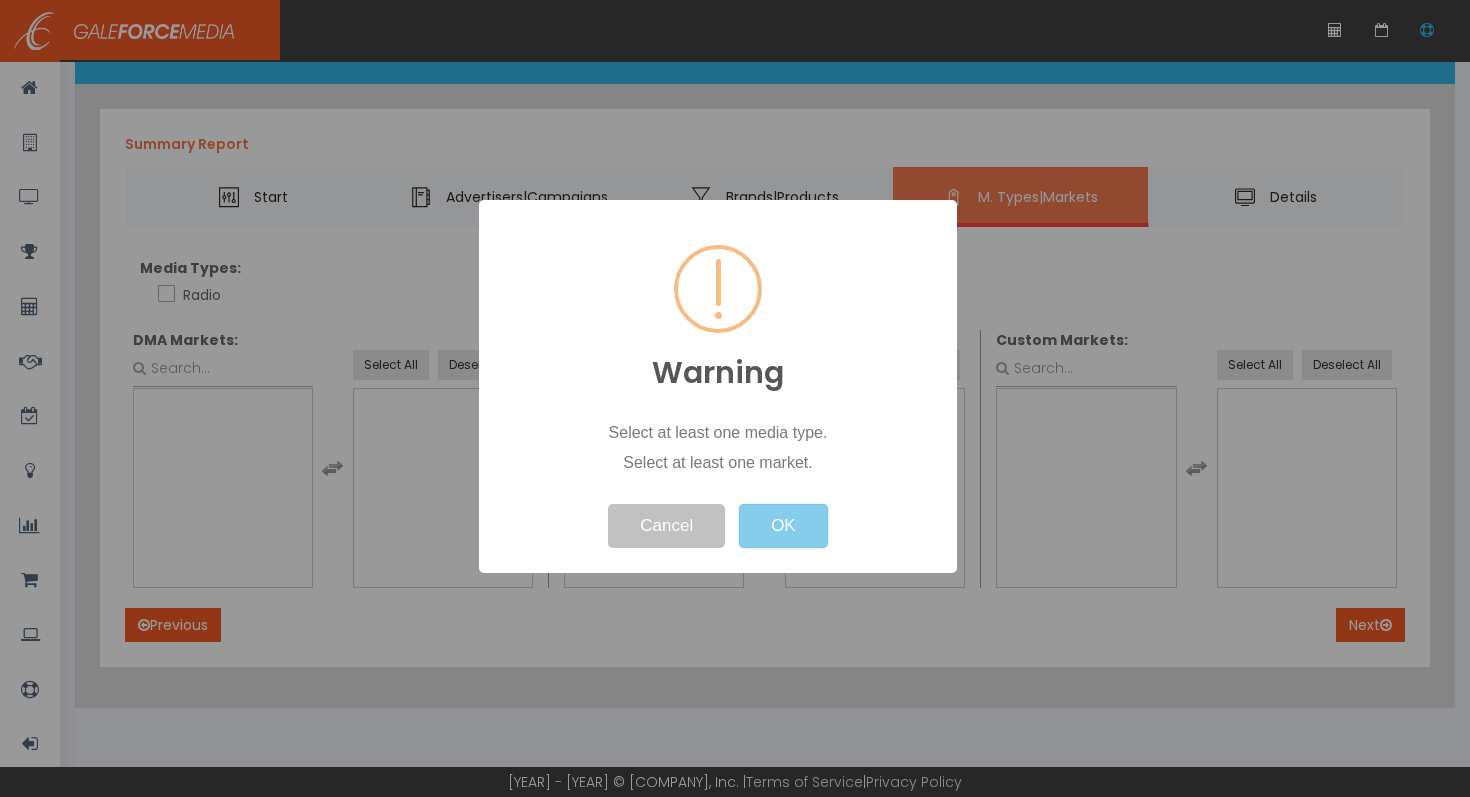 click on "OK" at bounding box center [783, 526] 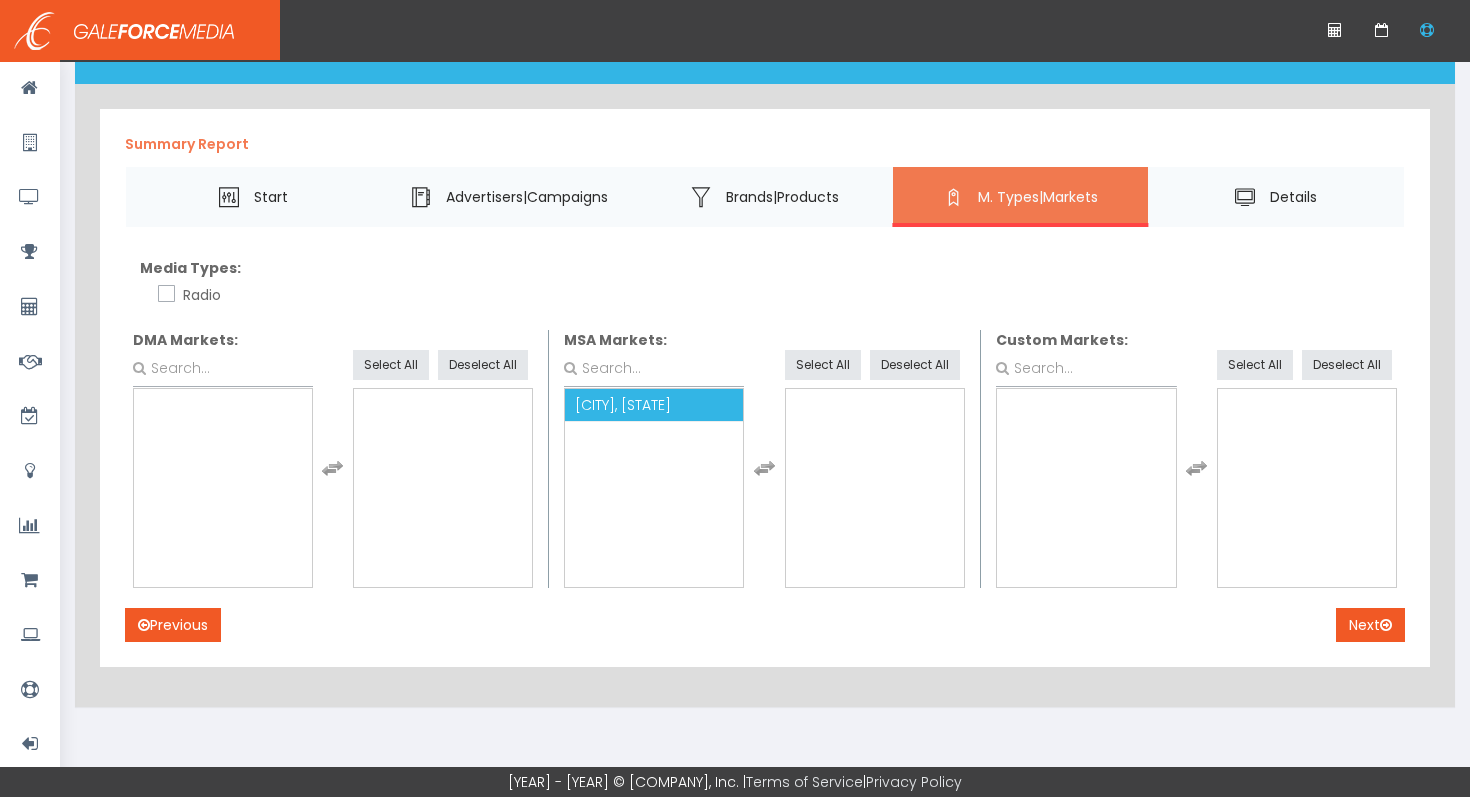 click on "Columbus, OH" at bounding box center [626, 405] 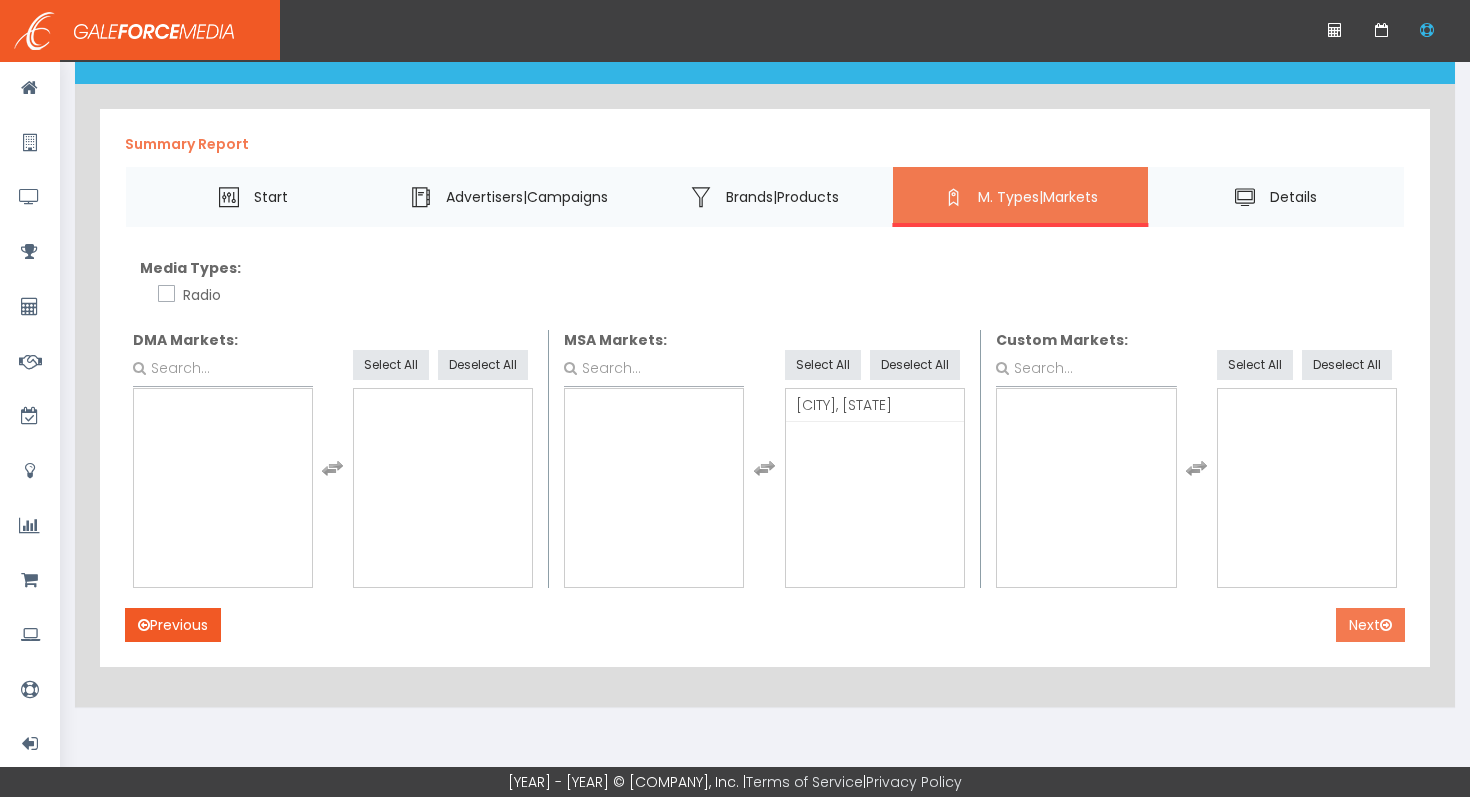 click on "Next" at bounding box center [1363, 625] 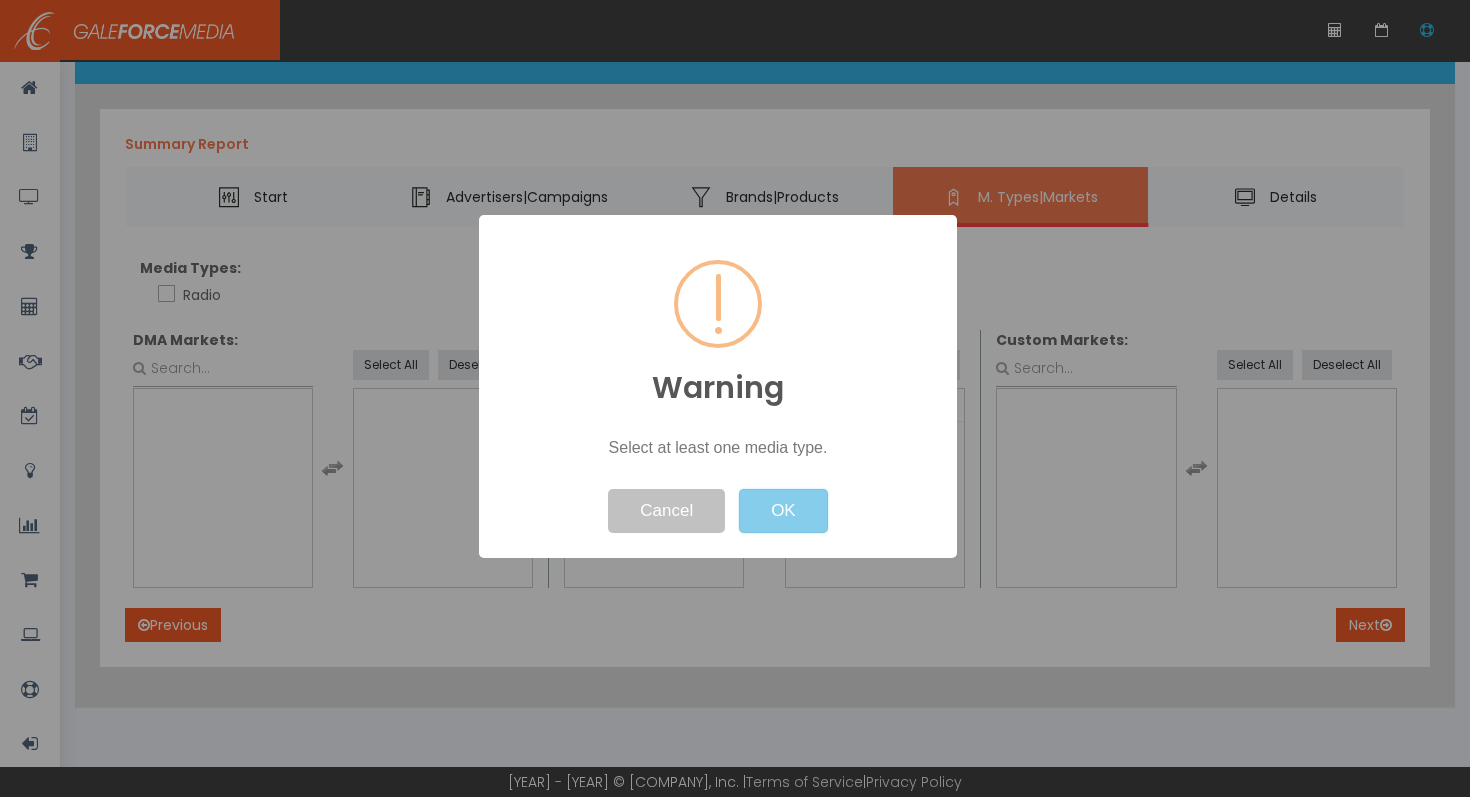 click on "OK" at bounding box center [783, 511] 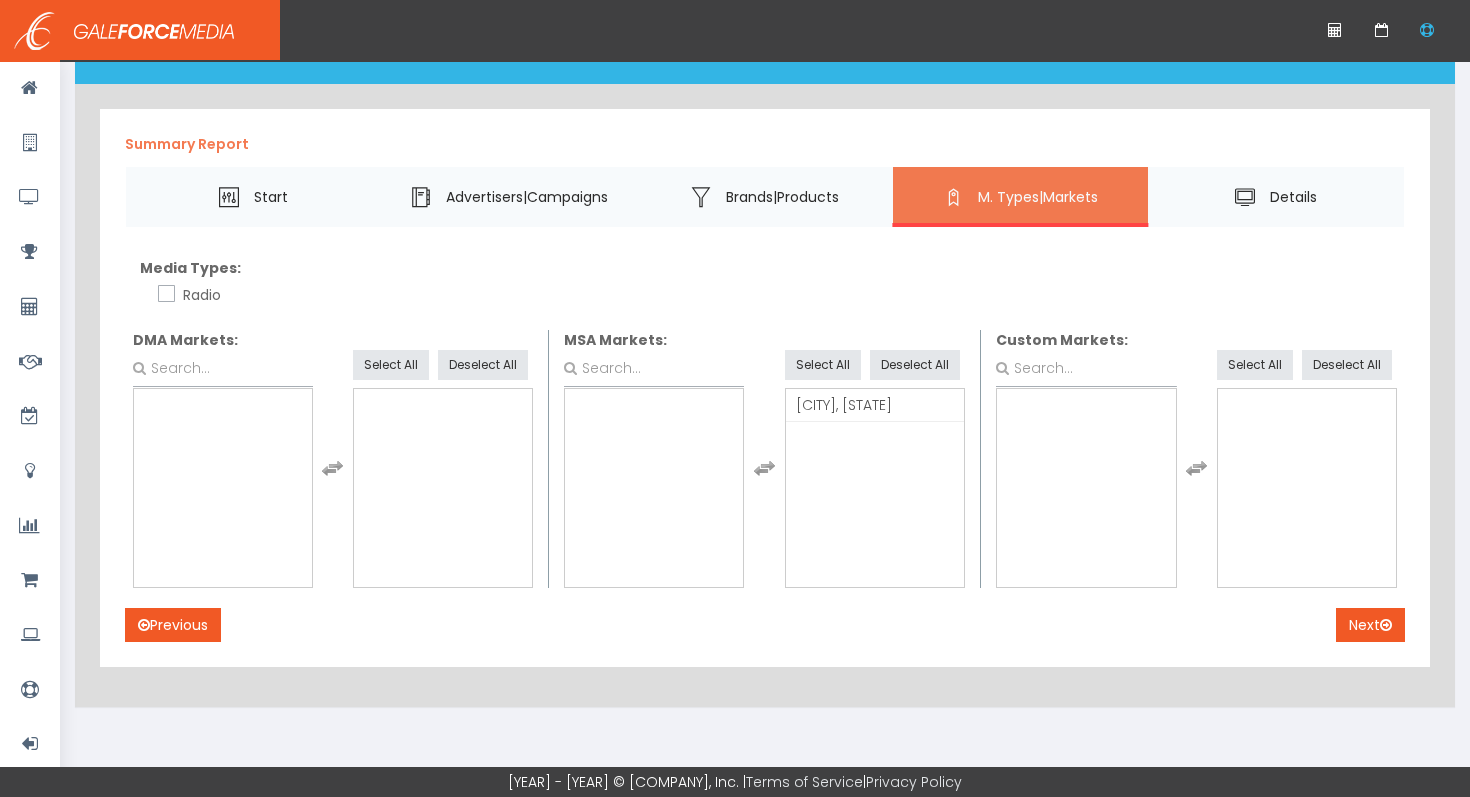 click on "Radio" at bounding box center [199, 295] 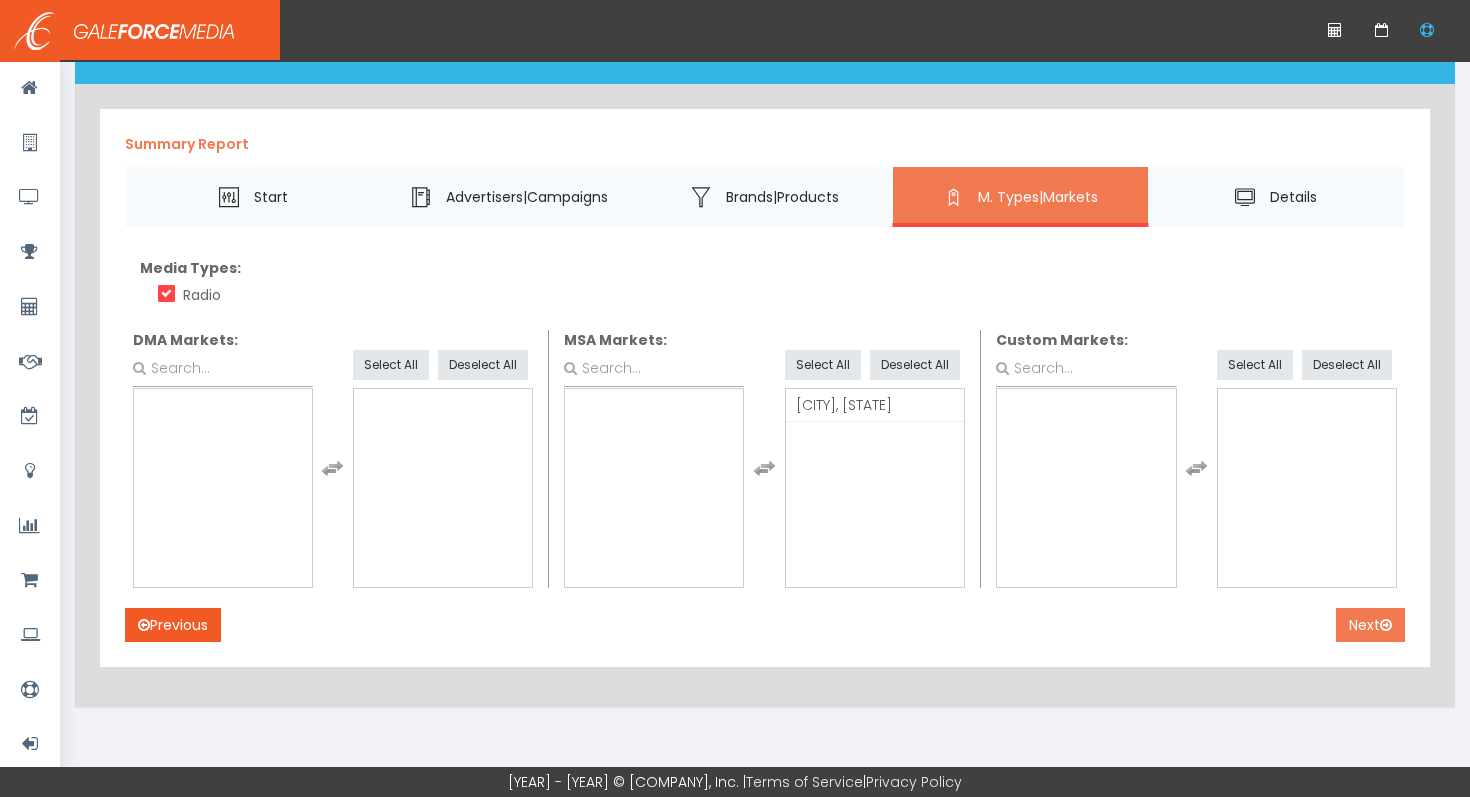 click on "Next" at bounding box center [1363, 625] 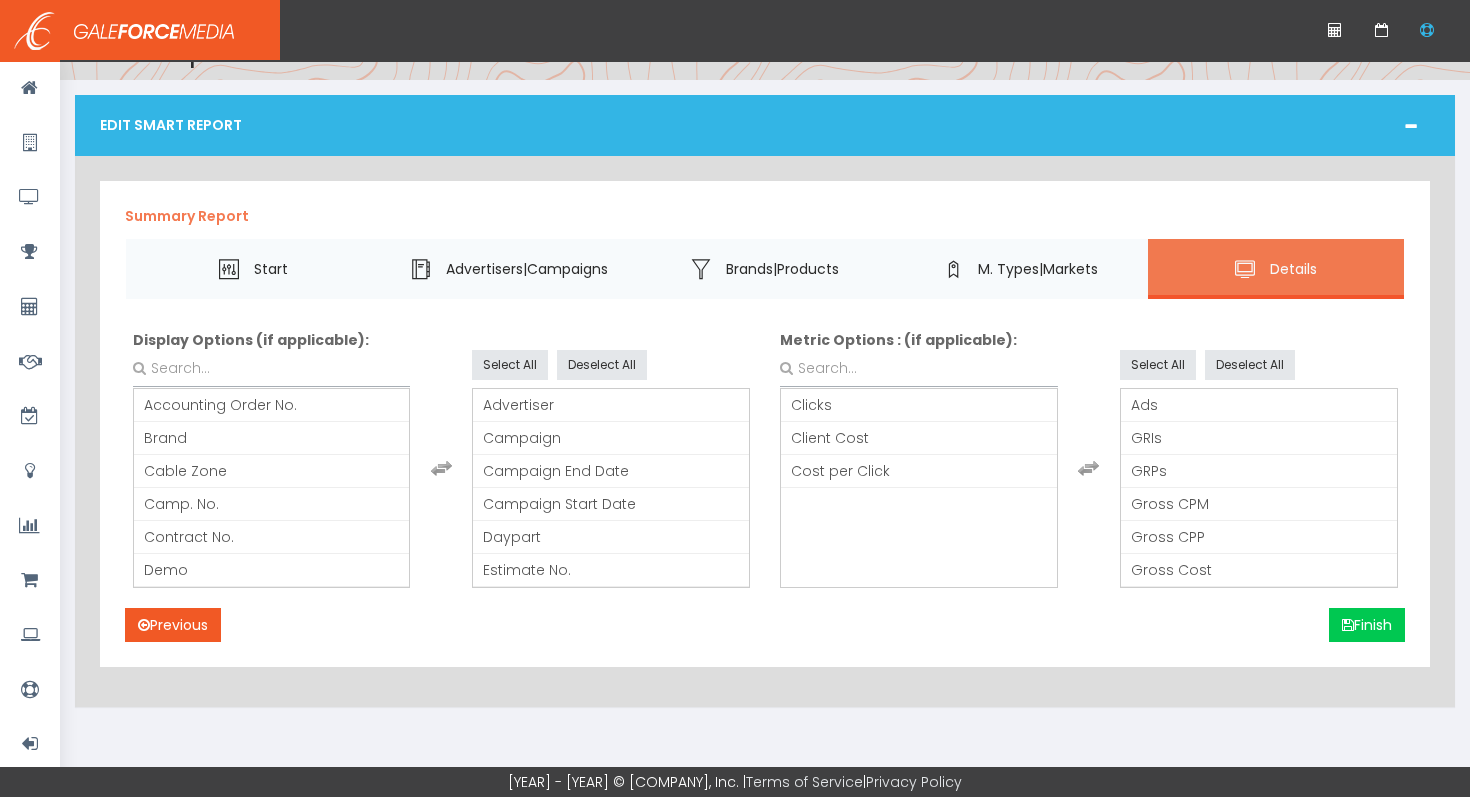scroll, scrollTop: 34, scrollLeft: 0, axis: vertical 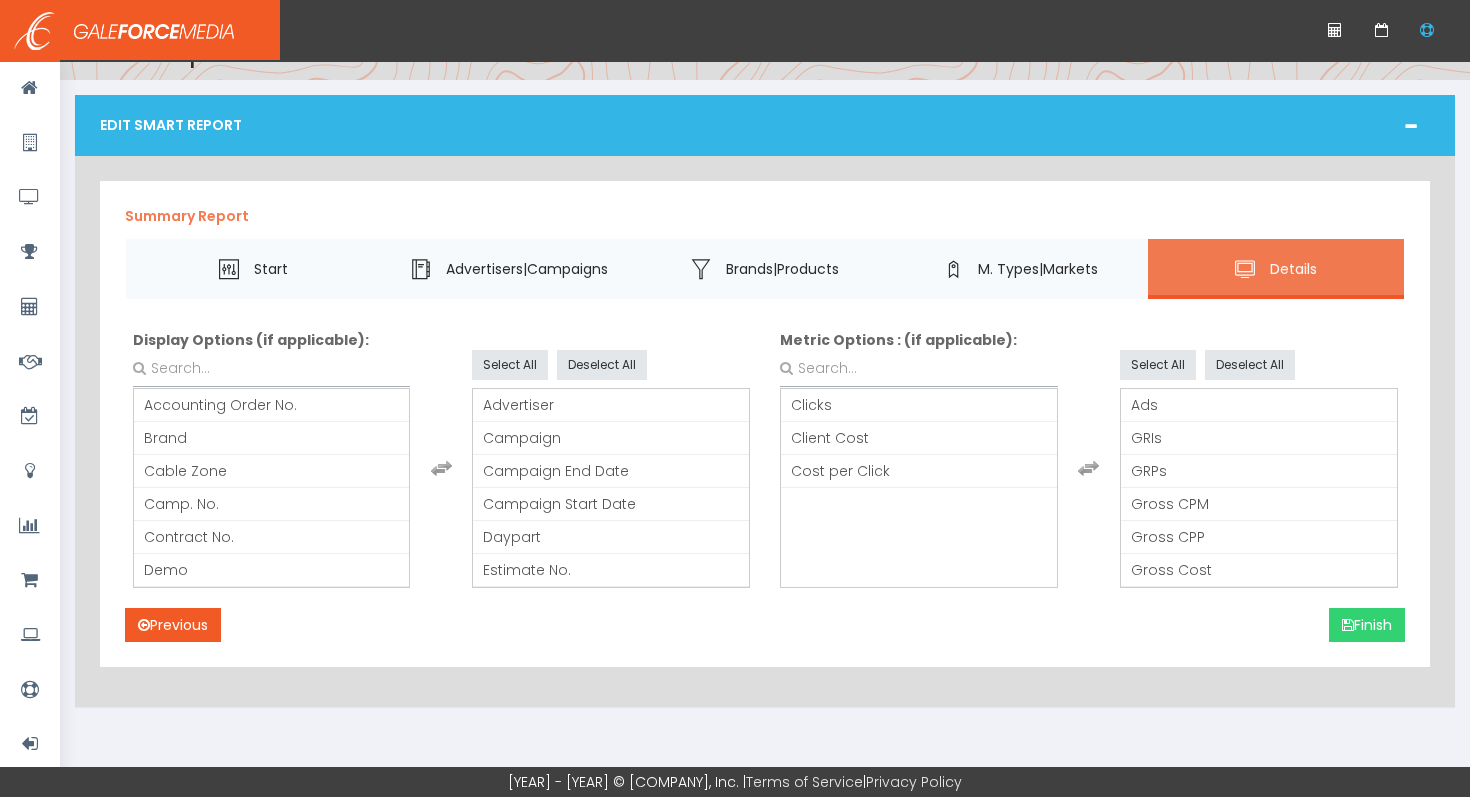 click on "Finish" at bounding box center (1367, 625) 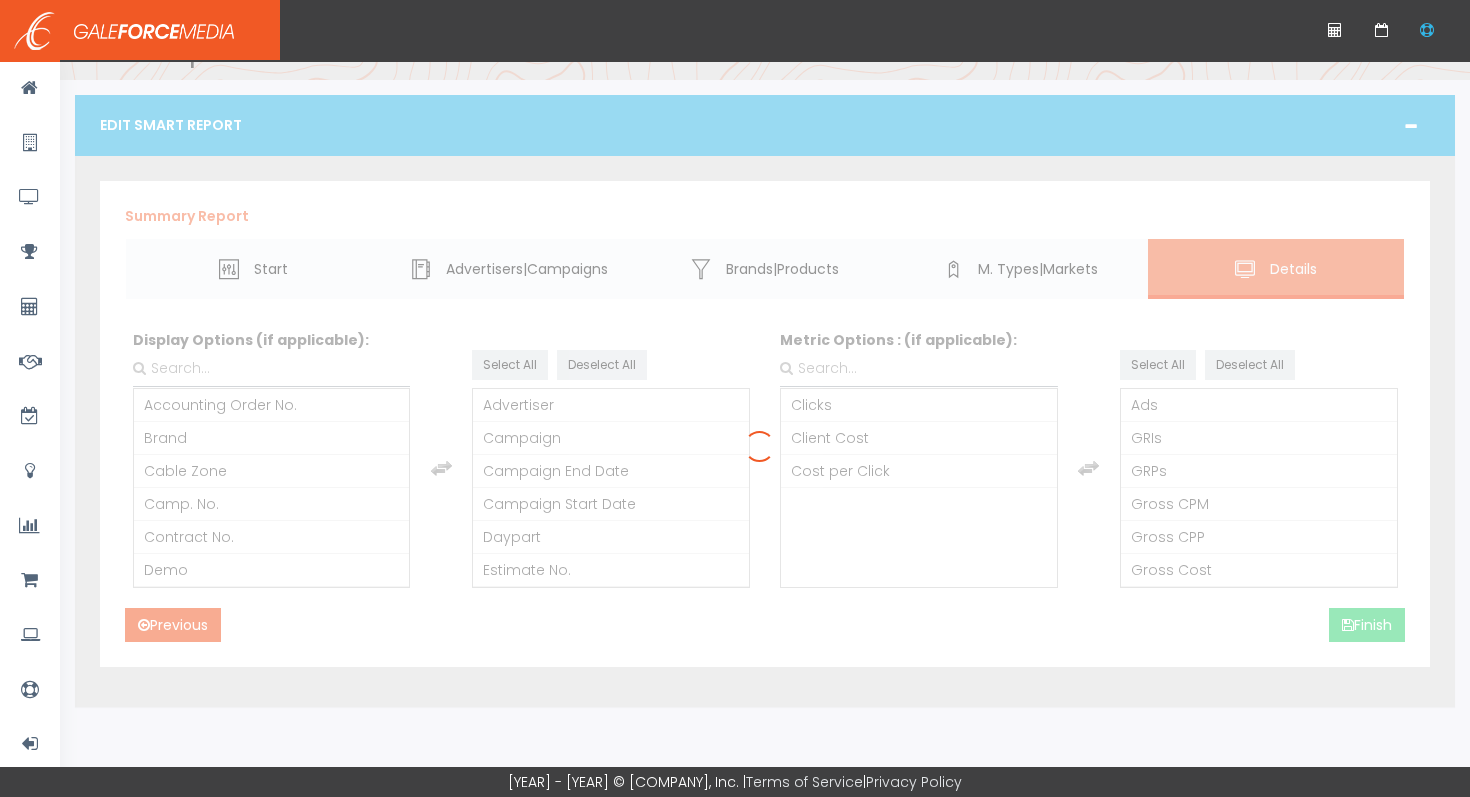 scroll, scrollTop: 0, scrollLeft: 0, axis: both 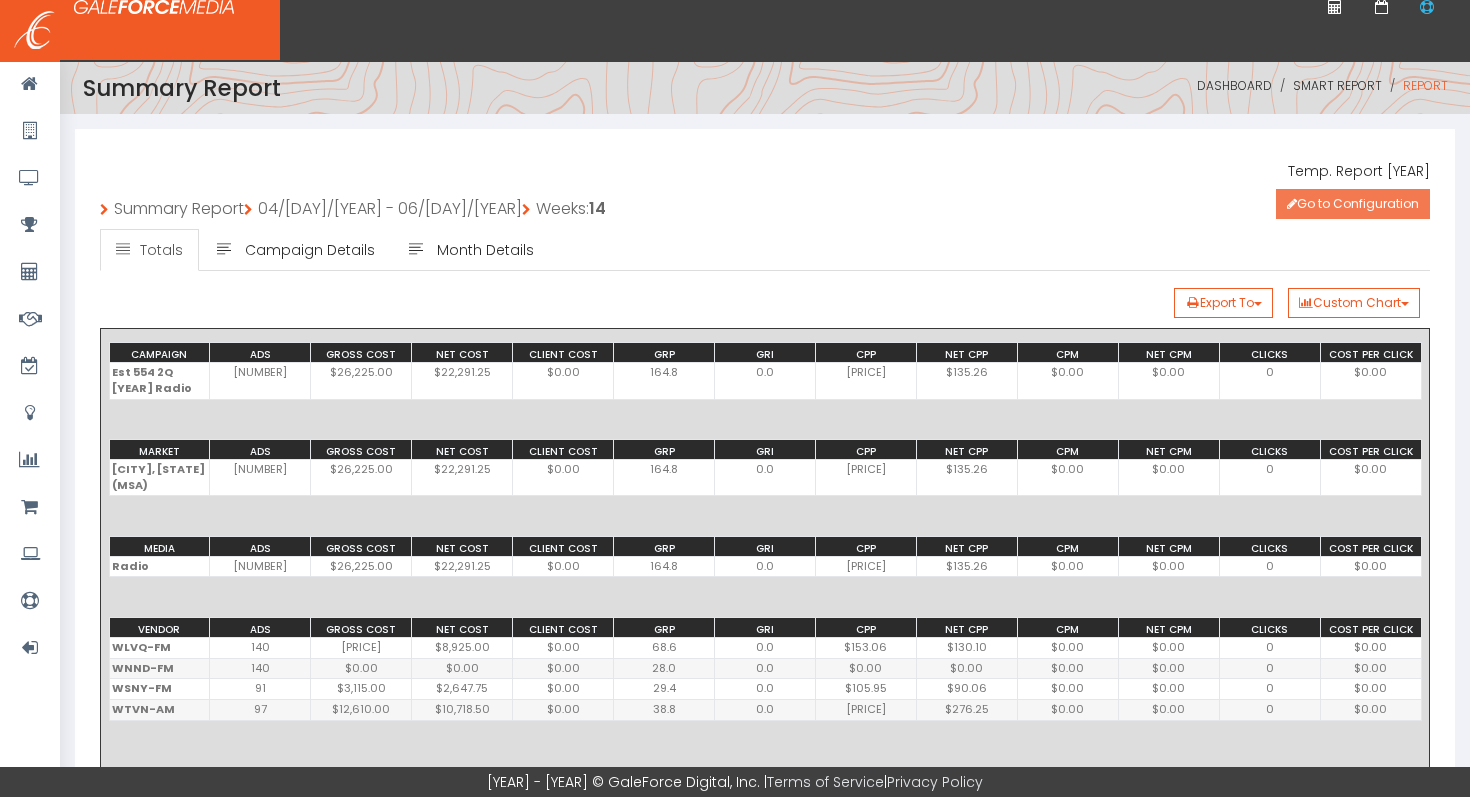 click on "Go to Configuration" at bounding box center [1353, 204] 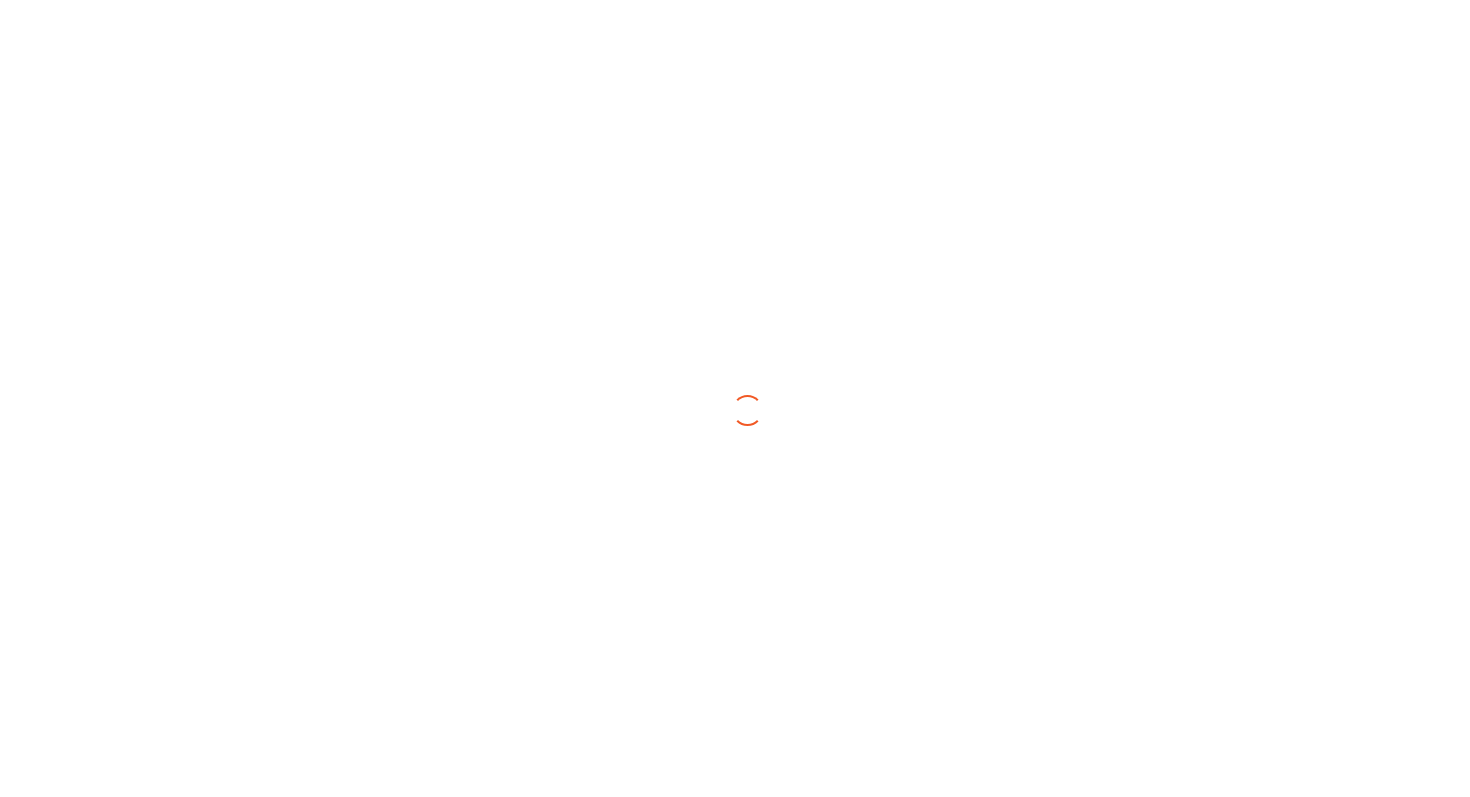 scroll, scrollTop: 0, scrollLeft: 0, axis: both 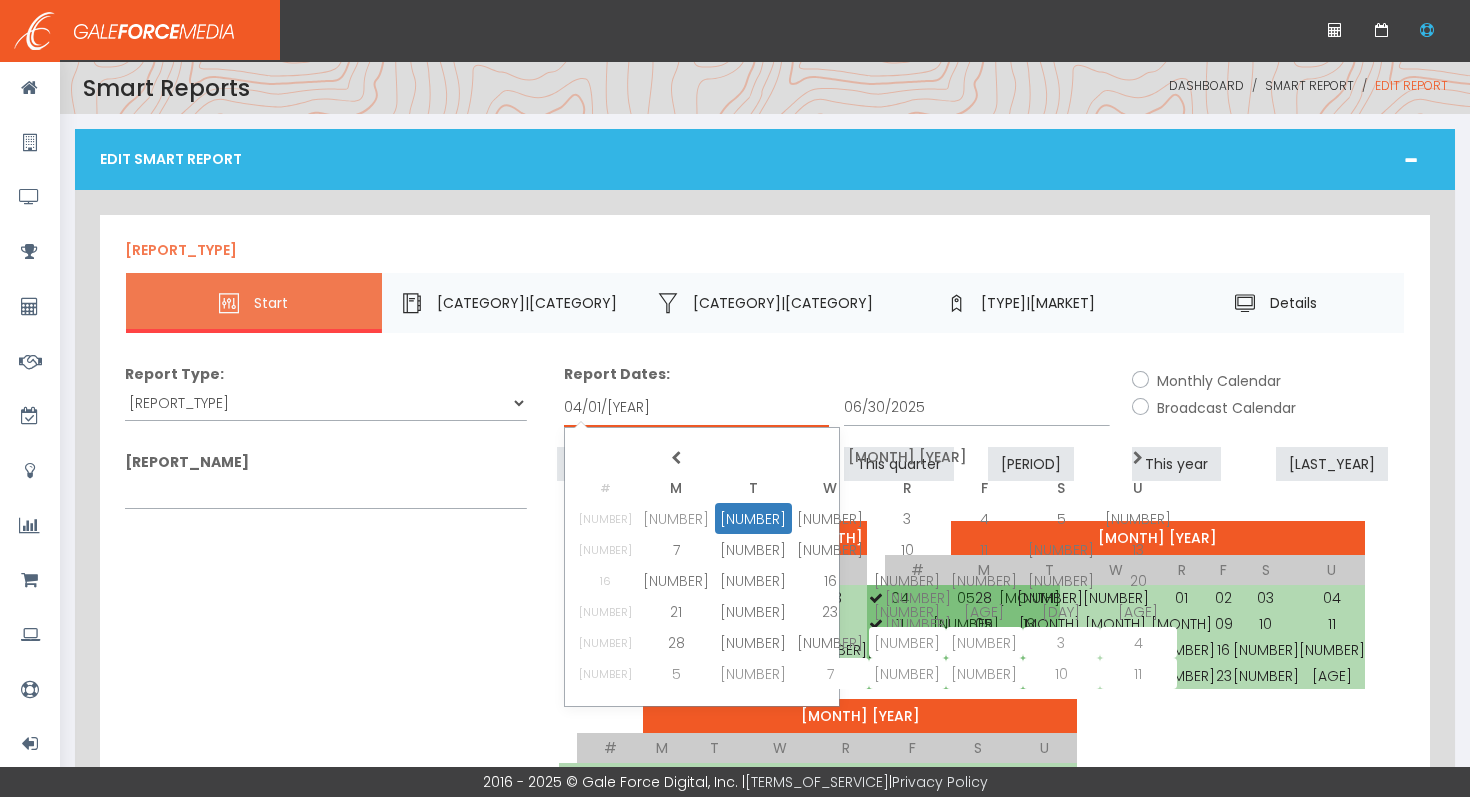 click on "04/01/2025" at bounding box center (696, 408) 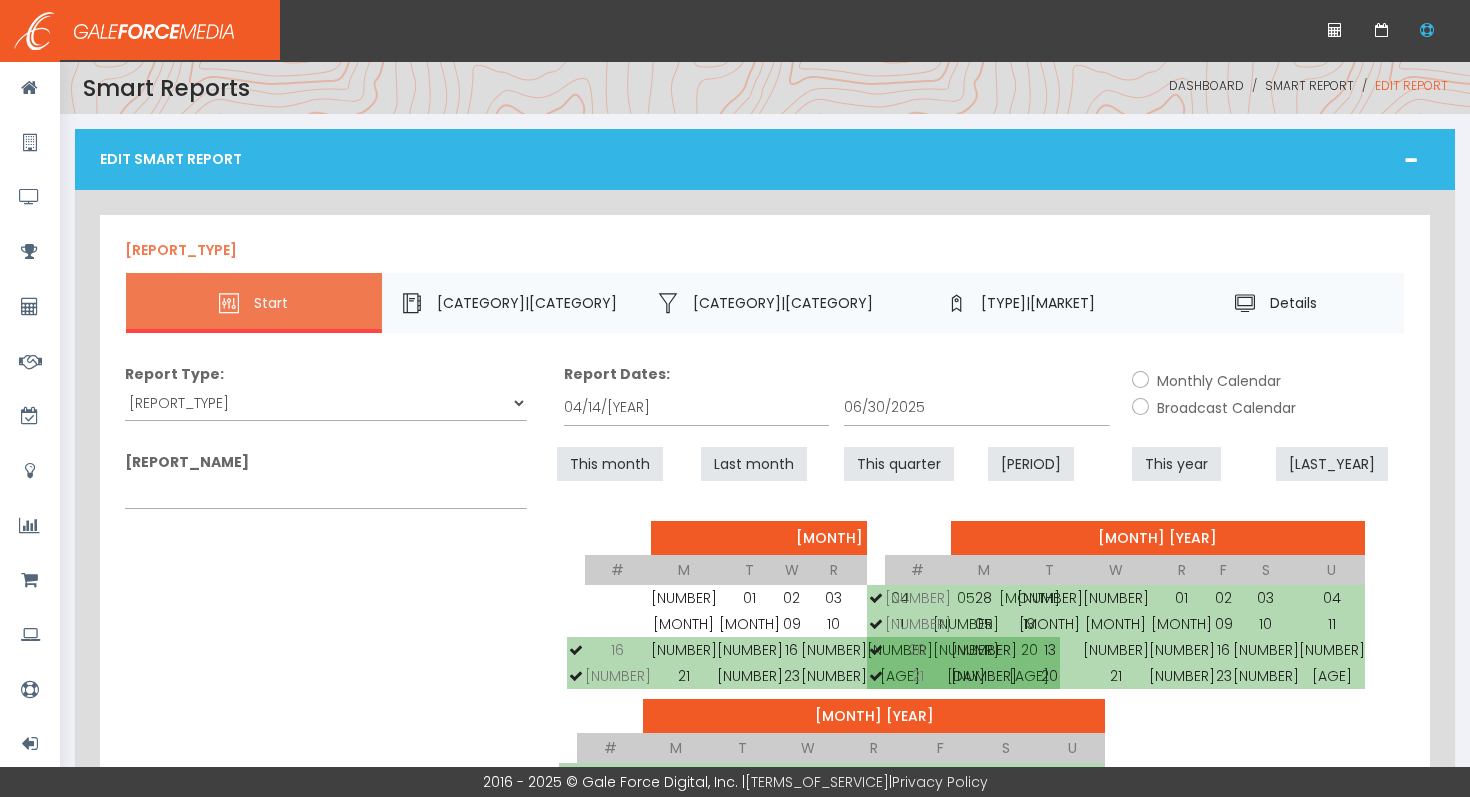 click on "Jun 2025   # M T W R F S U  22 26 27 28 29 30 31 01  23 02 03 04 05 06 07 08  24 09 10 11 12 13 14 15  25 16 17 18 19 20 21 22  26 23 24 25 26 27 28 29  27 30 01 02 03 04 05 06" at bounding box center (980, 725) 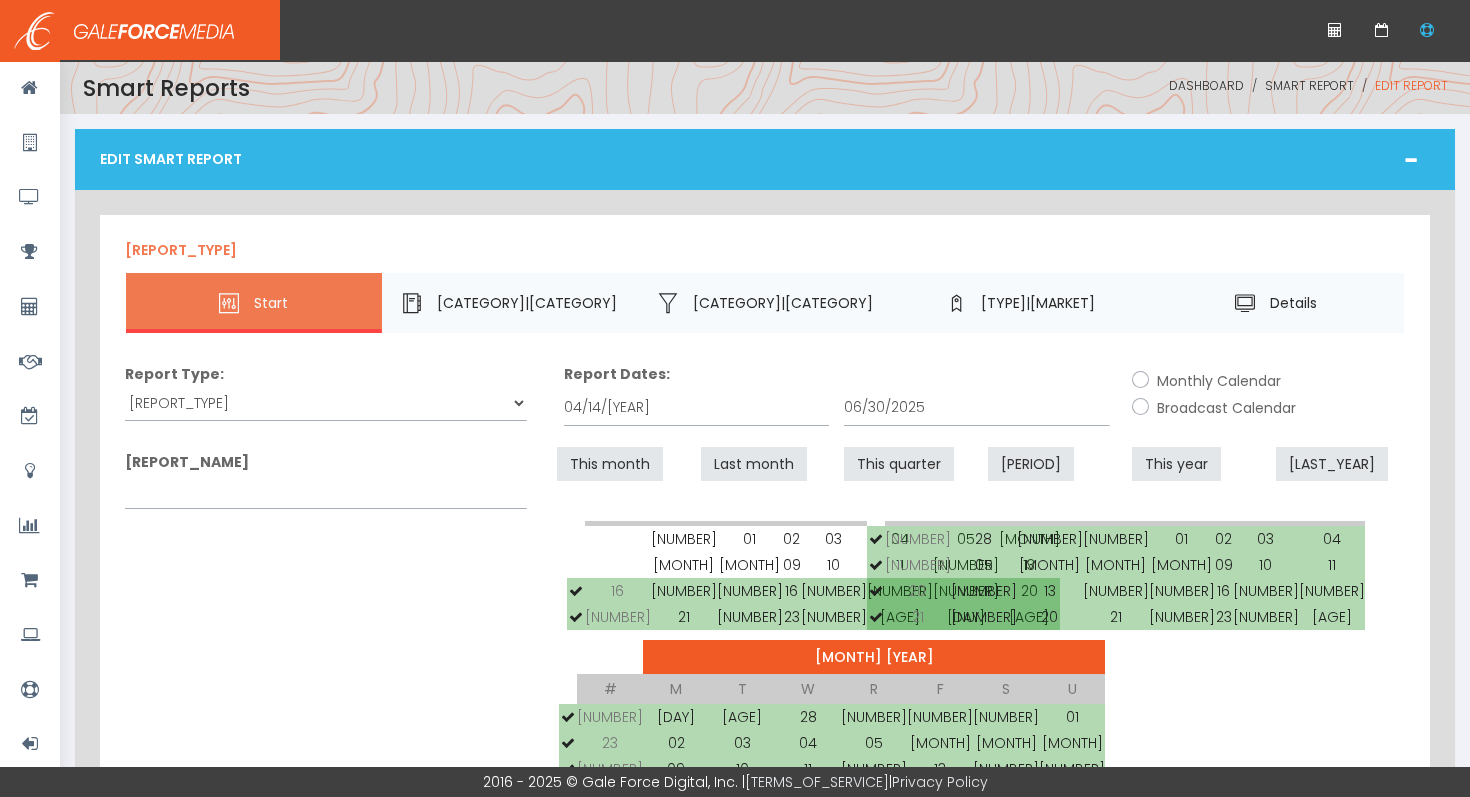 scroll, scrollTop: 108, scrollLeft: 0, axis: vertical 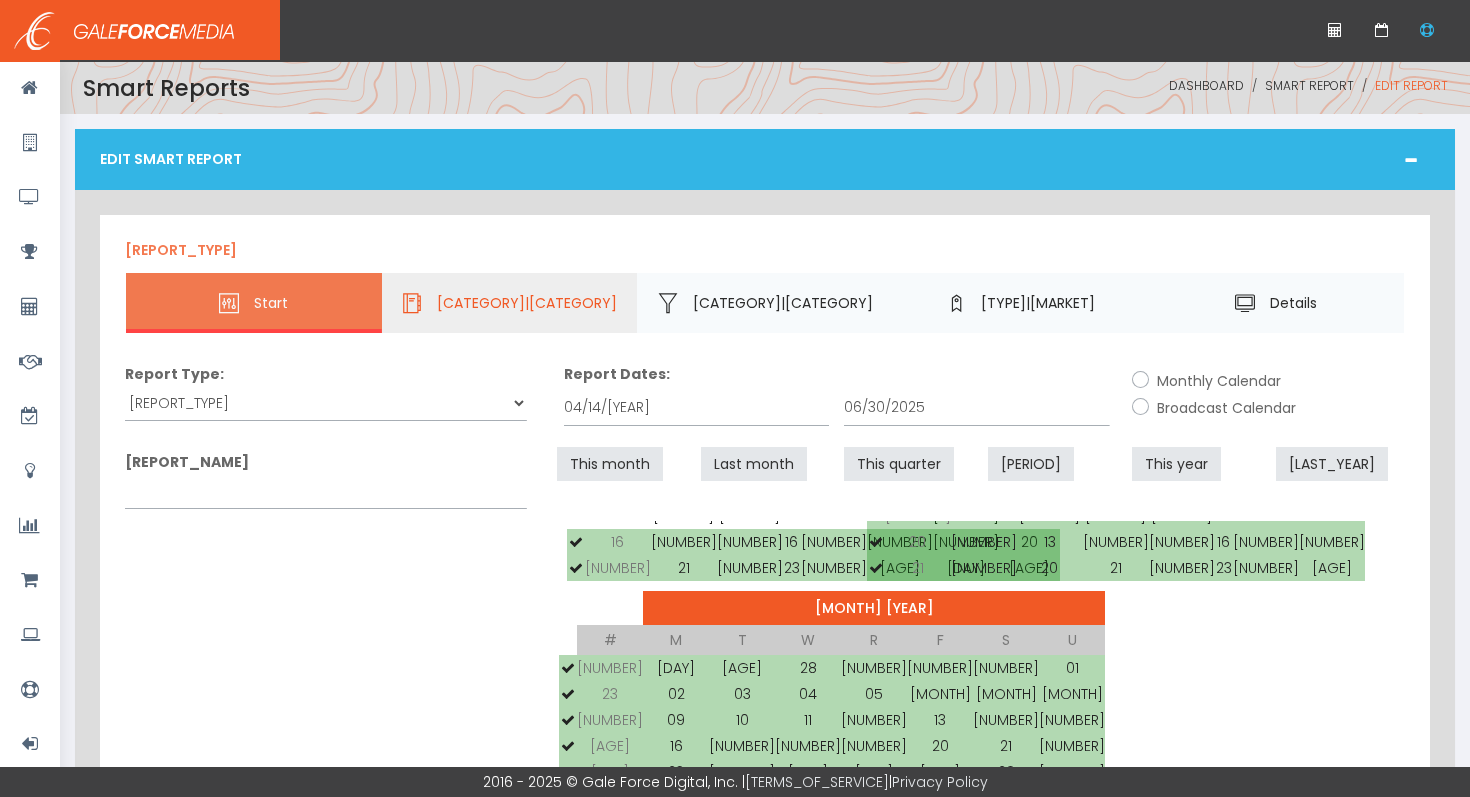 click on "Advertisers|Campaigns" at bounding box center [527, 302] 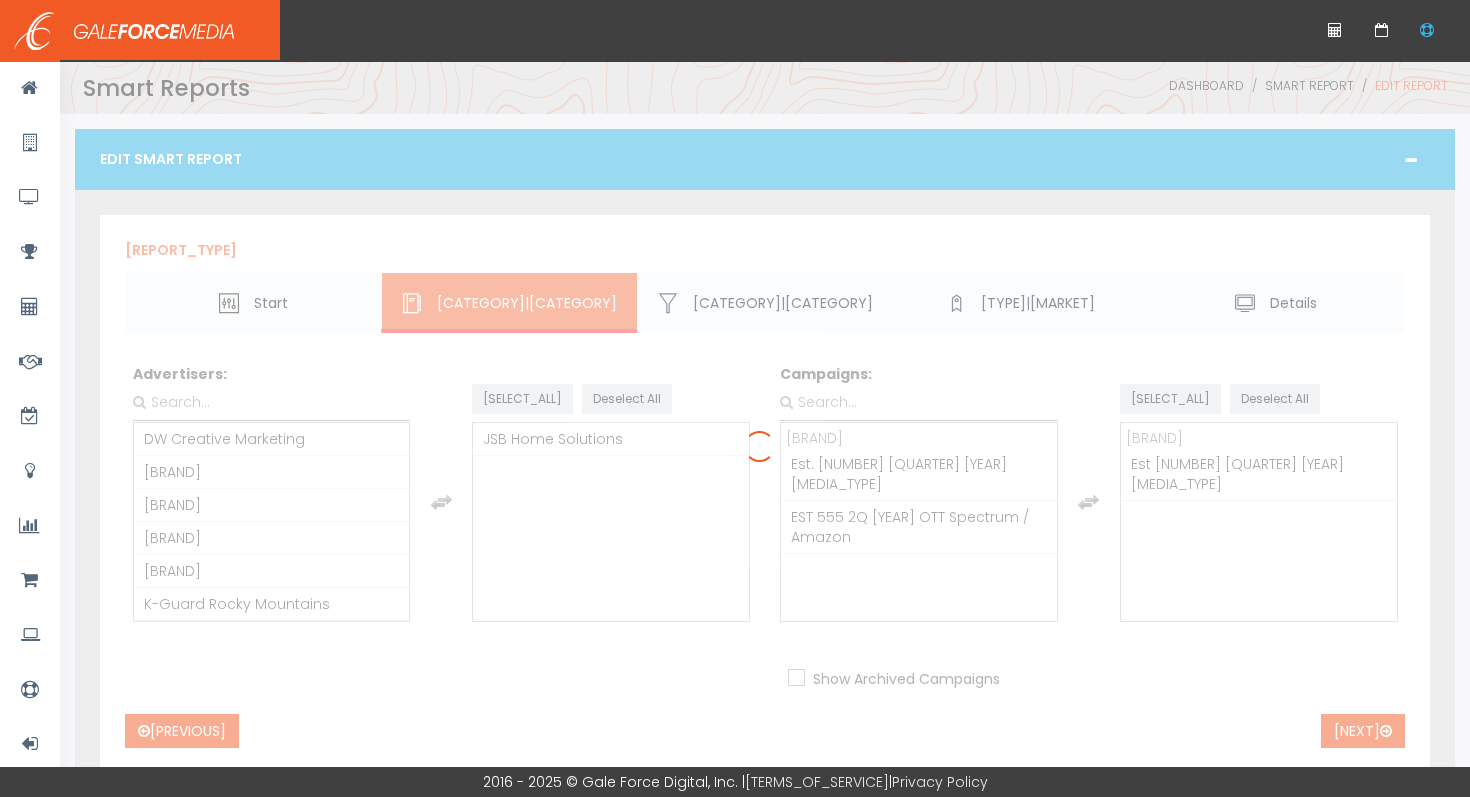 scroll, scrollTop: 22, scrollLeft: 0, axis: vertical 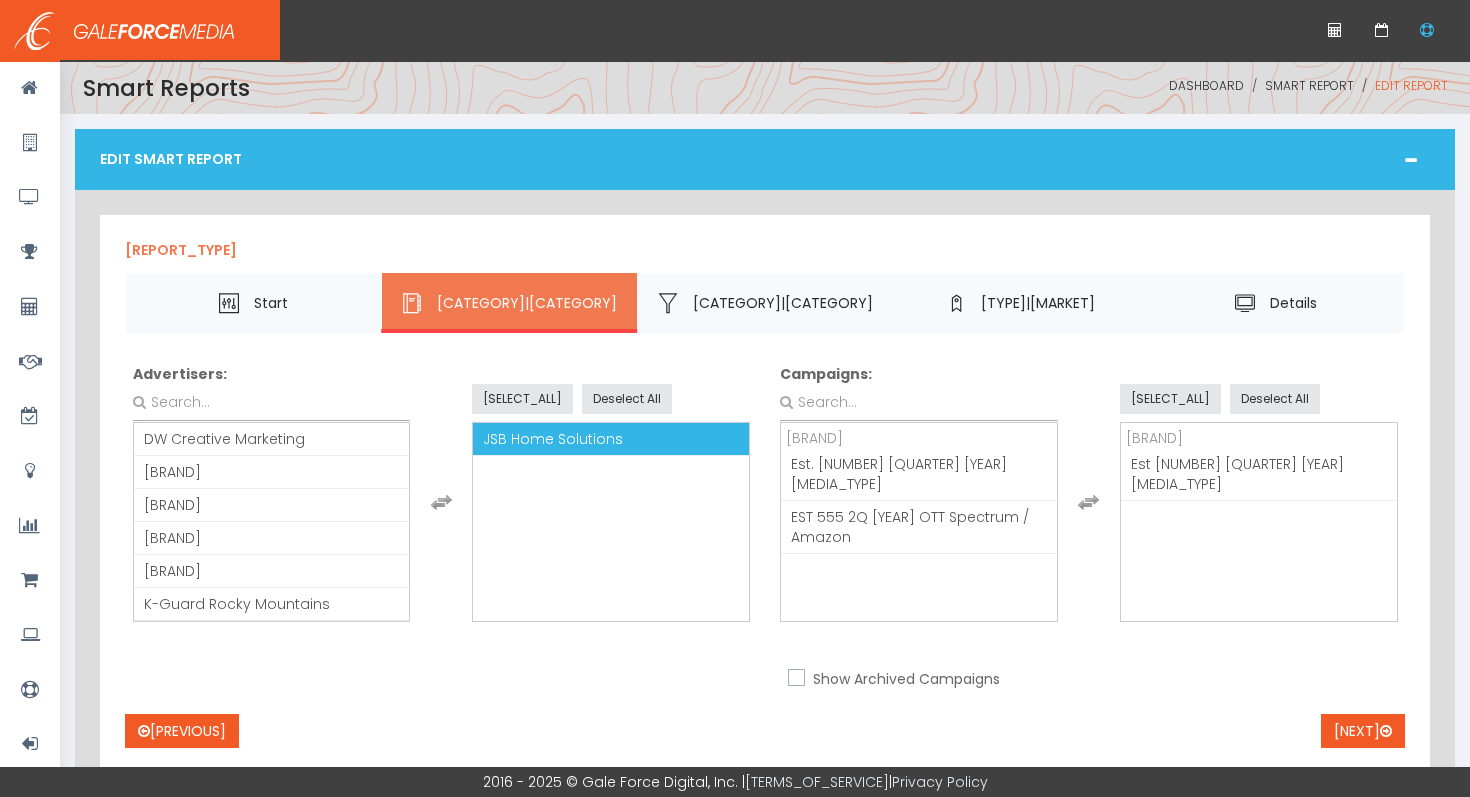 click on "JSB Home Solutions" at bounding box center [553, 439] 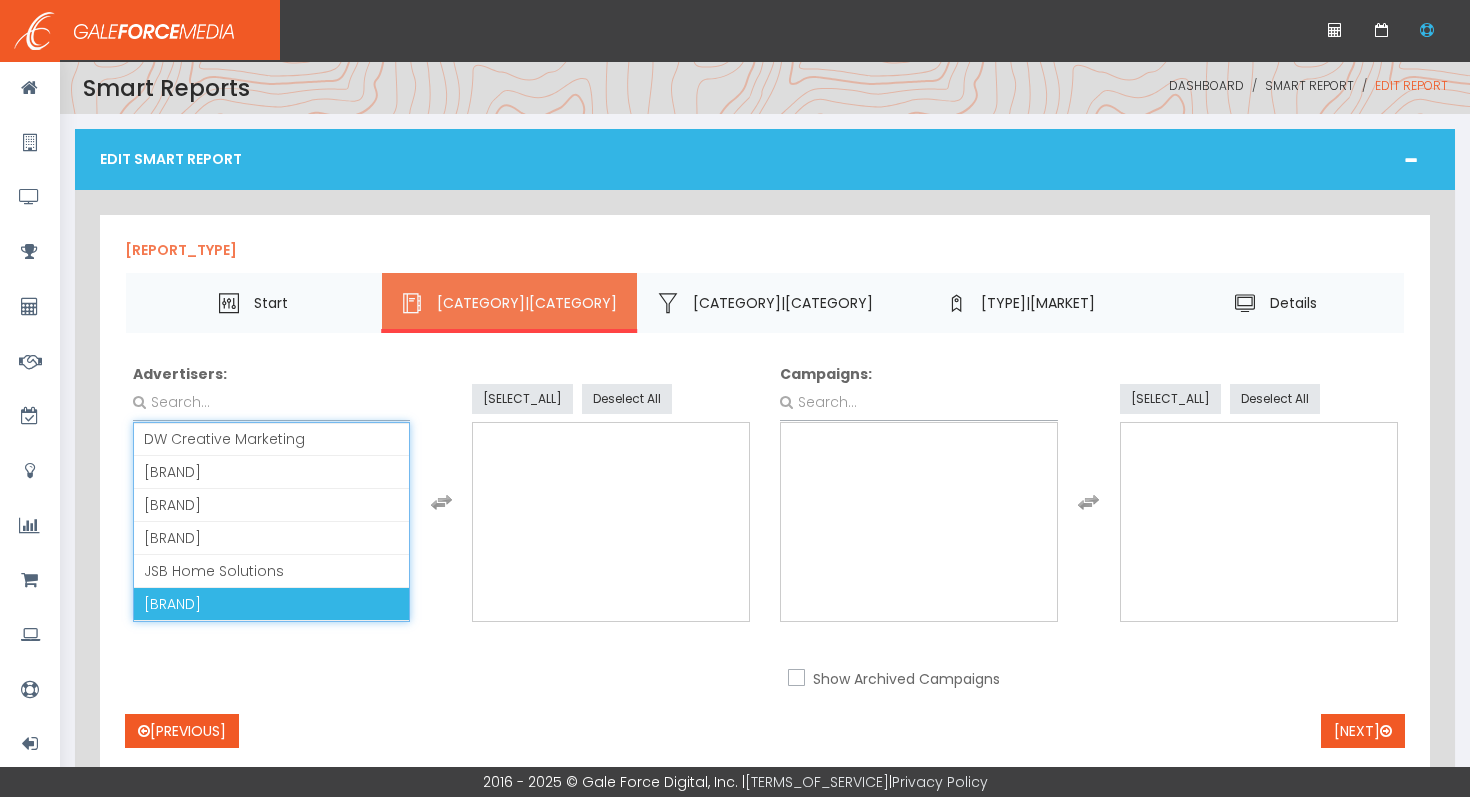 click on "[COMPANY_NAME]" at bounding box center (196, 604) 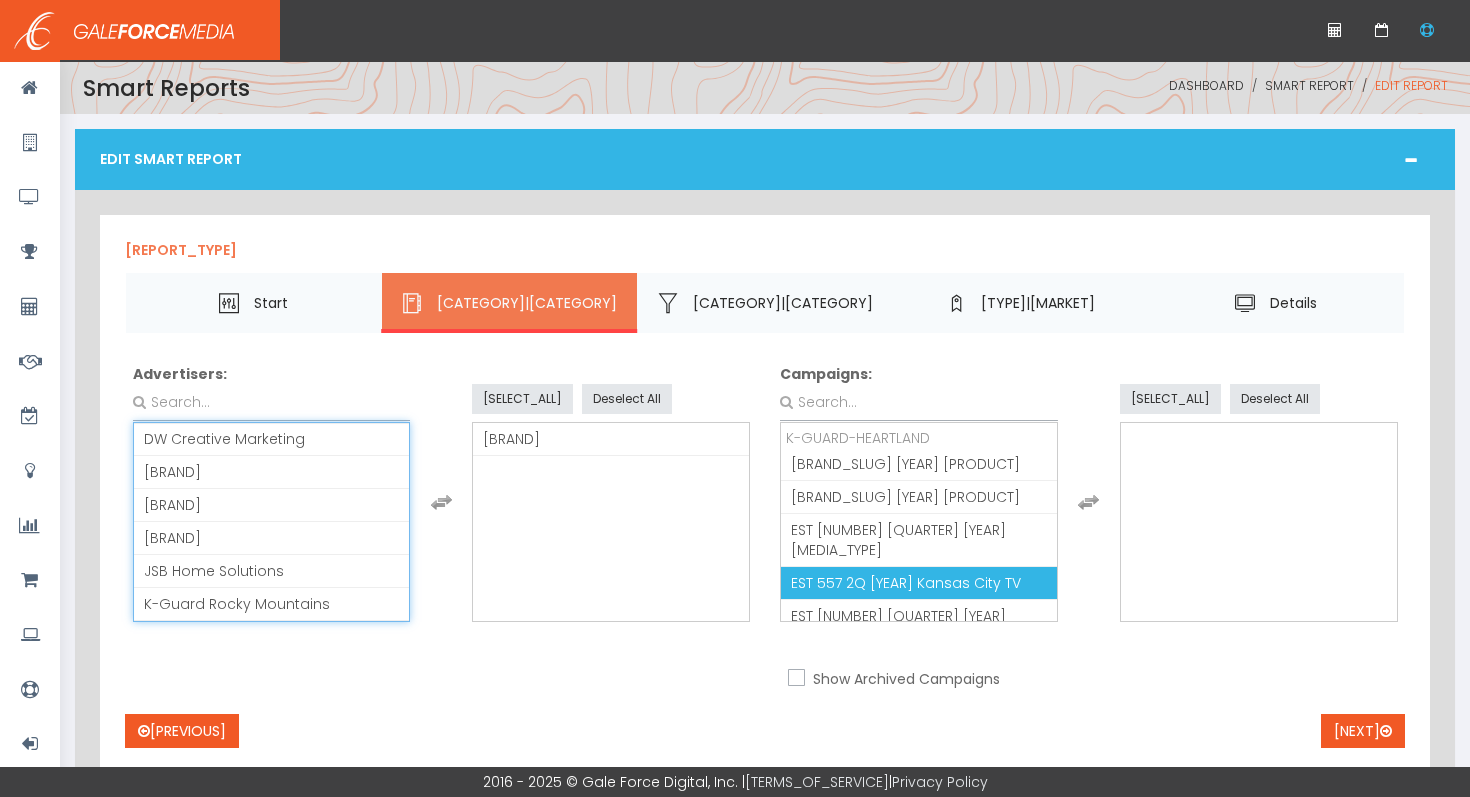 scroll, scrollTop: 45, scrollLeft: 0, axis: vertical 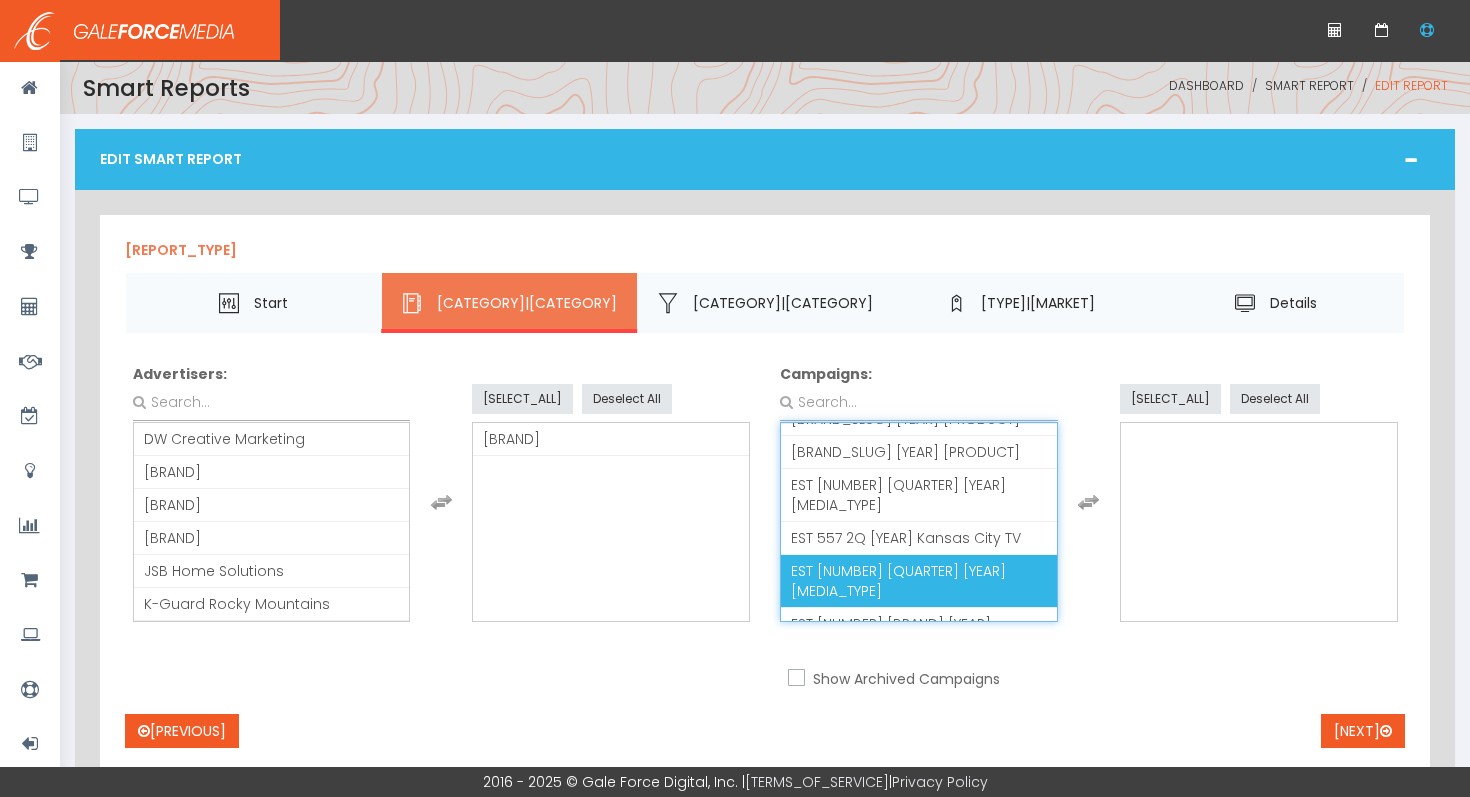 click on "EST 562 2Q 2025 Kansas City Radio" at bounding box center [898, 601] 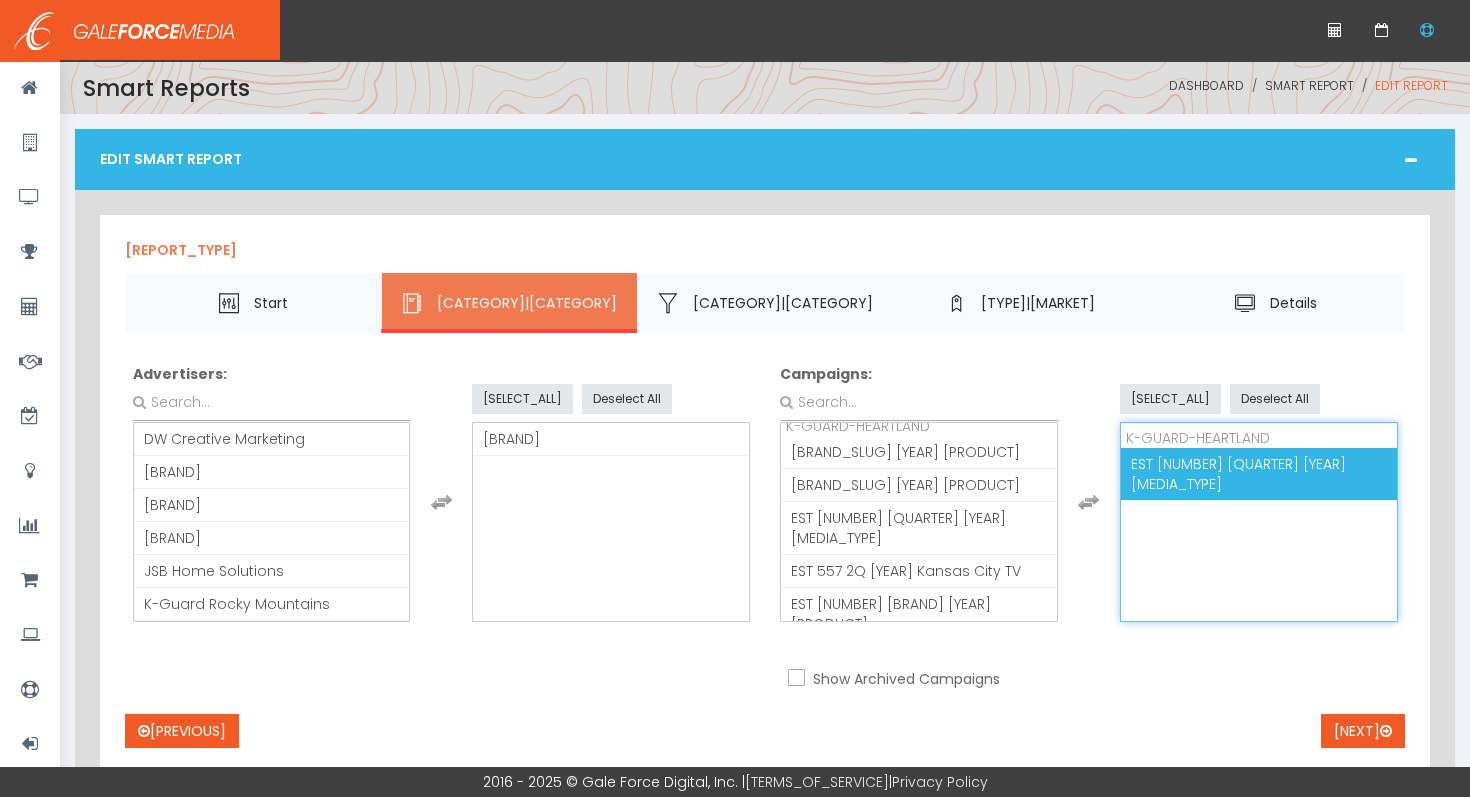 click on "EST 562 2Q 2025 Kansas City Radio" at bounding box center (1238, 474) 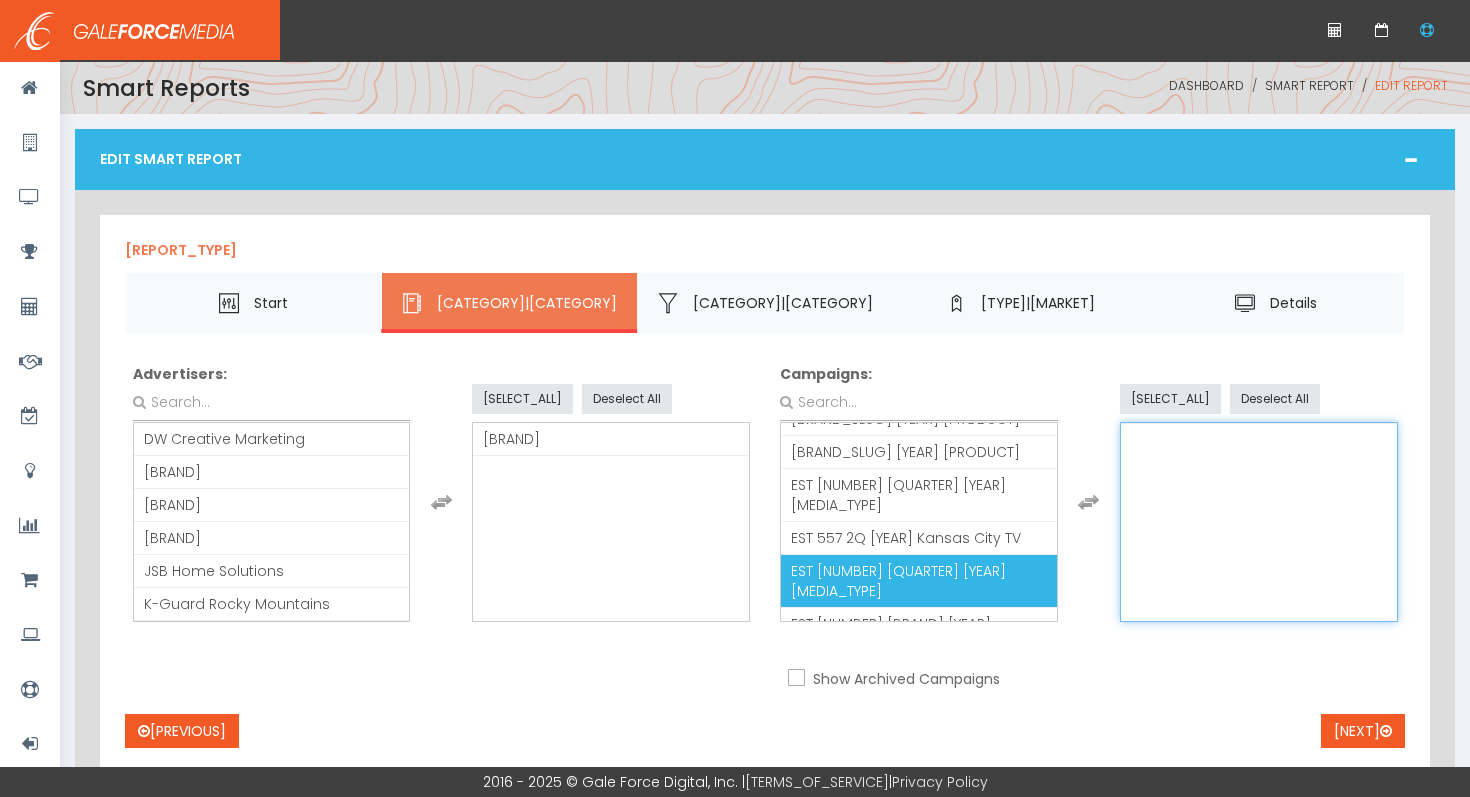 click on "EST 562 2Q 2025 Kansas City Radio" at bounding box center [898, 601] 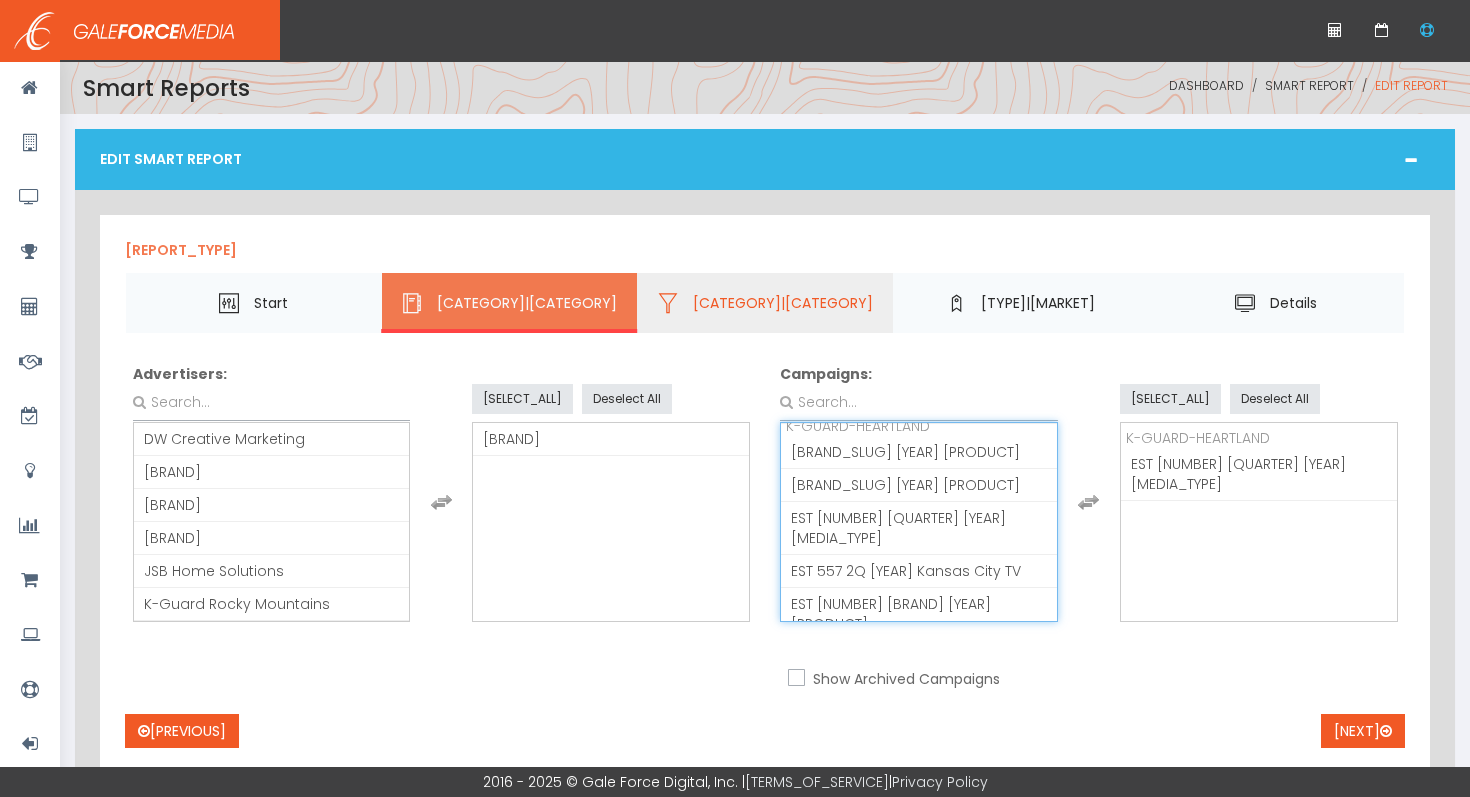 click on "Brands|Products" at bounding box center [765, 303] 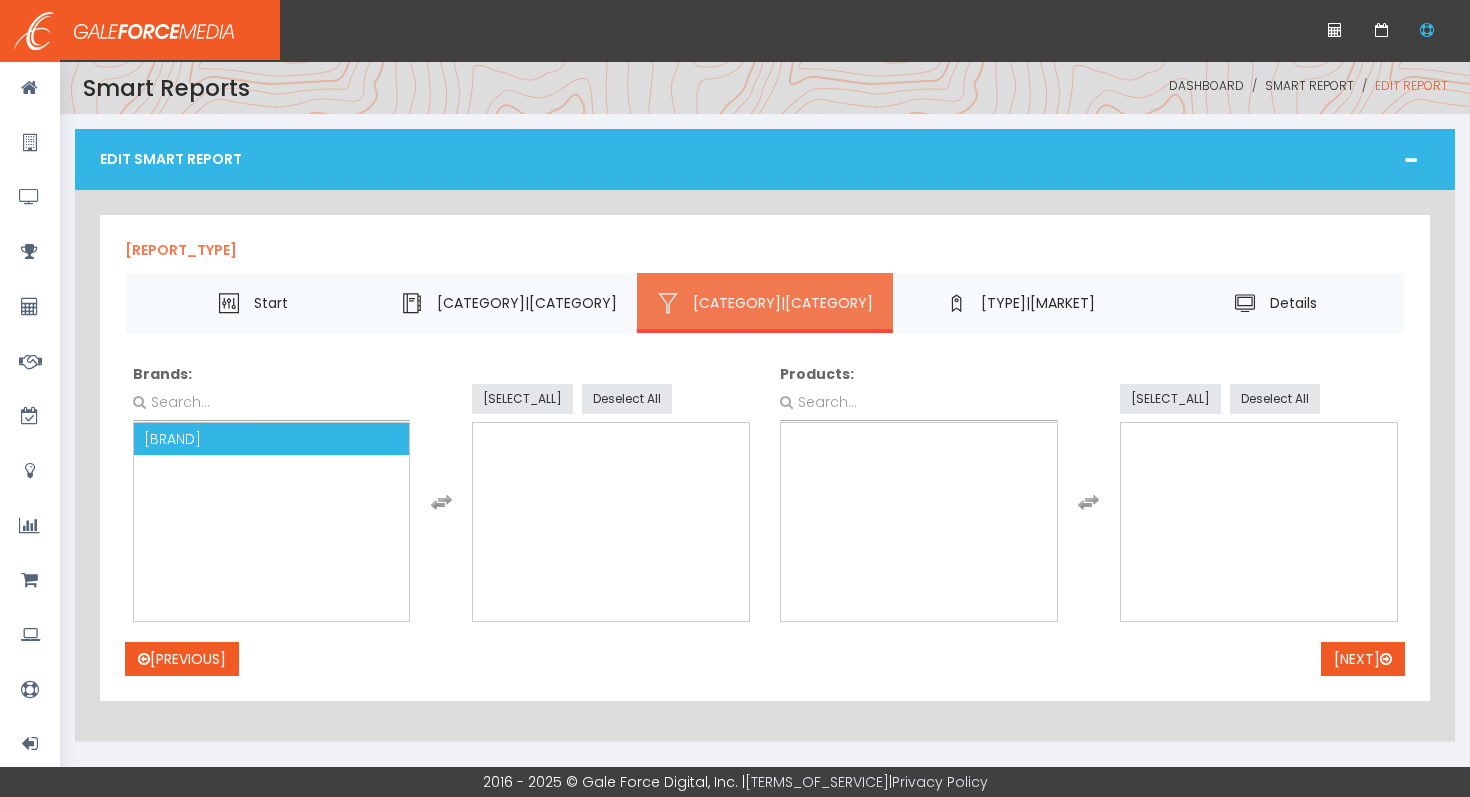 click on "K-Guard Gutter Systems" at bounding box center (272, 439) 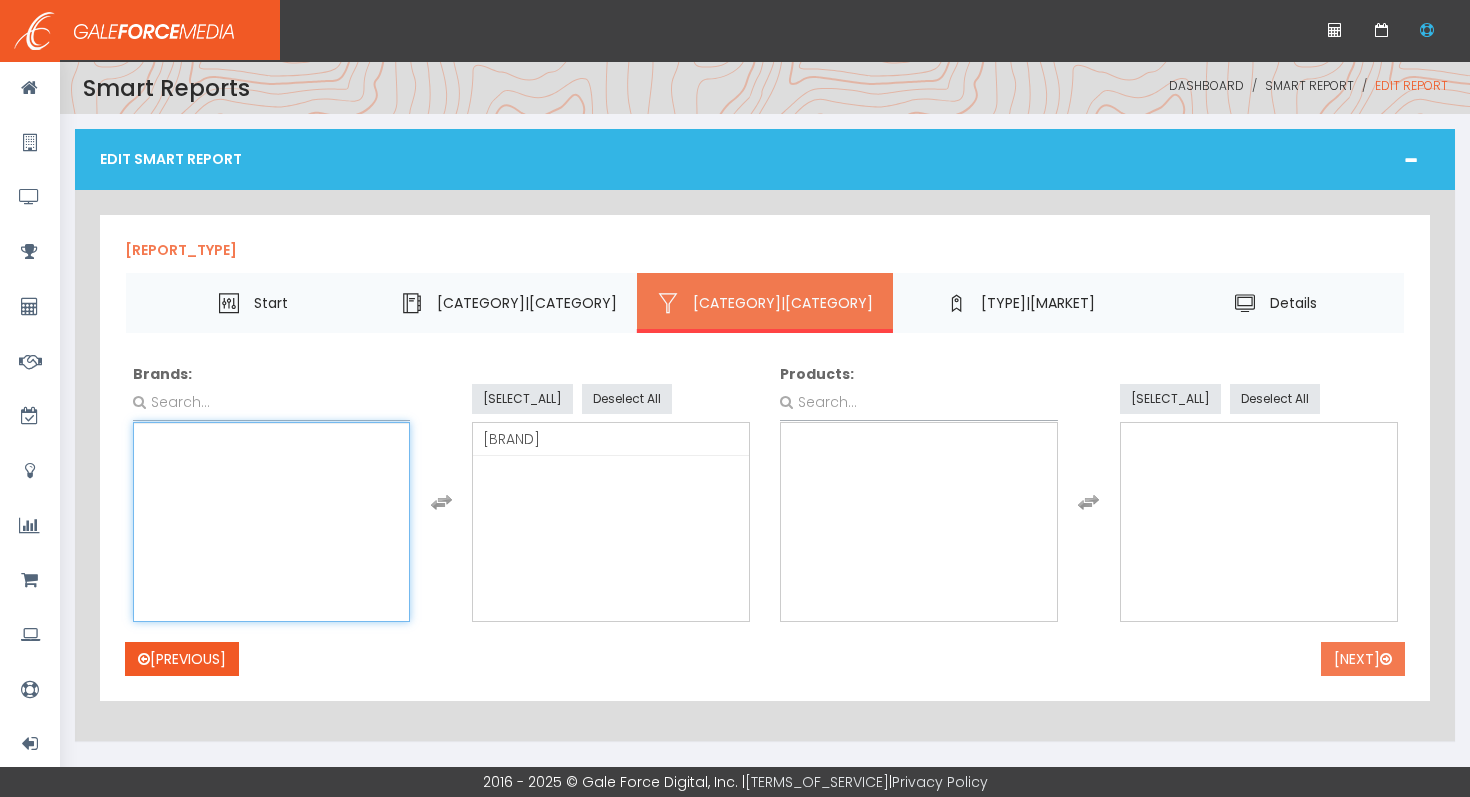 click on "Next" at bounding box center [1370, 659] 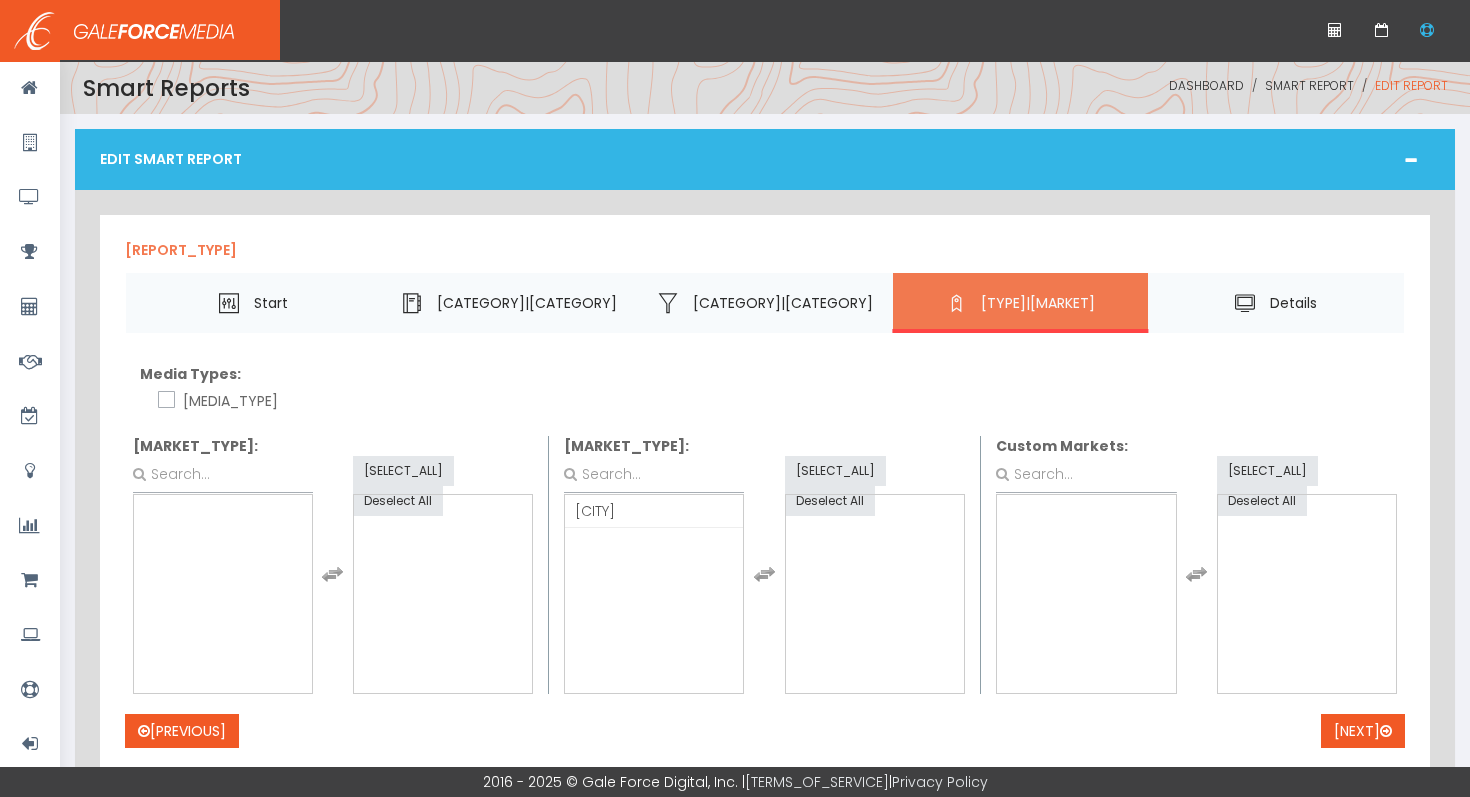 click on "Radio" at bounding box center (199, 401) 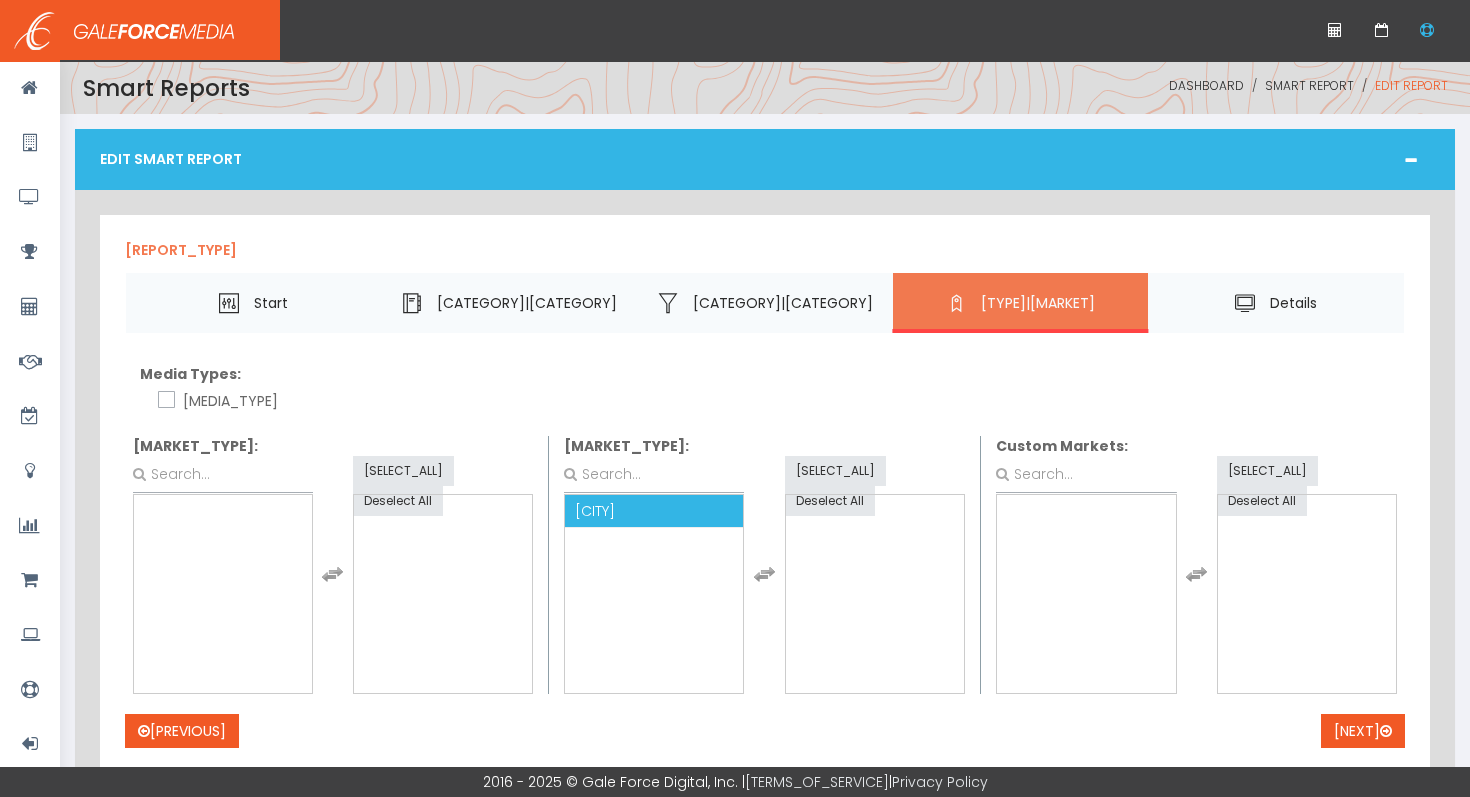 click on "Kansas City" at bounding box center (595, 511) 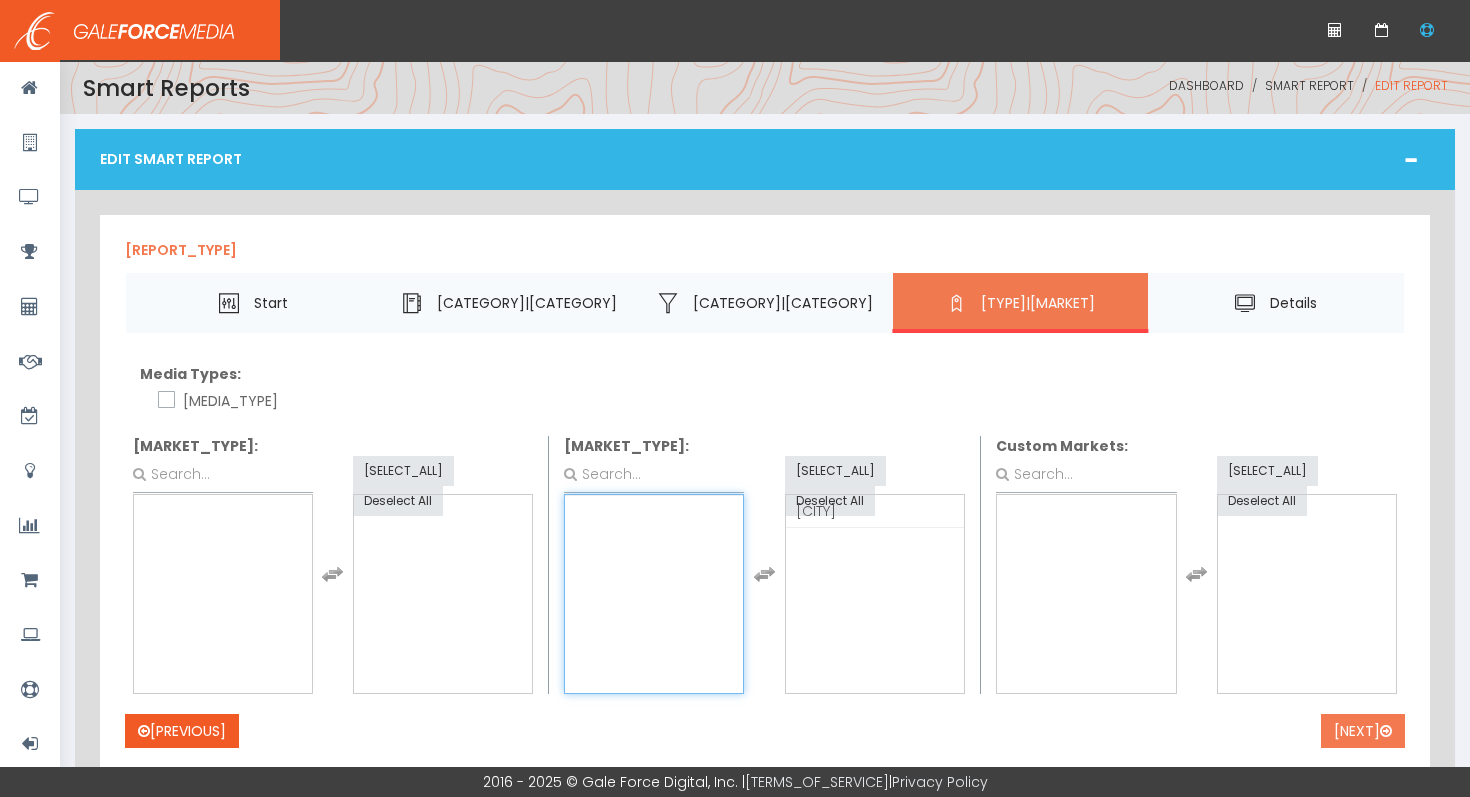 click on "Next" at bounding box center (1370, 731) 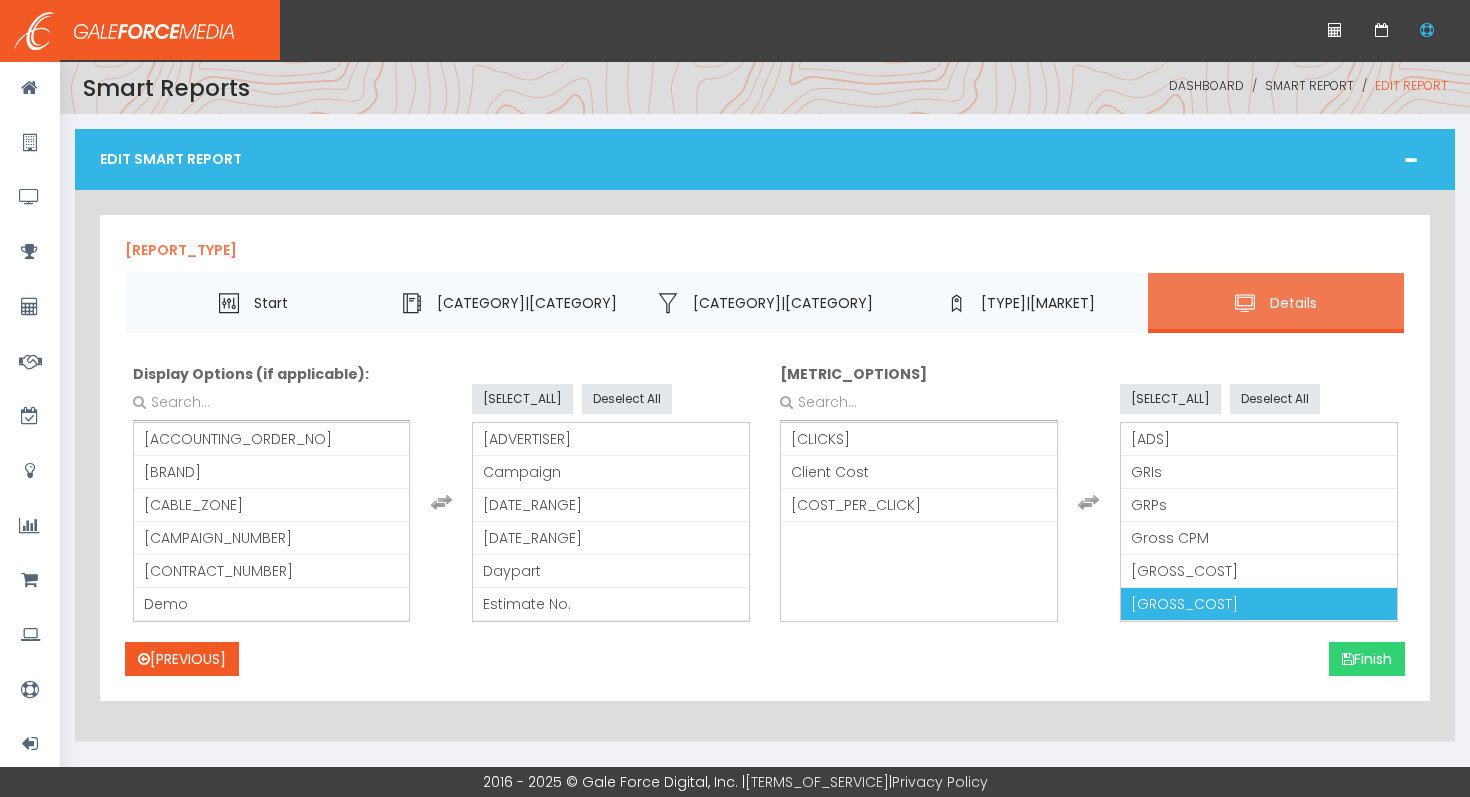 click on "Finish" at bounding box center [1367, 659] 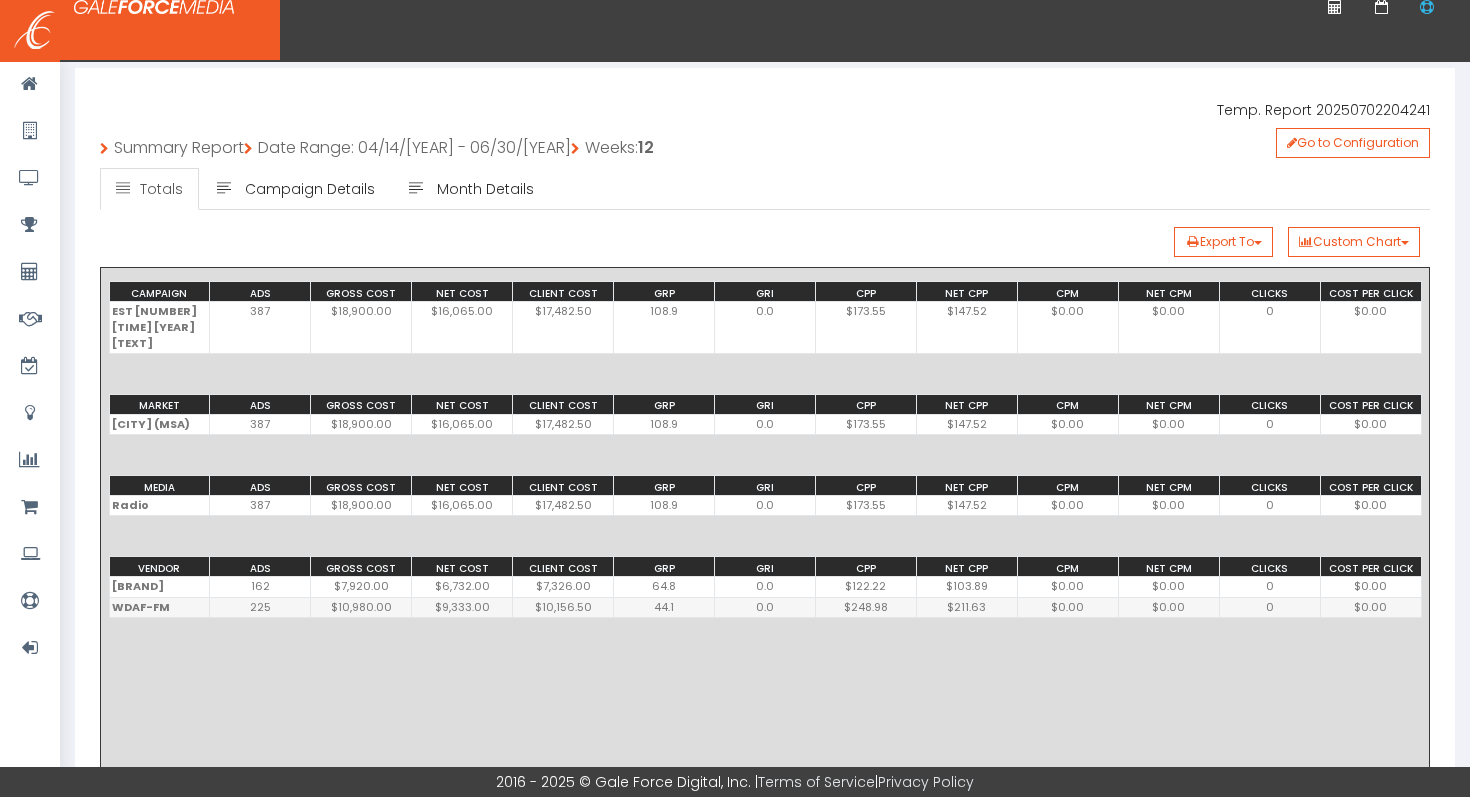 scroll, scrollTop: 63, scrollLeft: 0, axis: vertical 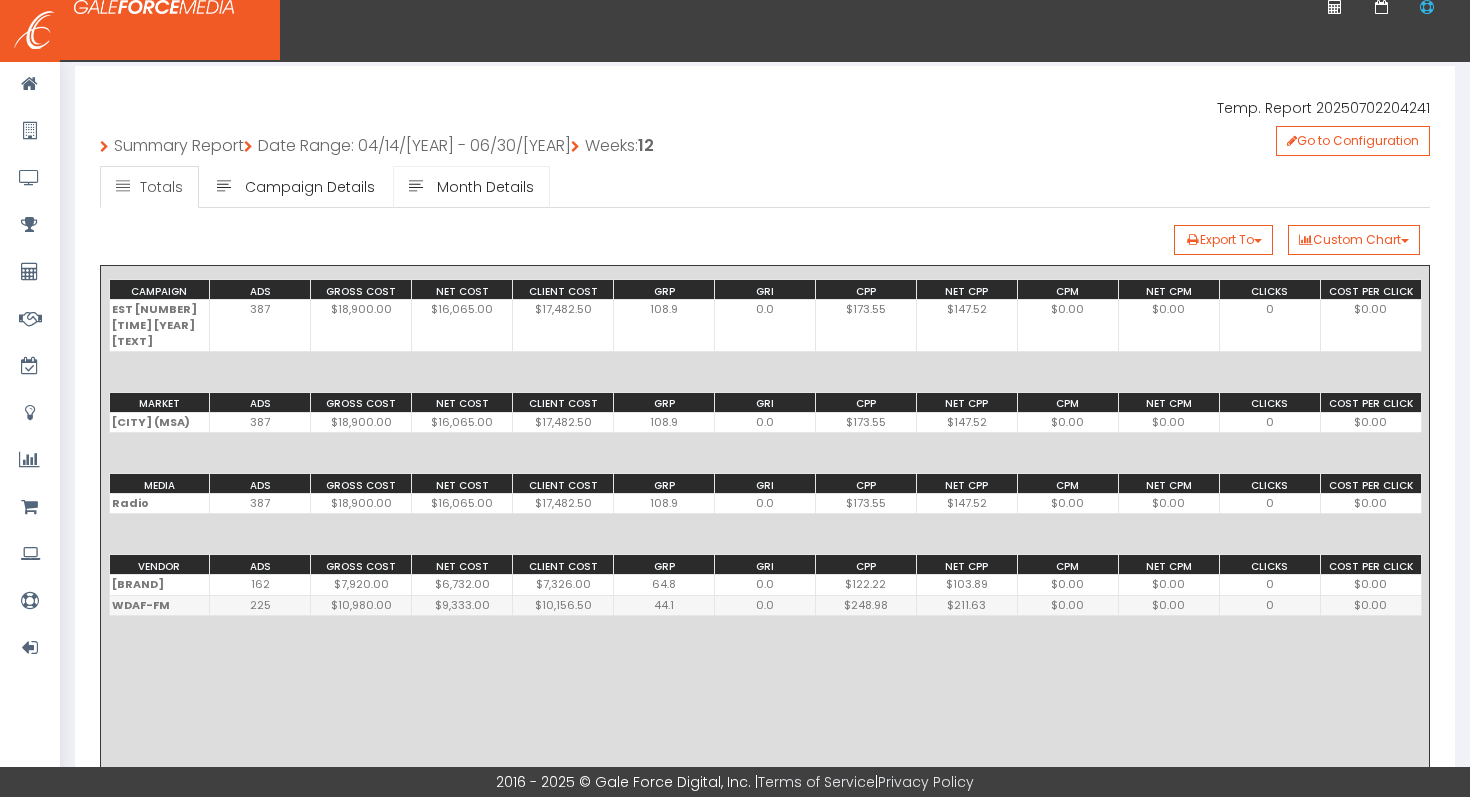 click on "Month Details" at bounding box center (485, 187) 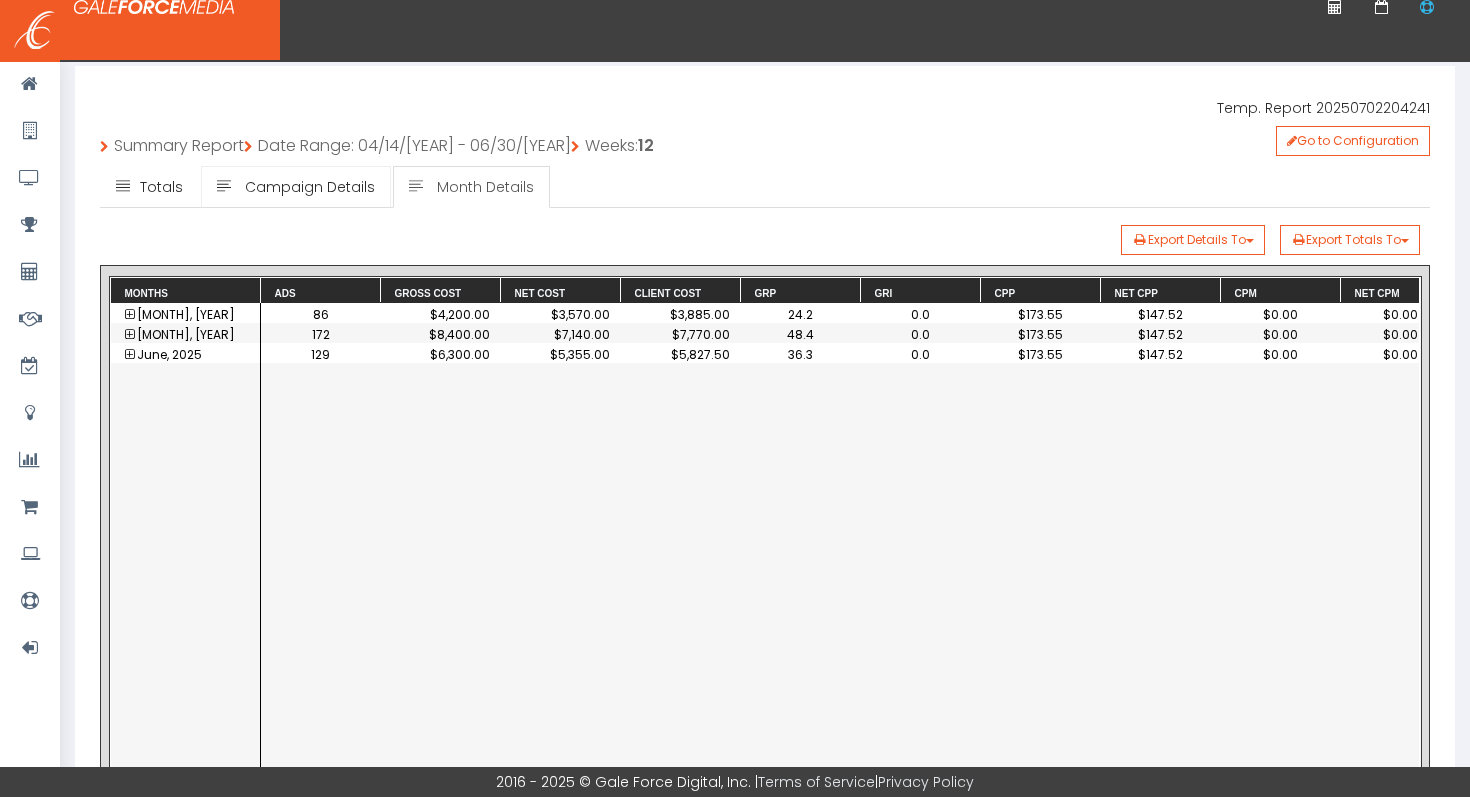 click on "Campaign Details" at bounding box center (310, 187) 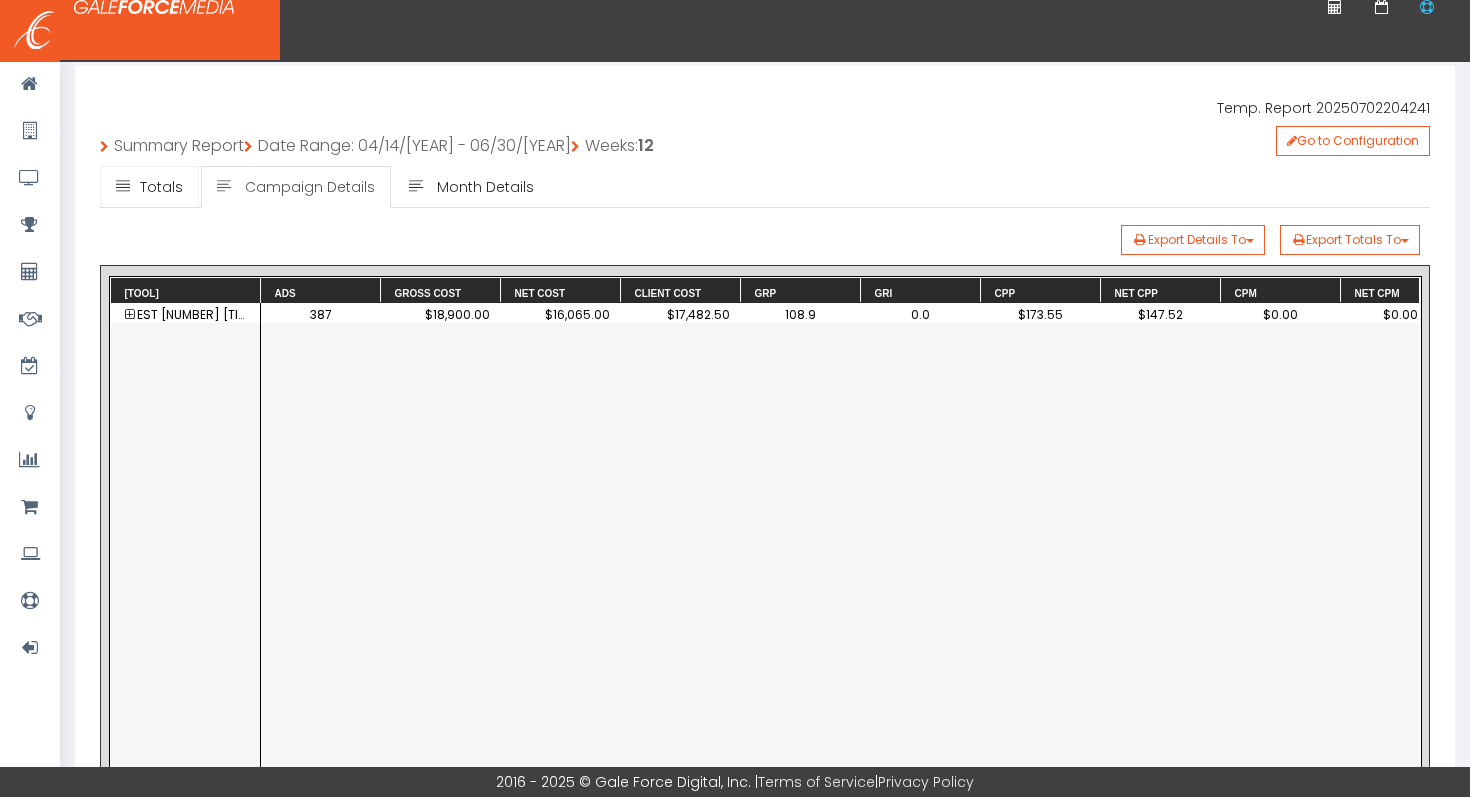 click on "Totals" at bounding box center [161, 187] 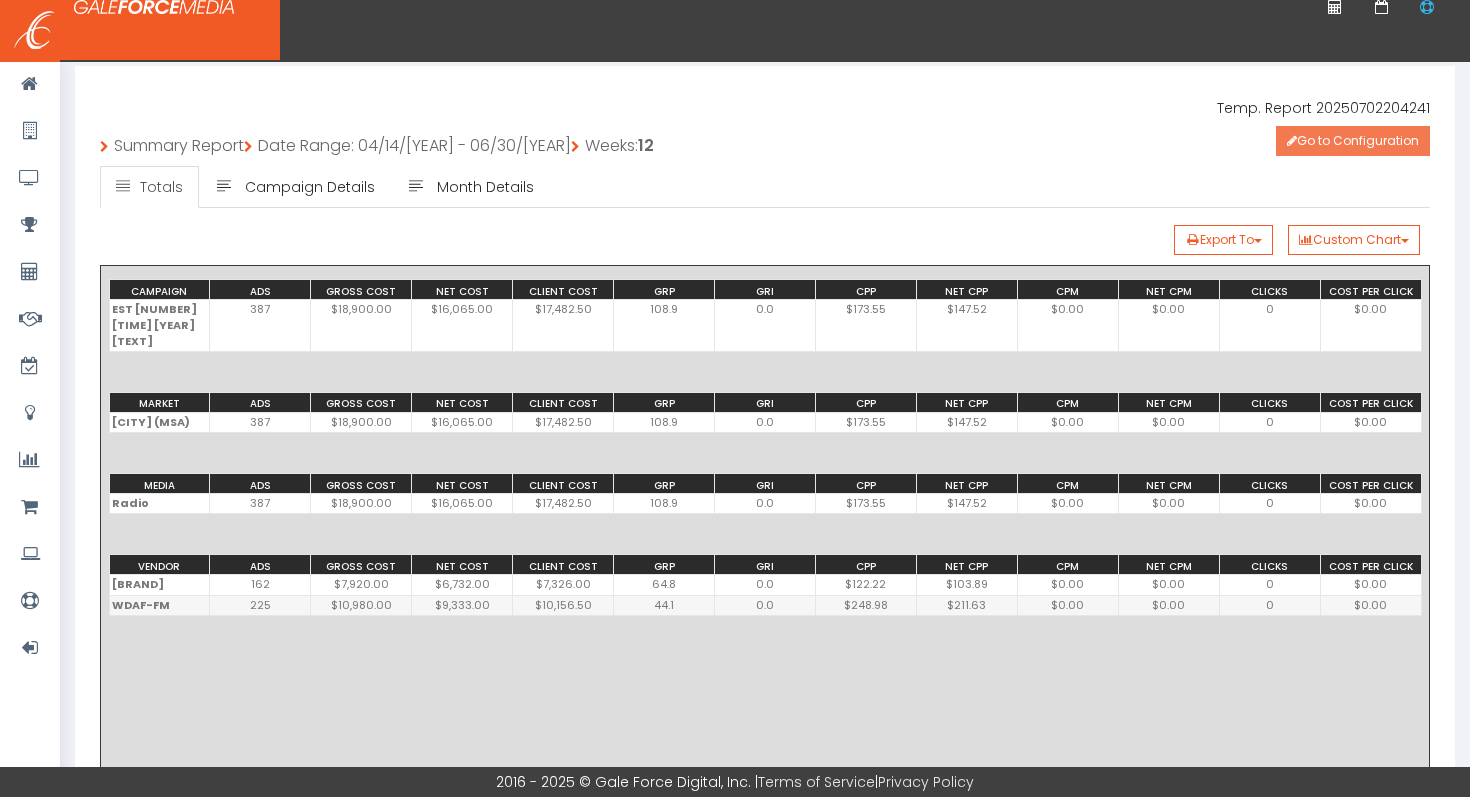 click on "Go to Configuration" at bounding box center (1353, 141) 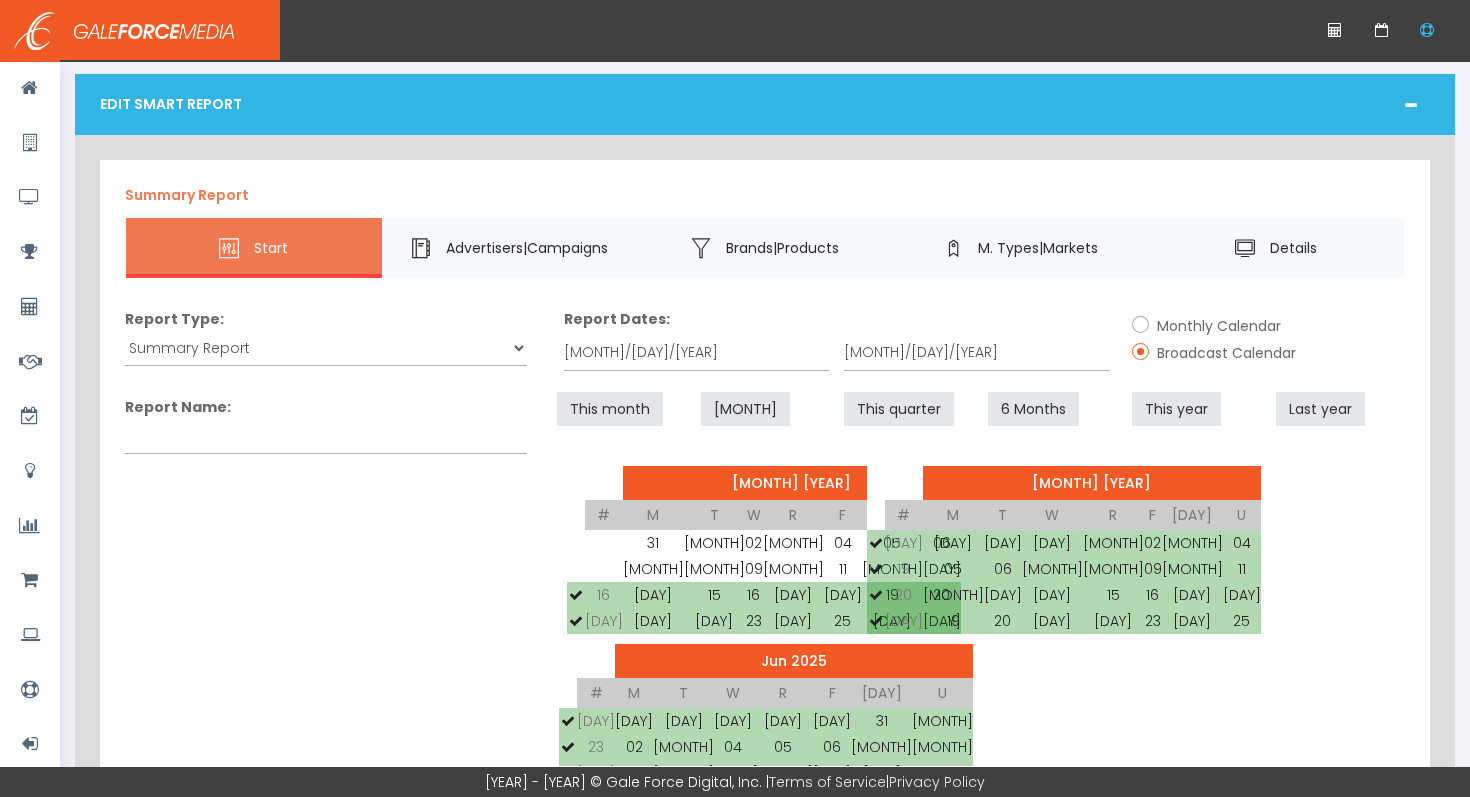 scroll, scrollTop: 65, scrollLeft: 0, axis: vertical 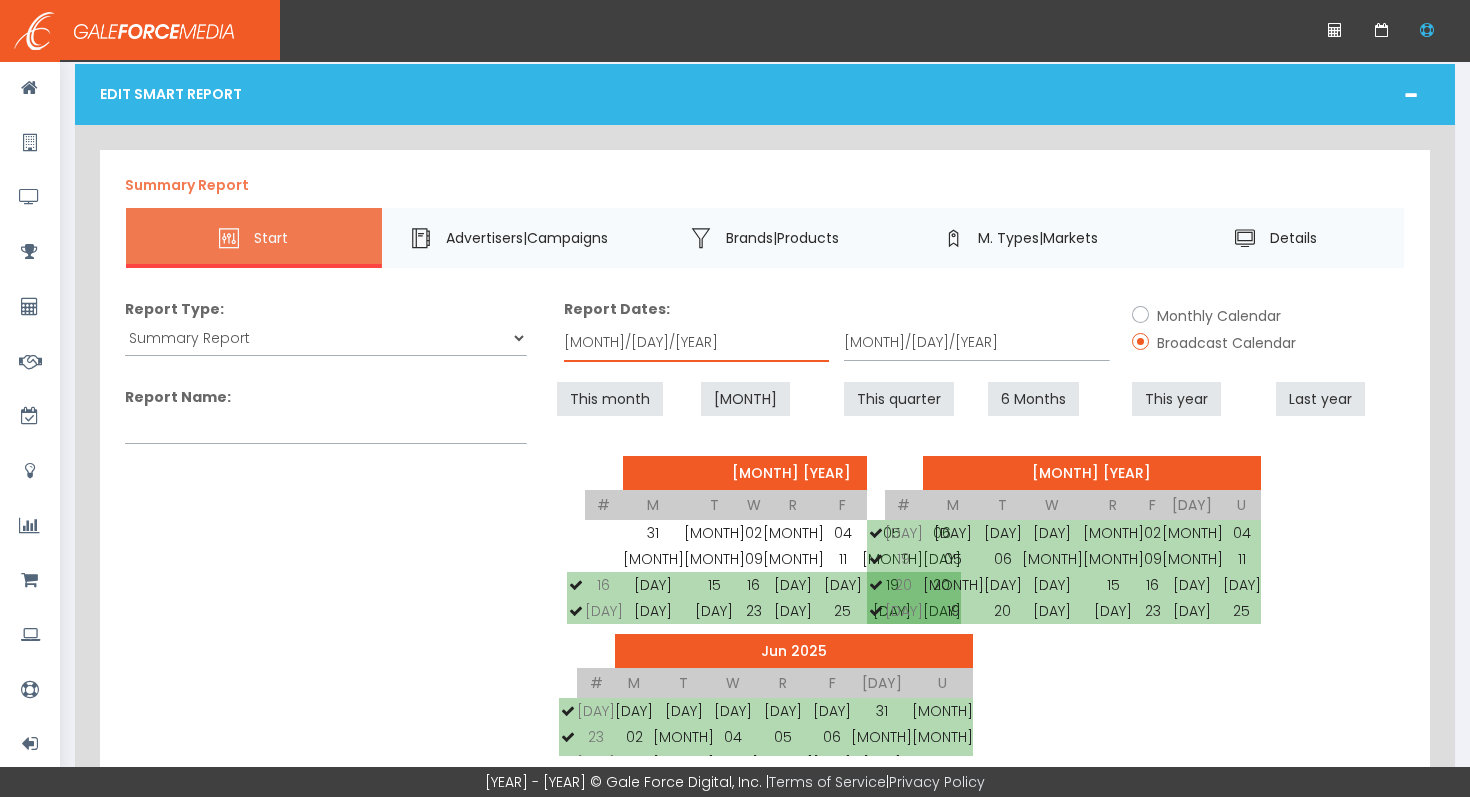 click on "[MM]/[DD]/[YYYY]" at bounding box center [696, 343] 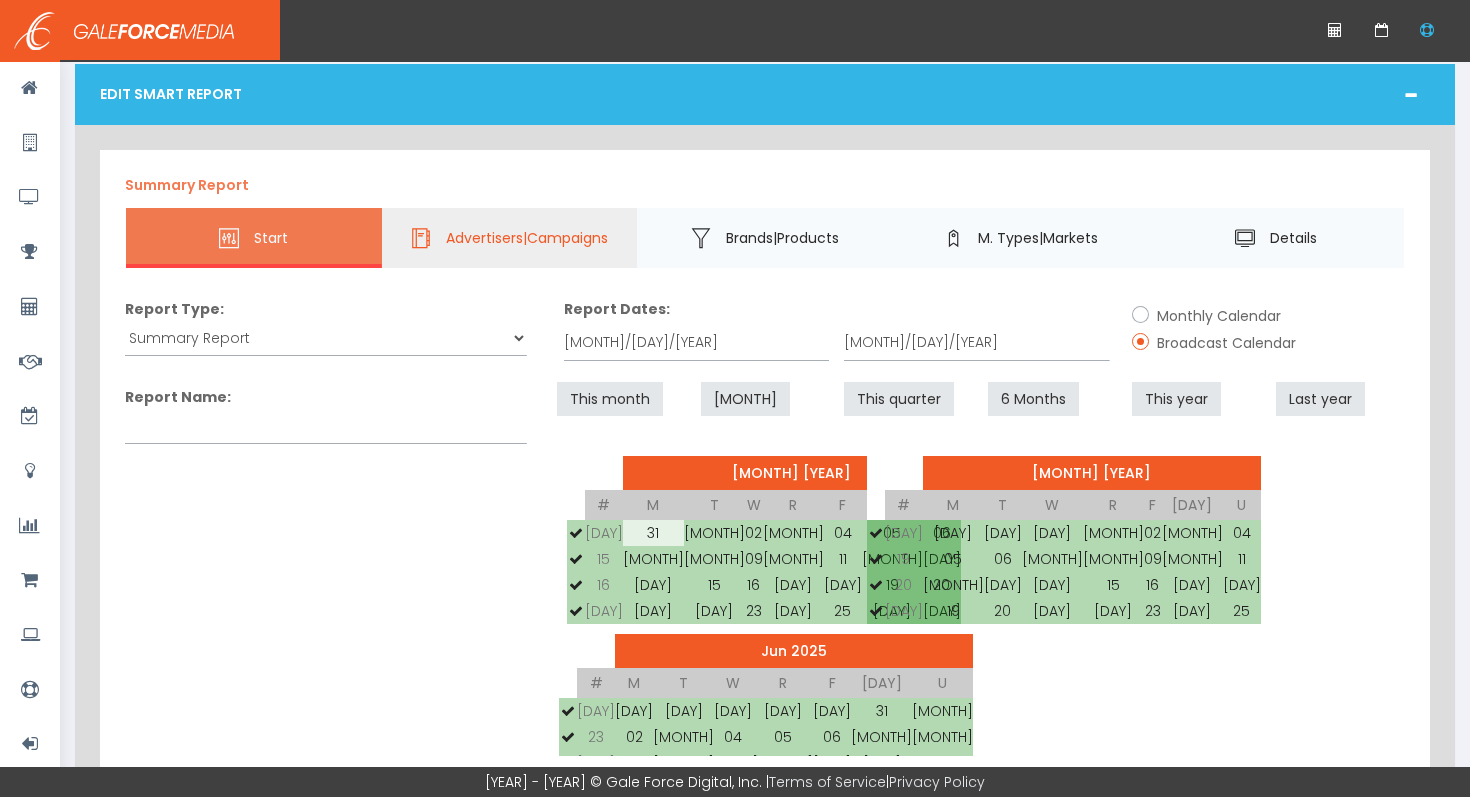 click on "Advertisers|Campaigns" at bounding box center (527, 237) 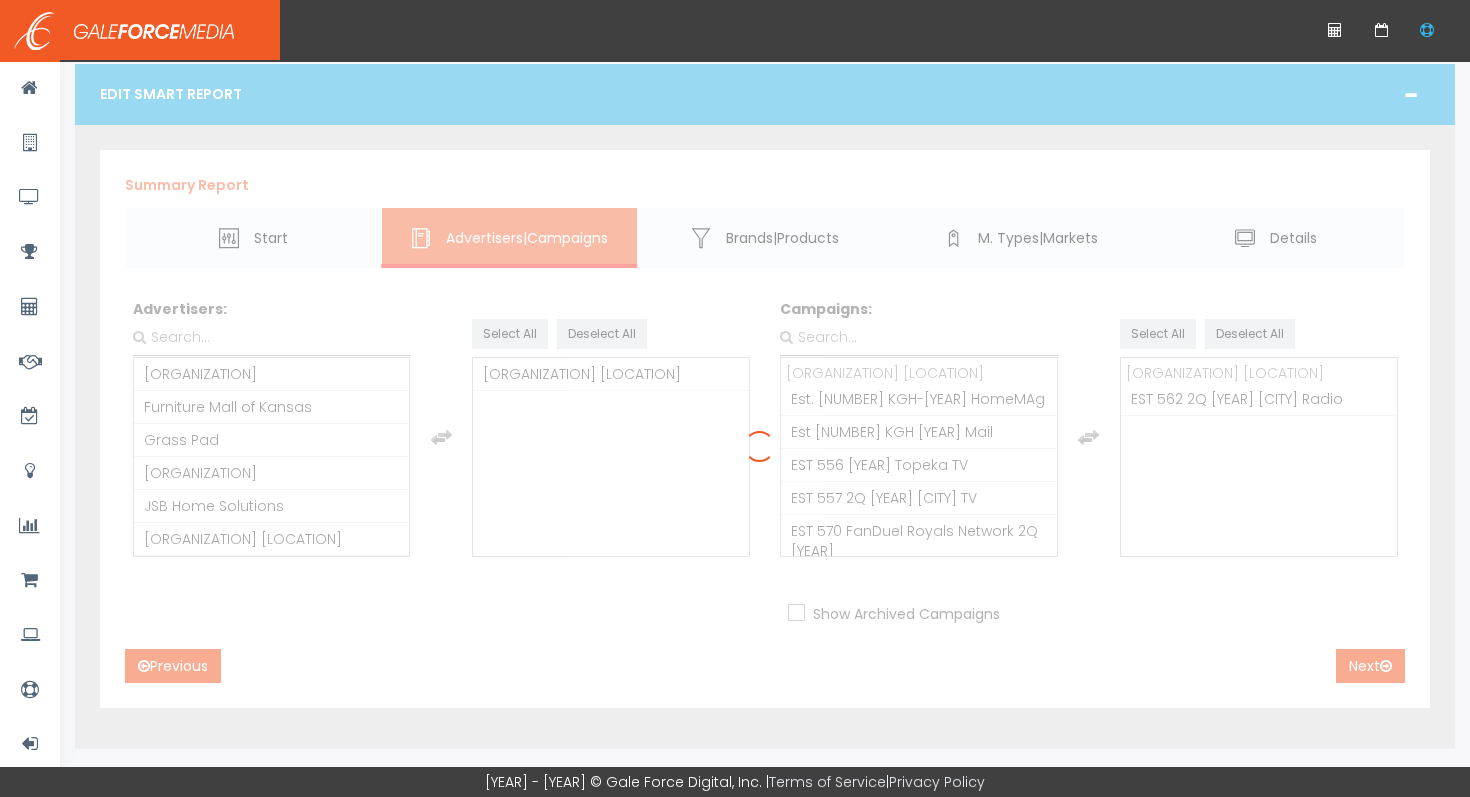 scroll, scrollTop: 44, scrollLeft: 0, axis: vertical 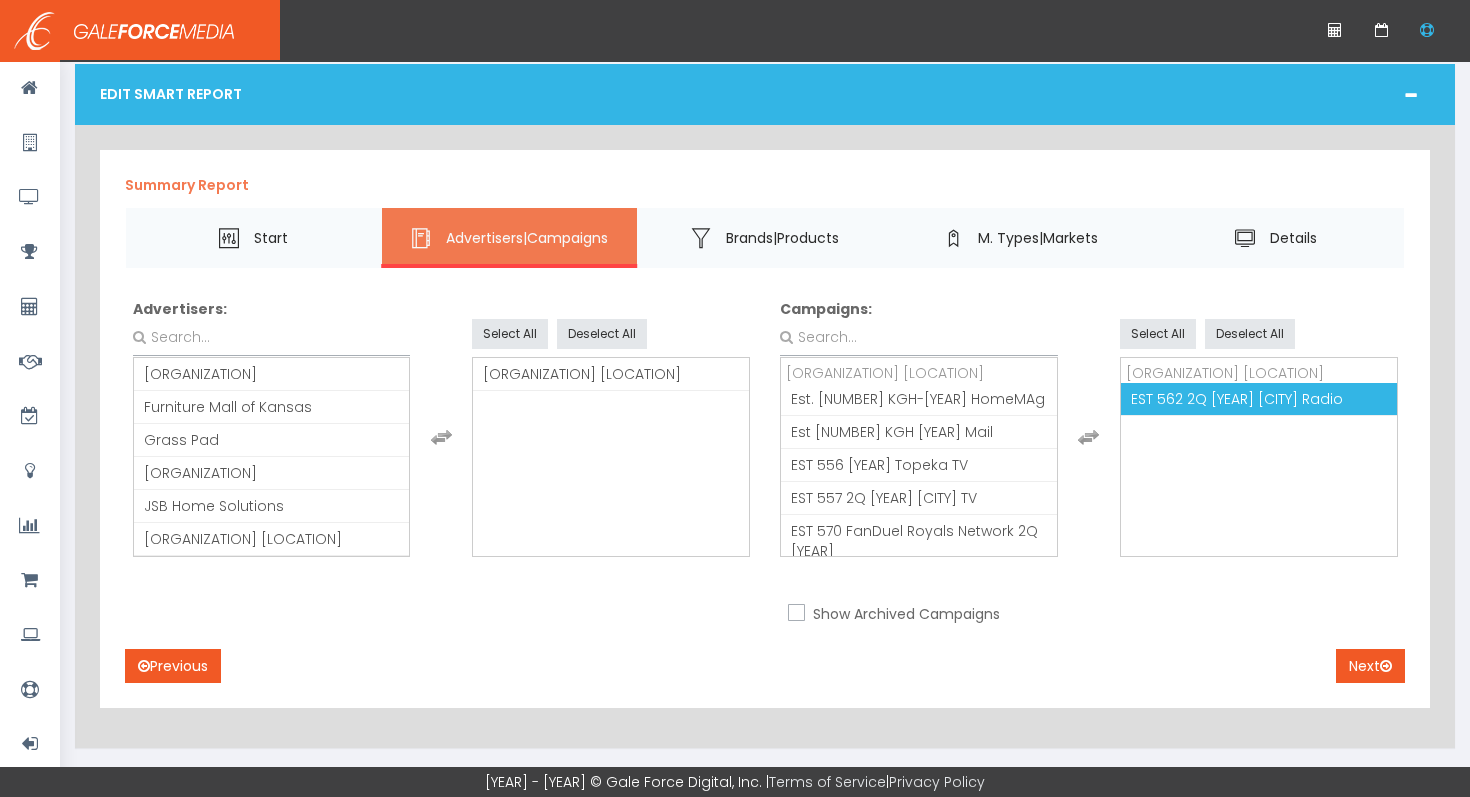 click on "EST 562 2Q 2025 Kansas City Radio" at bounding box center [1248, 399] 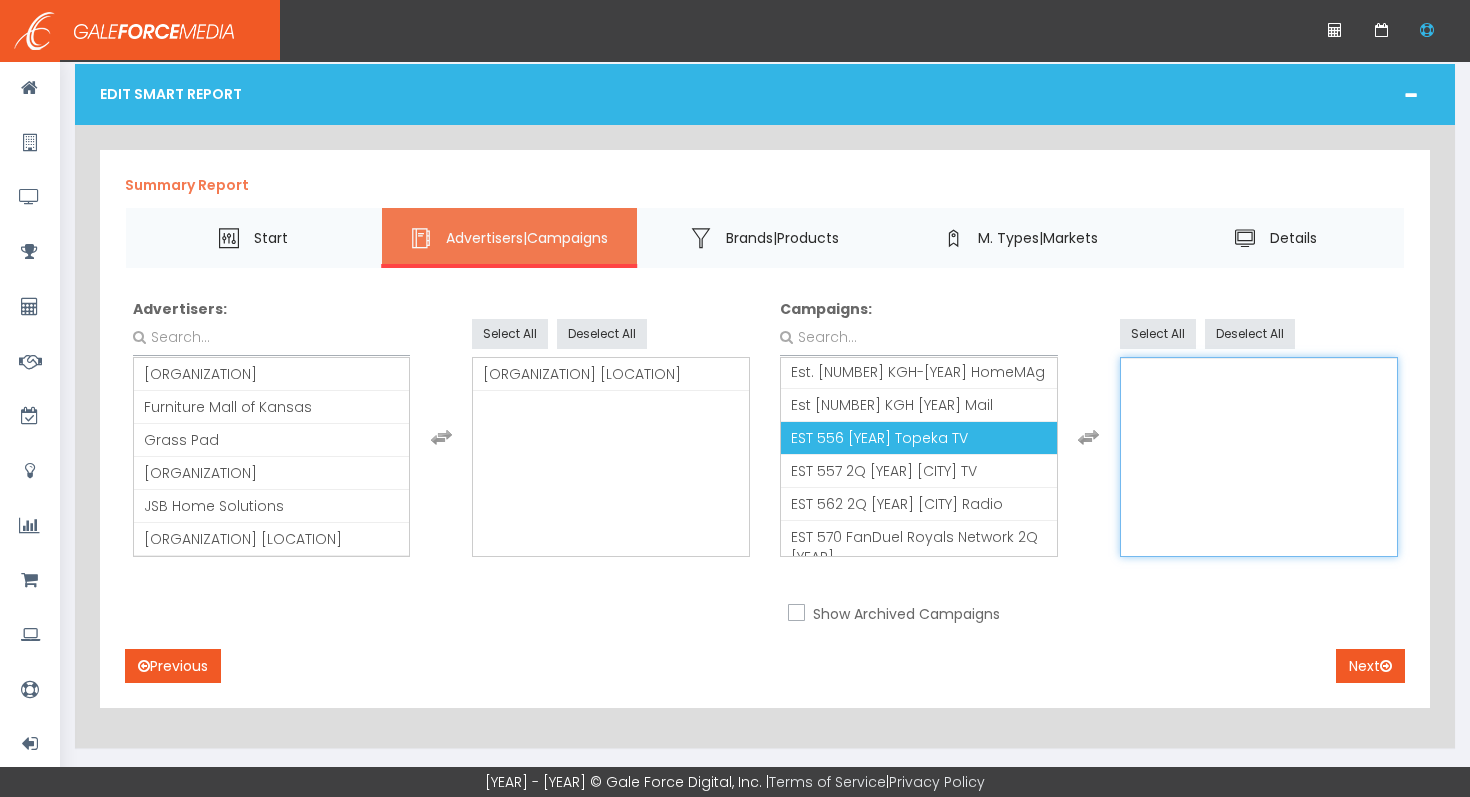 scroll, scrollTop: 45, scrollLeft: 0, axis: vertical 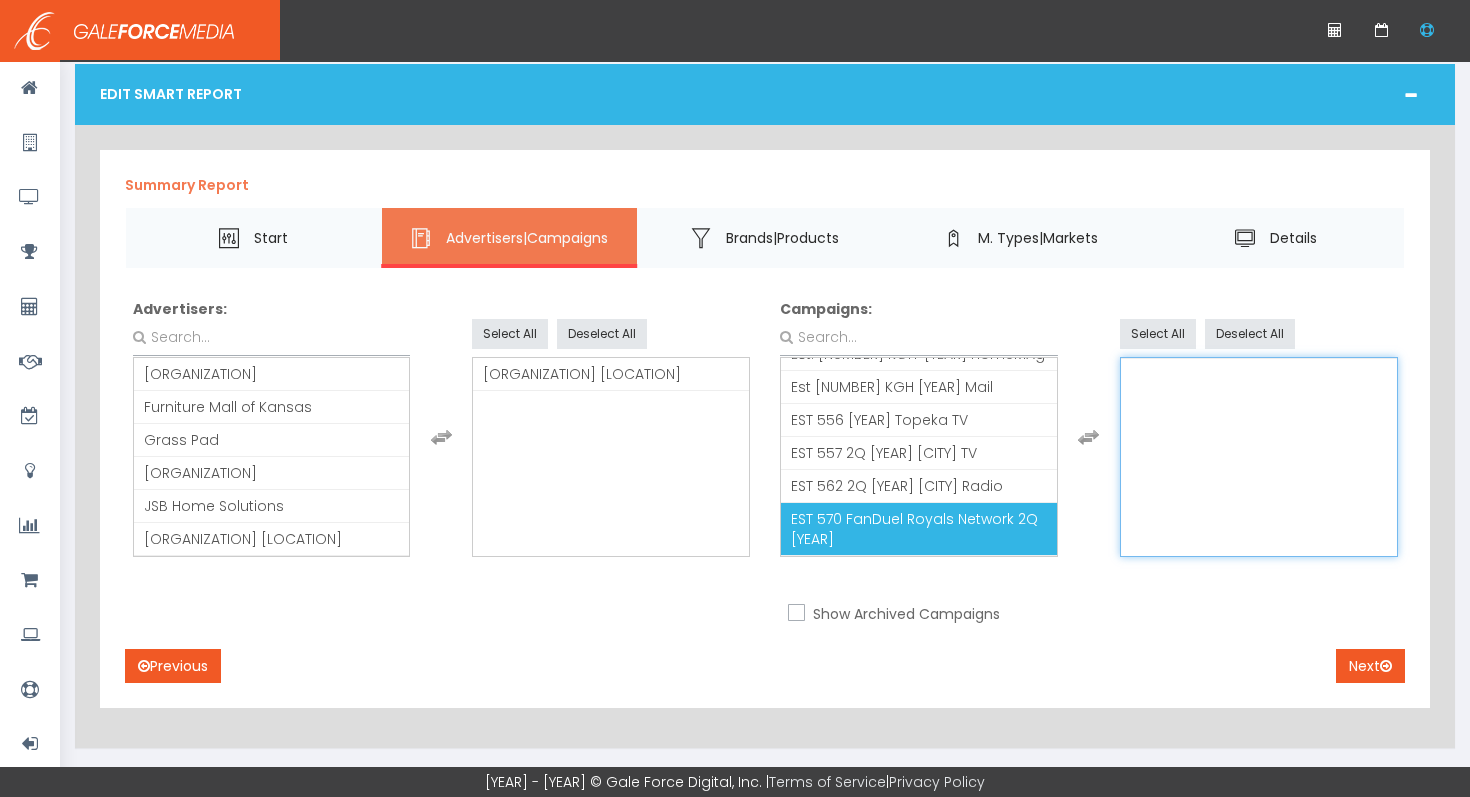 click on "[TIMEZONE] [NUMBER] [BRAND] [MONTH] [YEAR]" at bounding box center (919, 569) 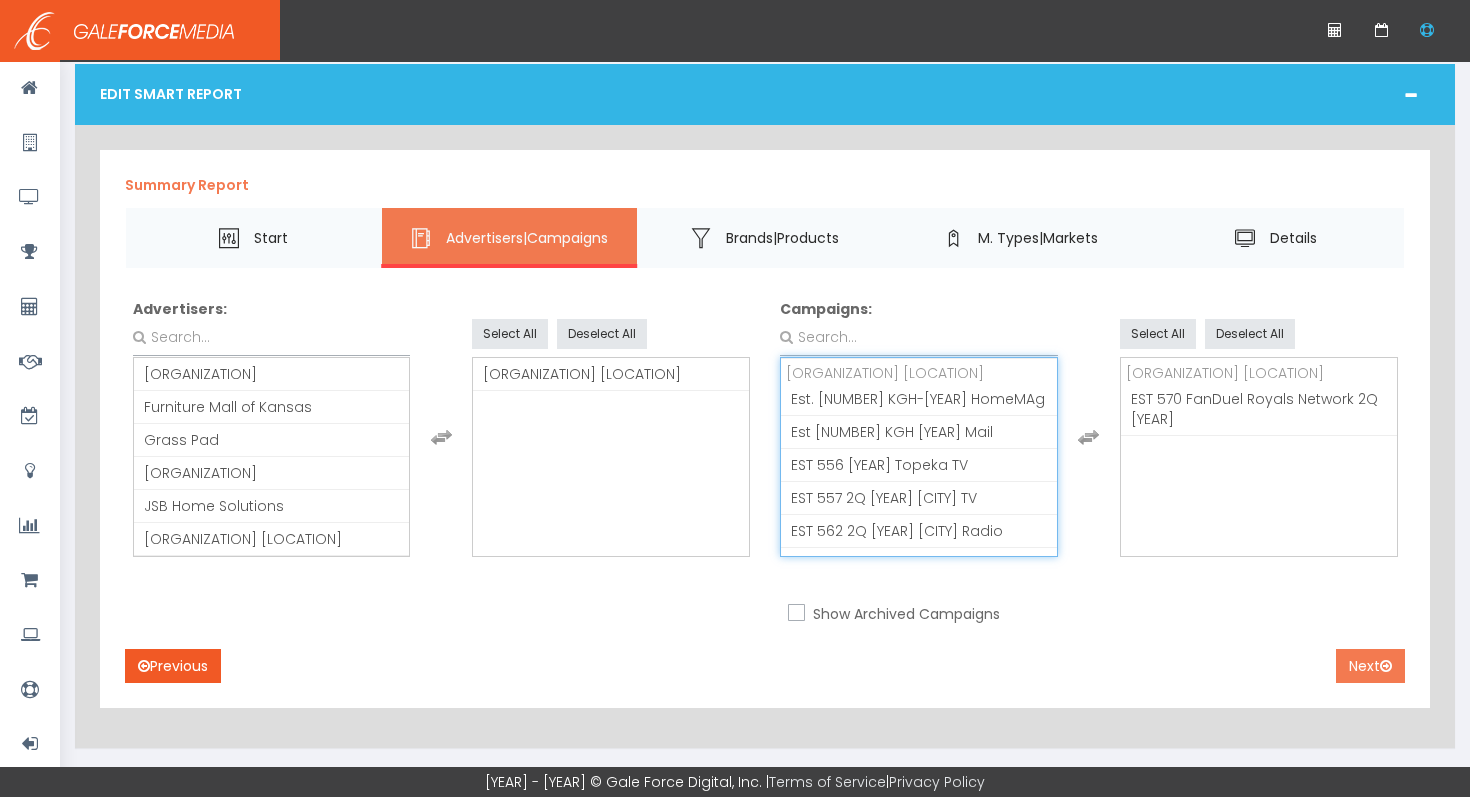 click on "Next" at bounding box center (1370, 666) 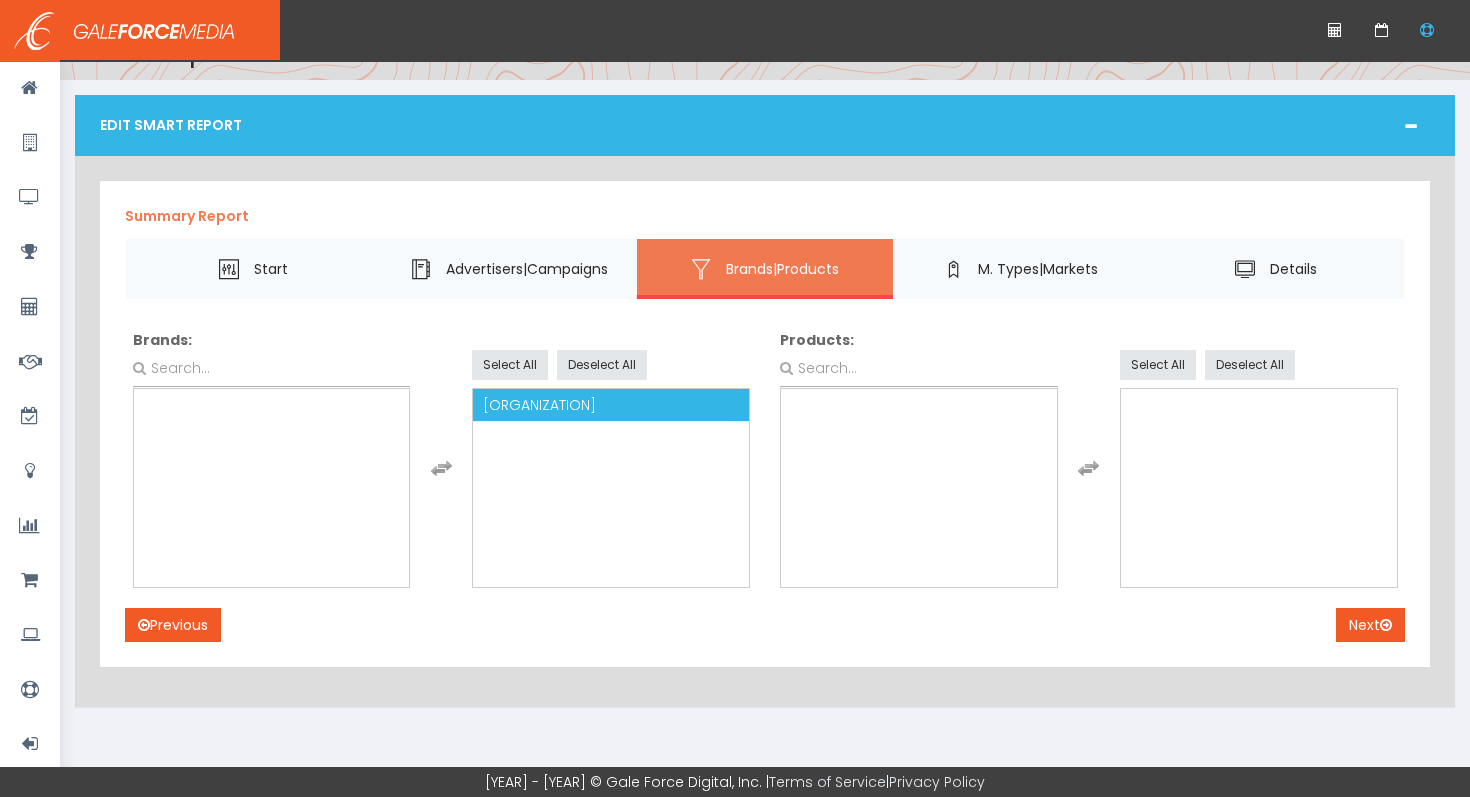 click on "K-Guard Gutter Systems" at bounding box center [611, 405] 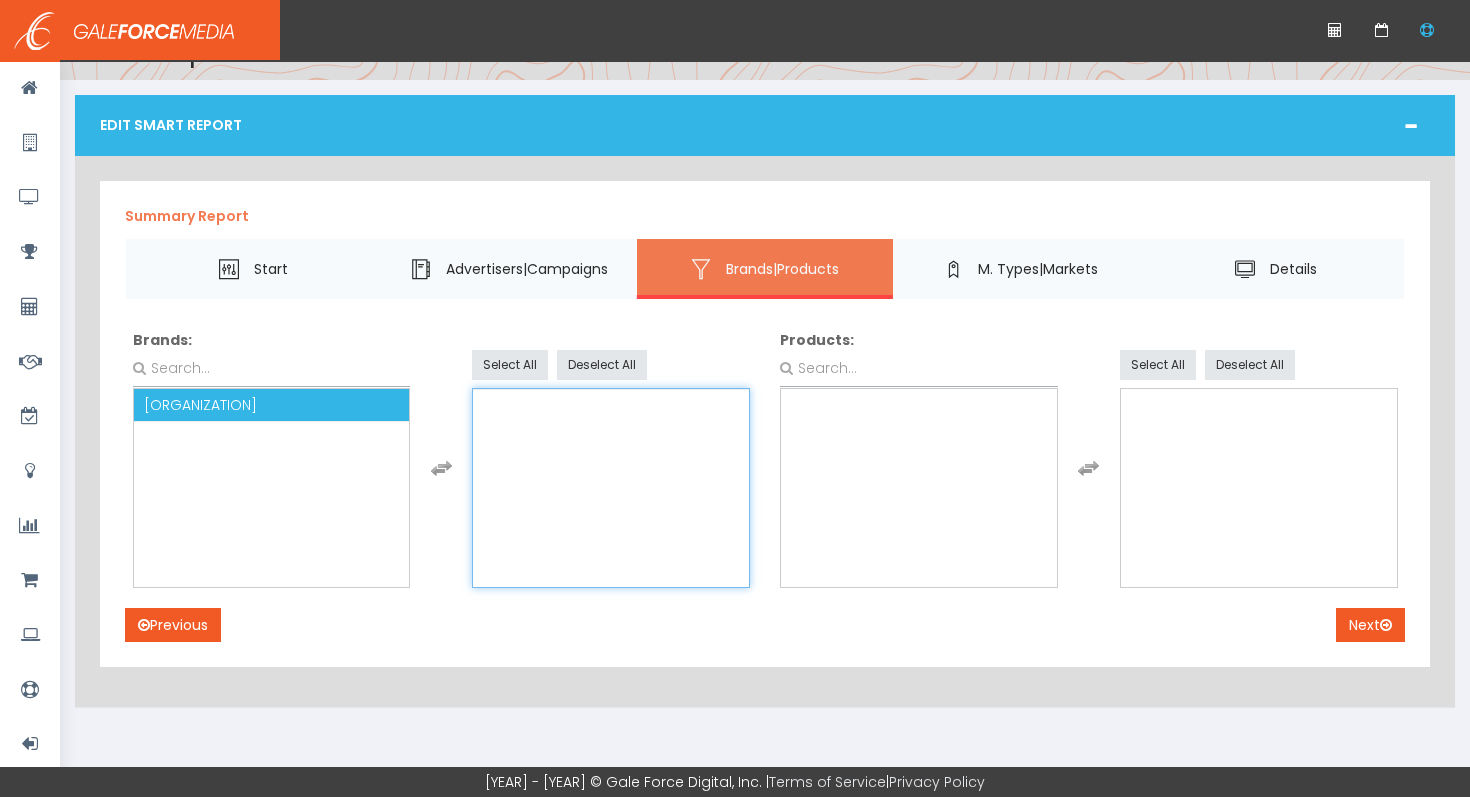 click on "K-Guard Gutter Systems" at bounding box center [231, 405] 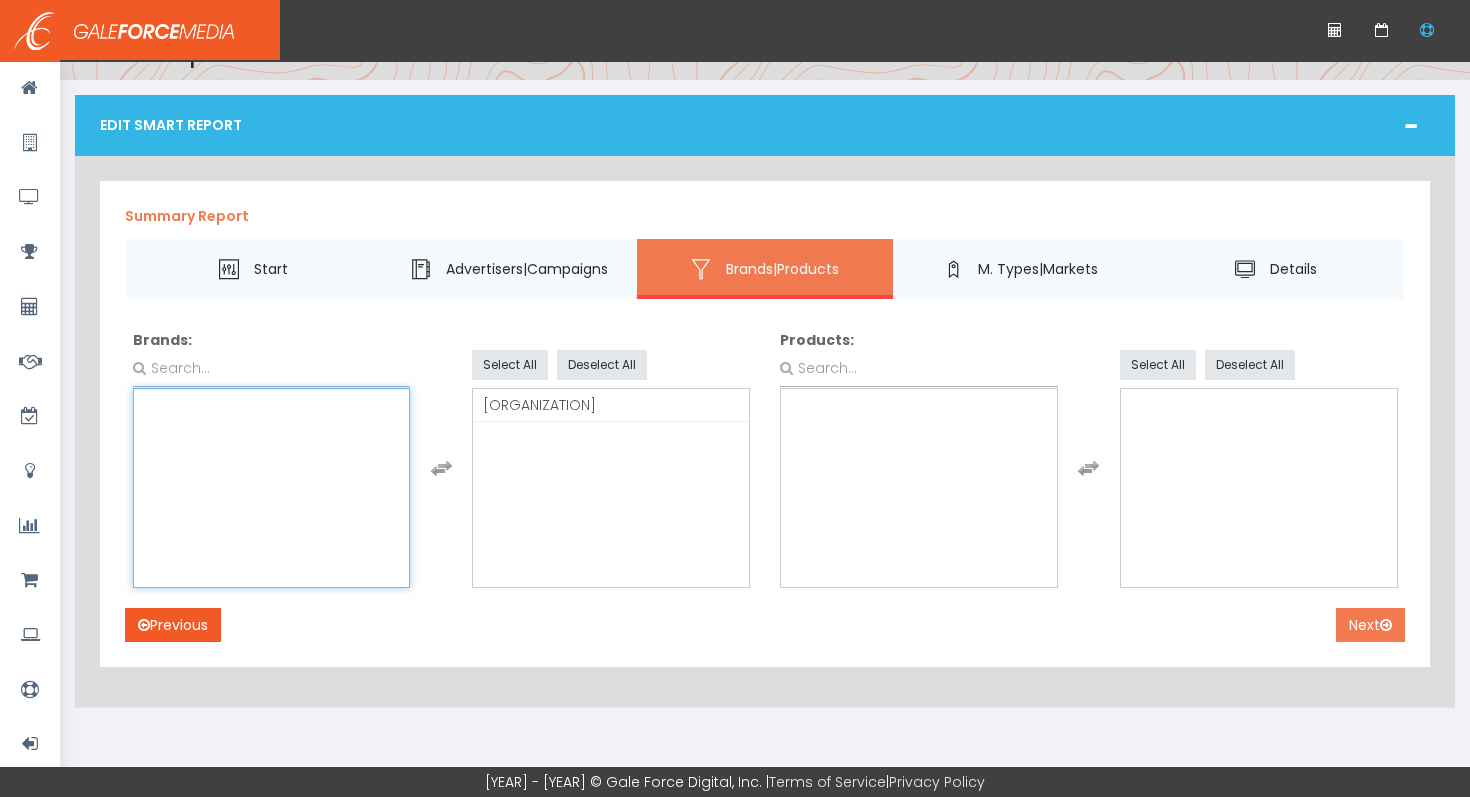 click on "Next" at bounding box center (1370, 625) 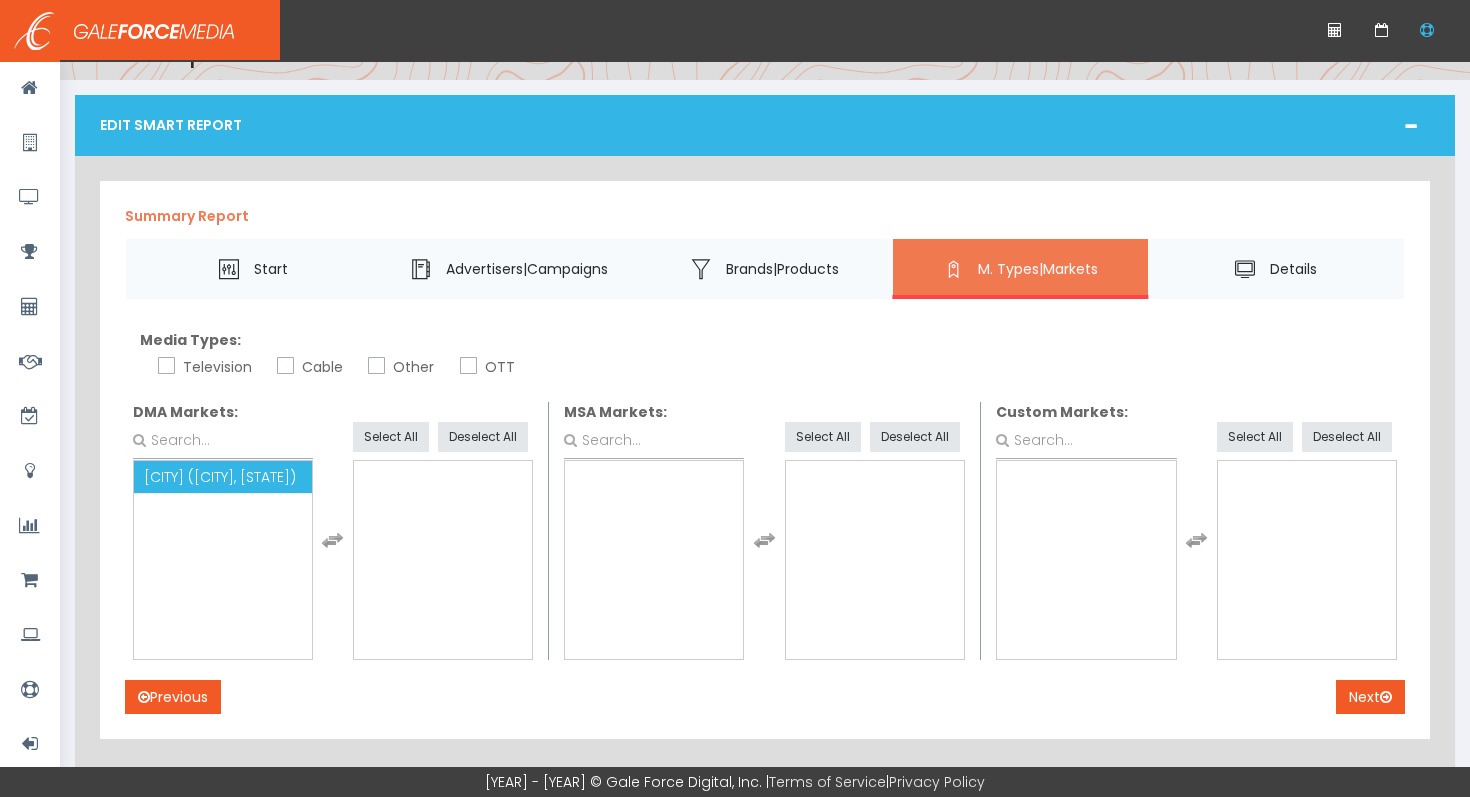 click on "Kansas City (Kansas City, MO)" at bounding box center [223, 477] 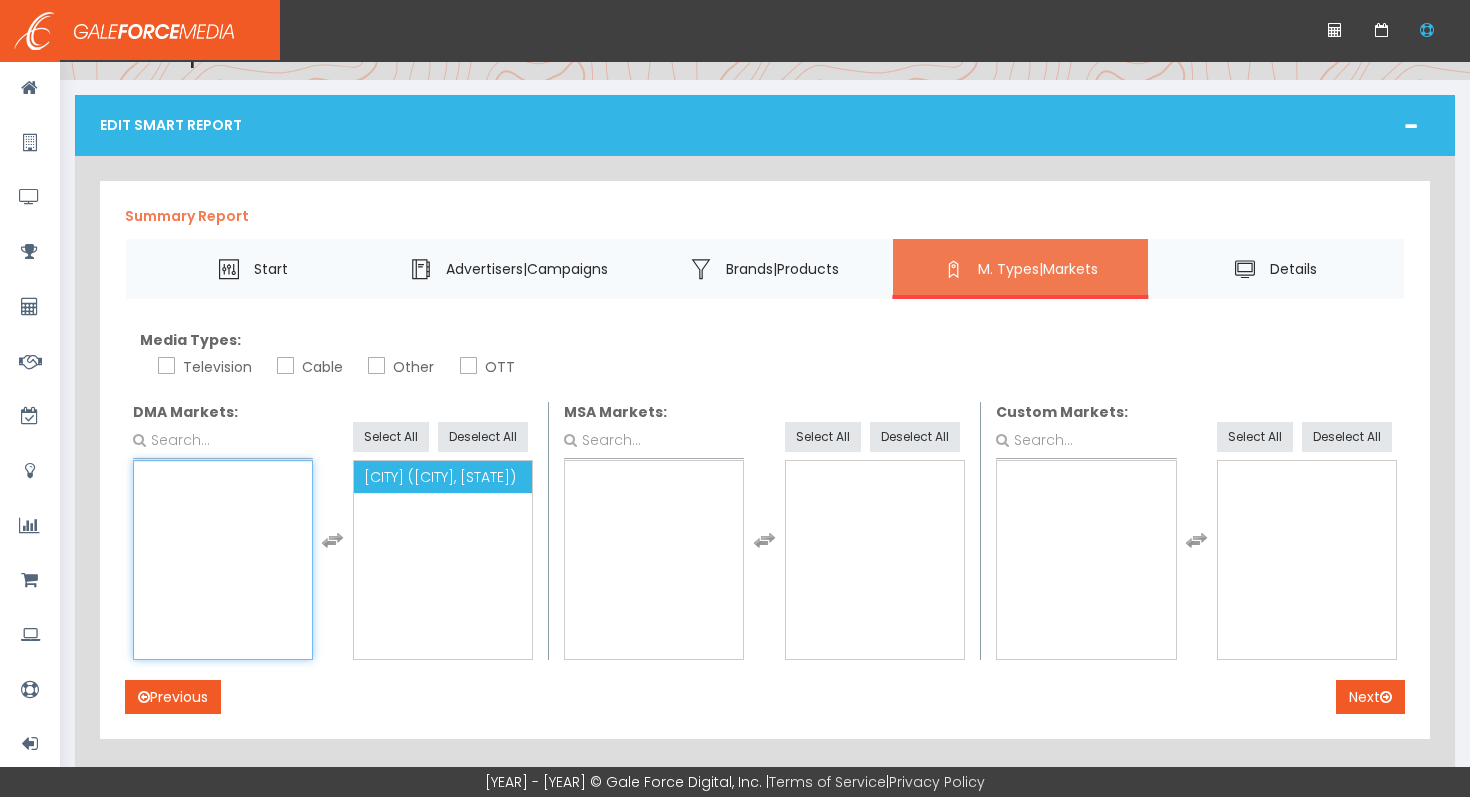 click on "Television" at bounding box center [164, 367] 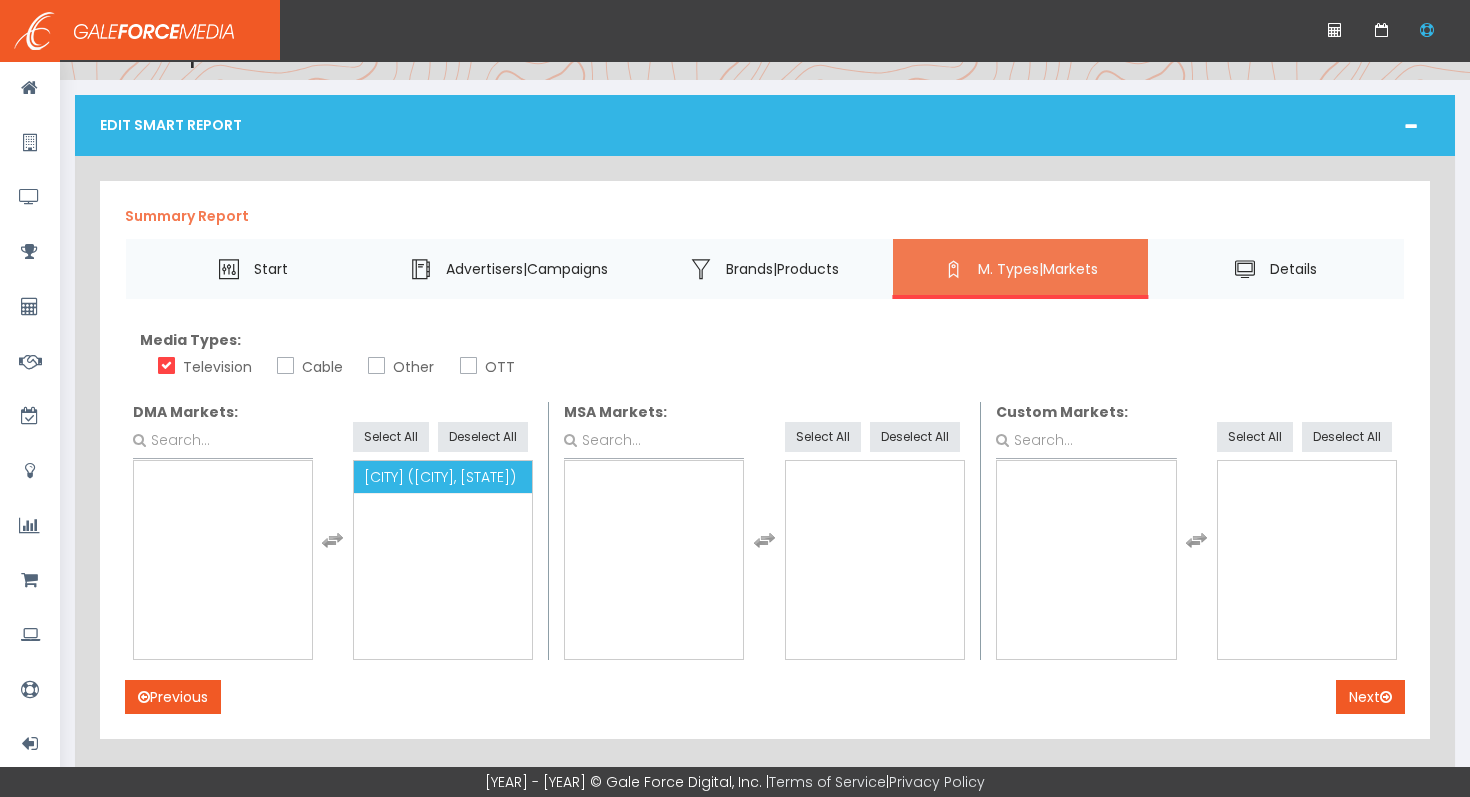 click on "Cable" at bounding box center (320, 367) 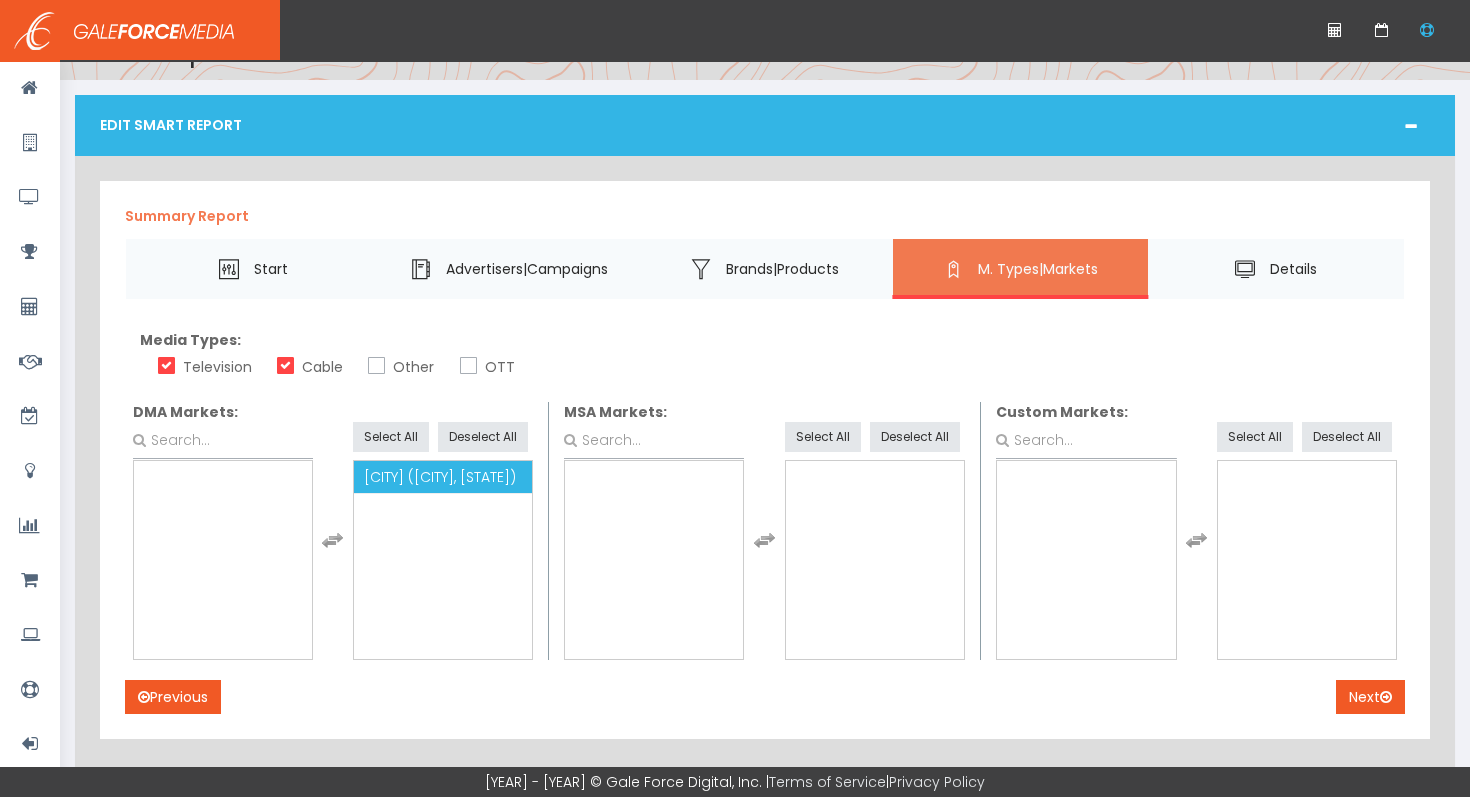 click on "OTT" at bounding box center [466, 367] 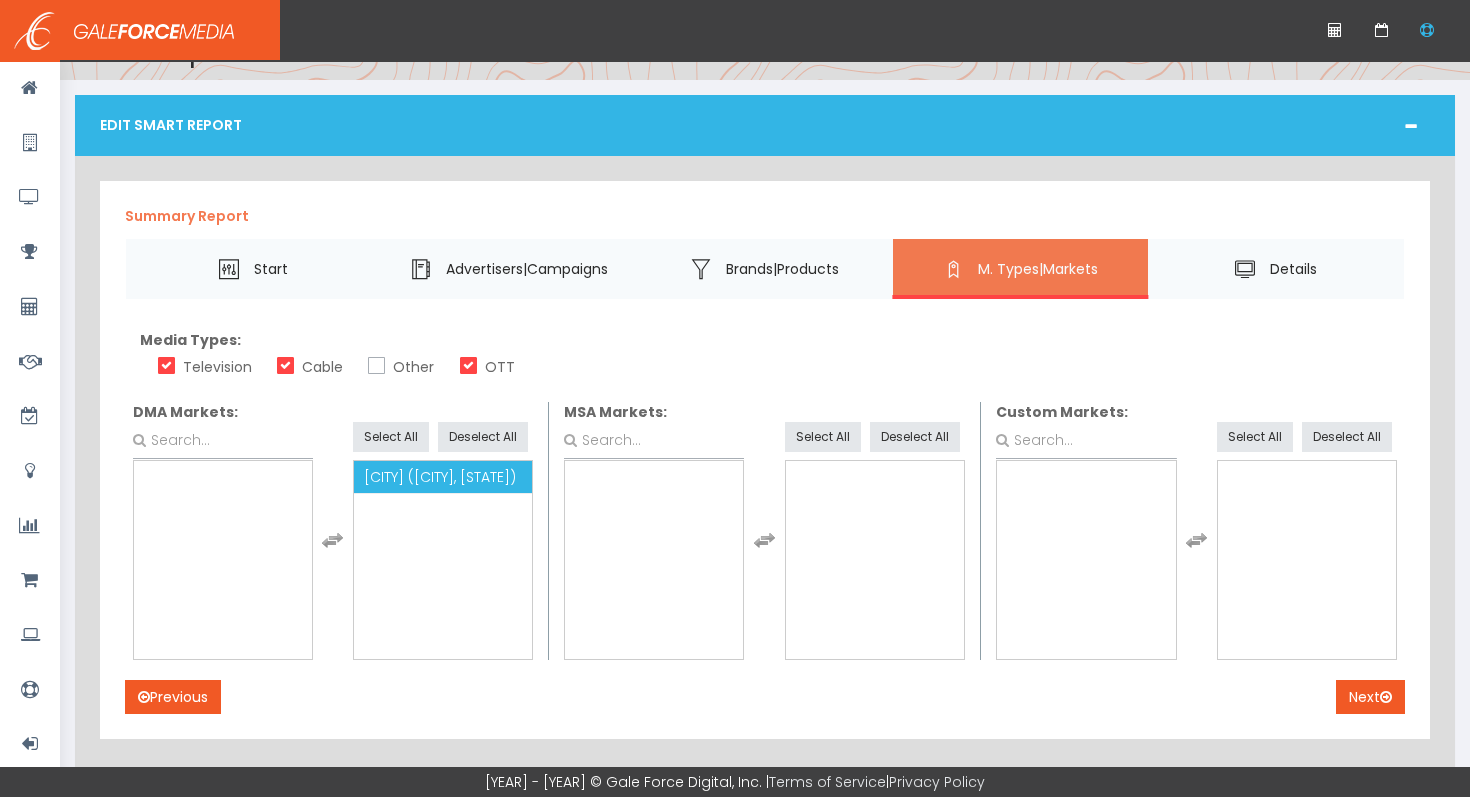 click on "Other" at bounding box center (401, 363) 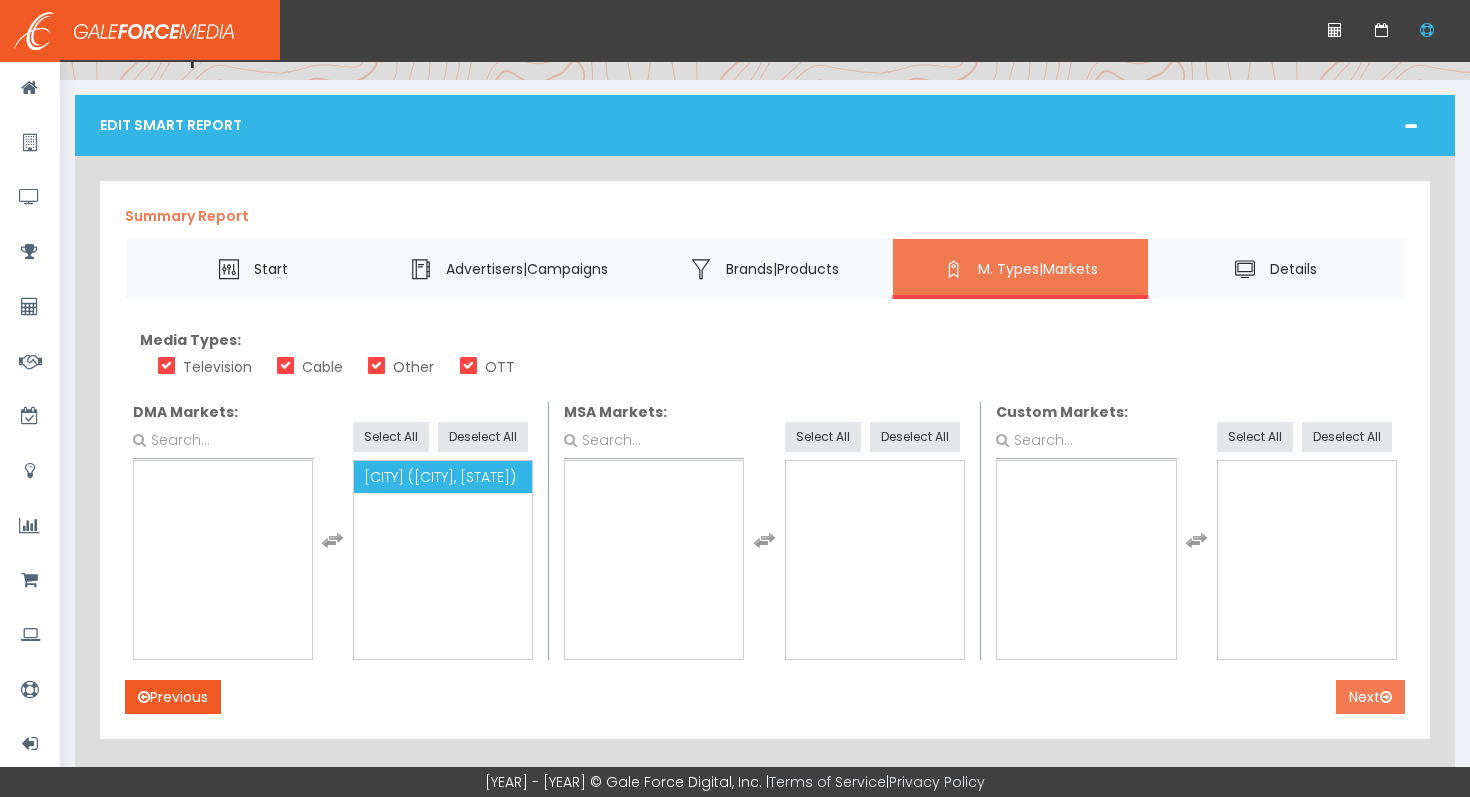 click on "Next" at bounding box center (1370, 697) 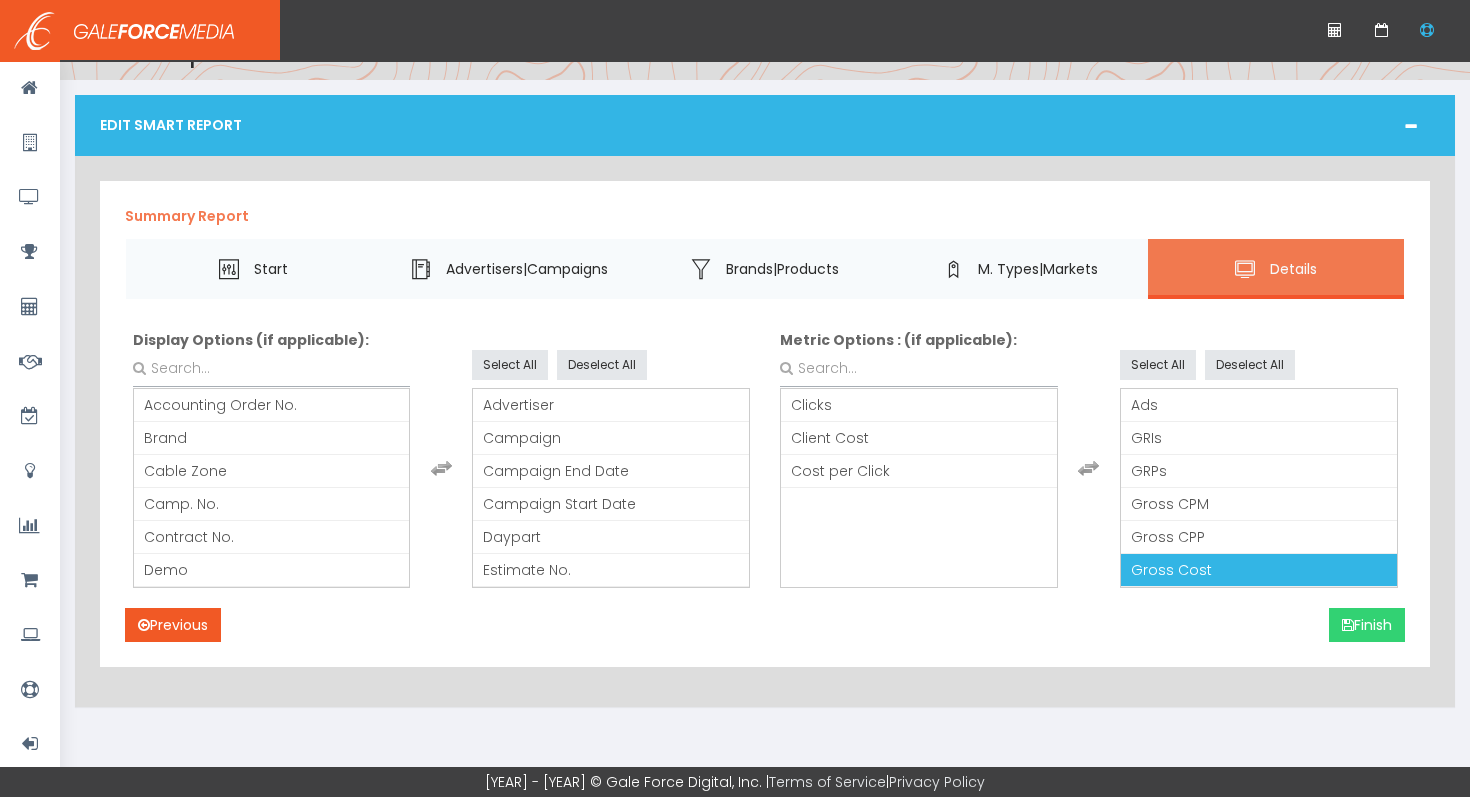 click on "Finish" at bounding box center [1367, 625] 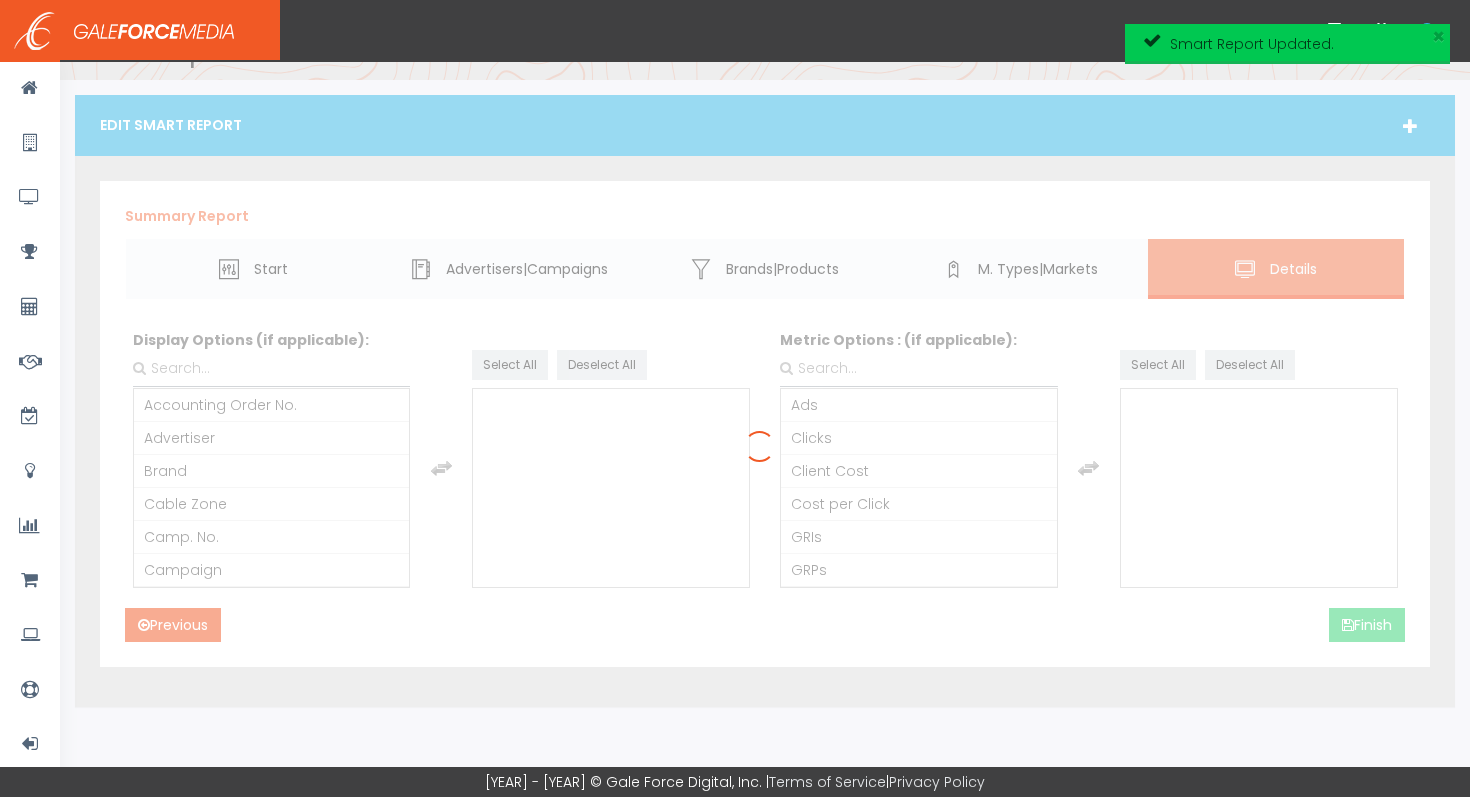 scroll, scrollTop: 0, scrollLeft: 0, axis: both 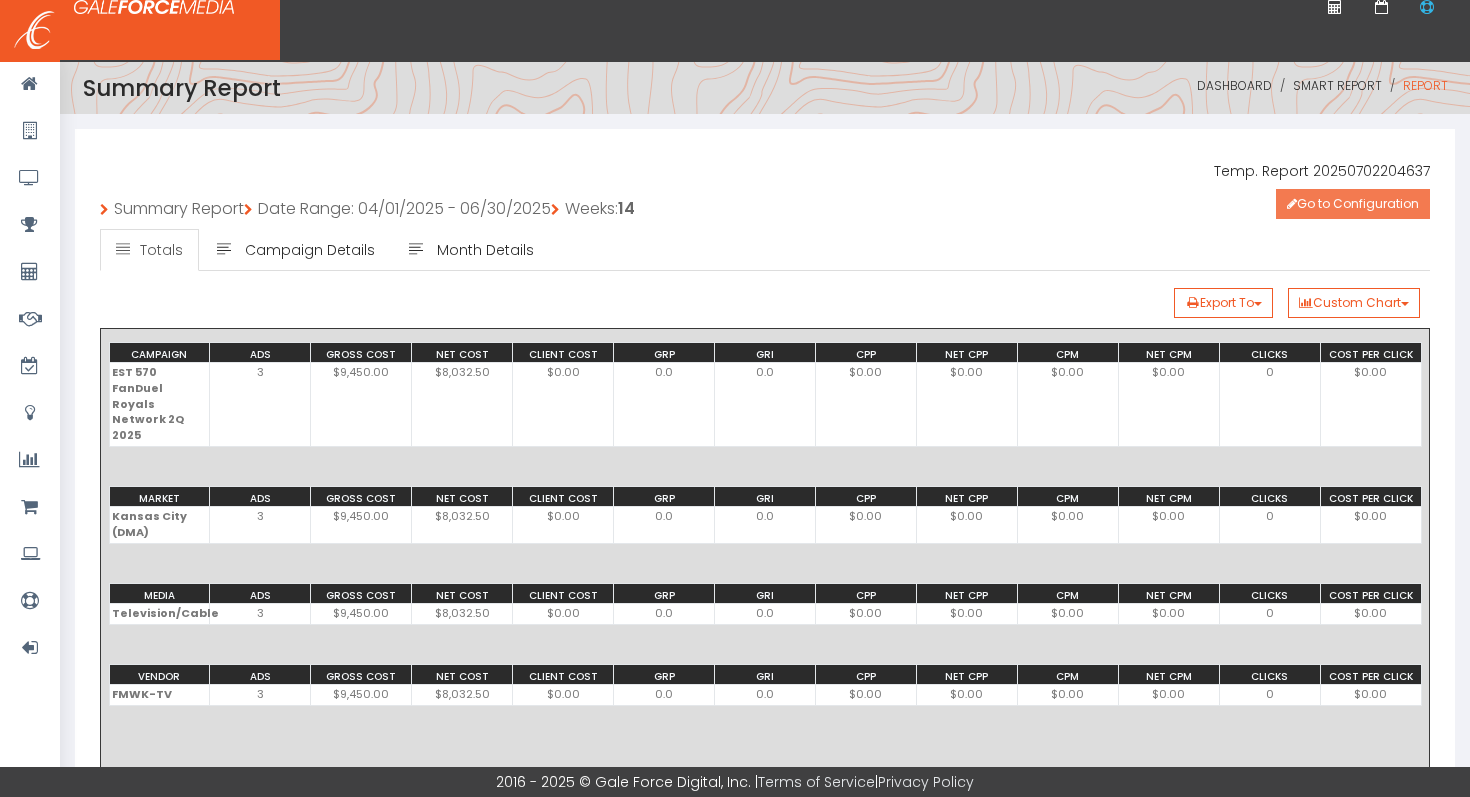click on "Go to Configuration" at bounding box center [1353, 204] 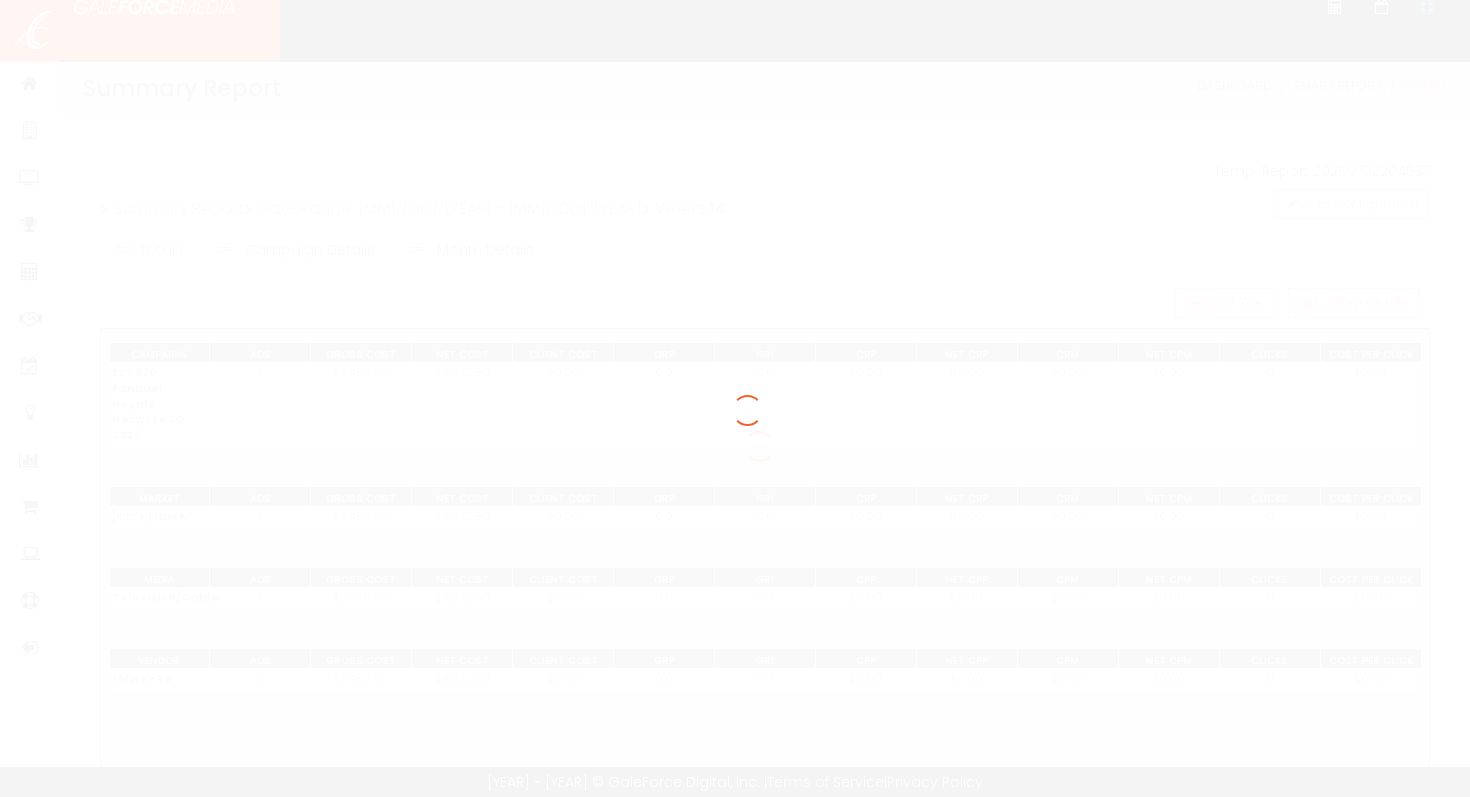 scroll, scrollTop: 0, scrollLeft: 0, axis: both 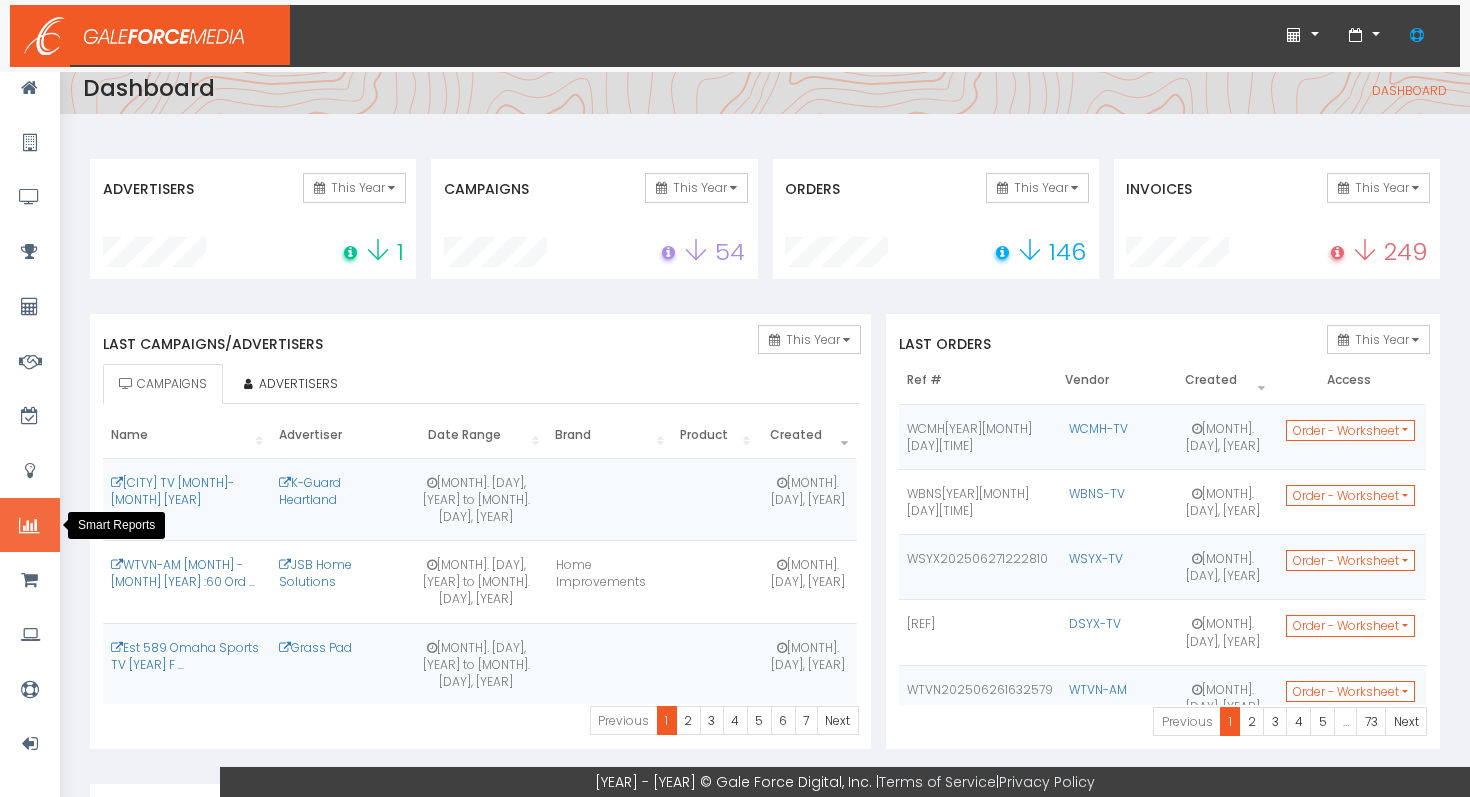 click at bounding box center [29, 526] 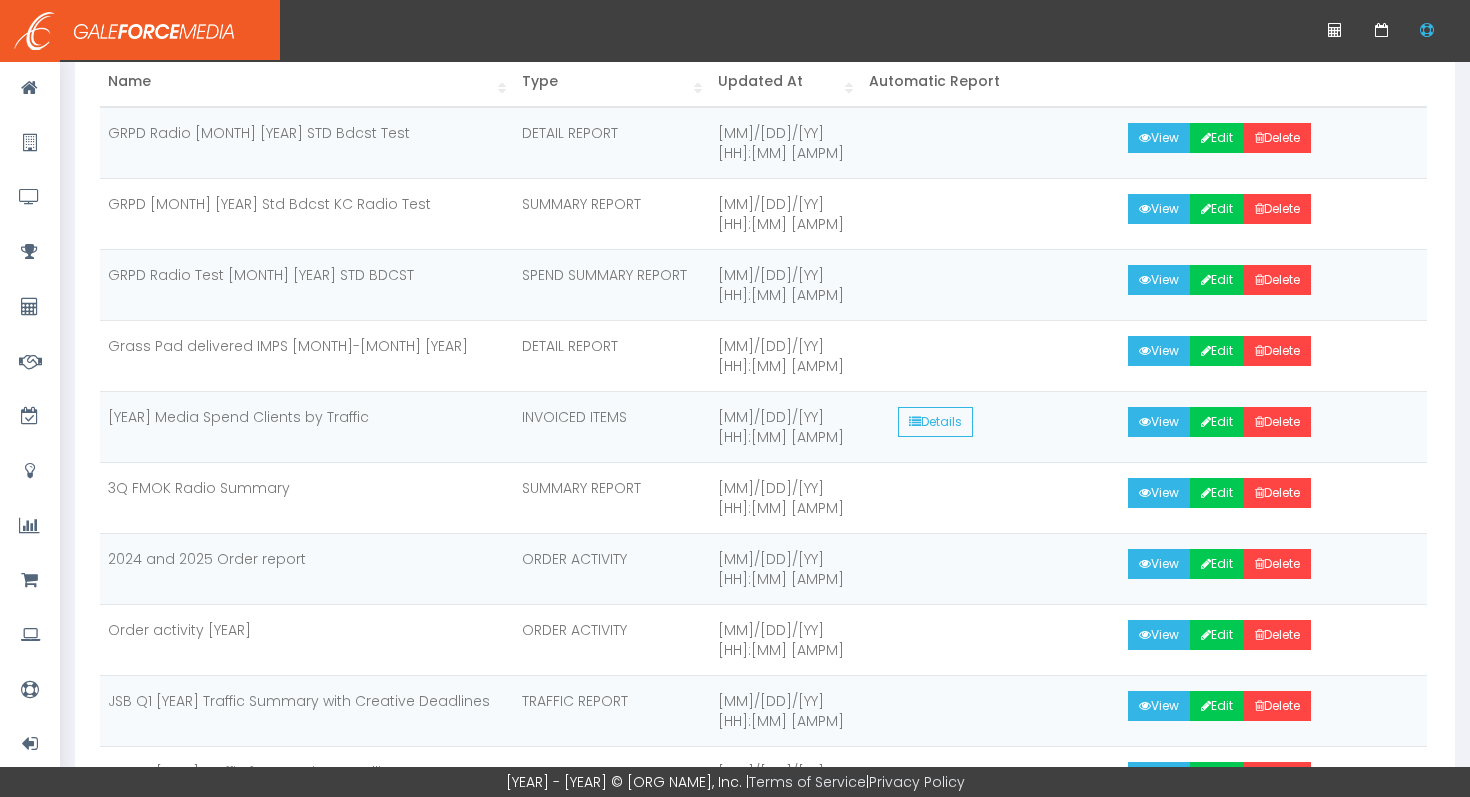 scroll, scrollTop: 744, scrollLeft: 0, axis: vertical 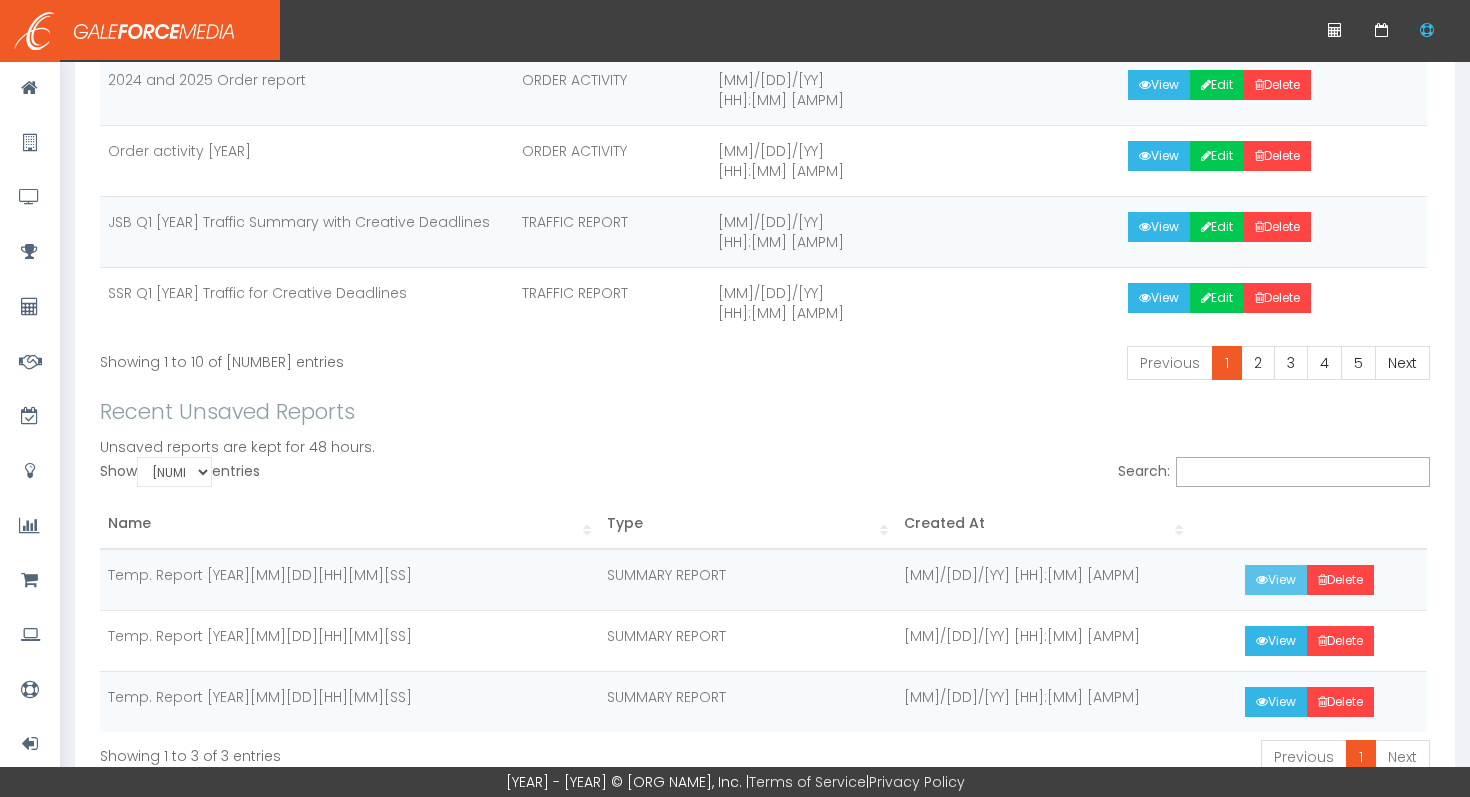 click on "View" at bounding box center (1276, 580) 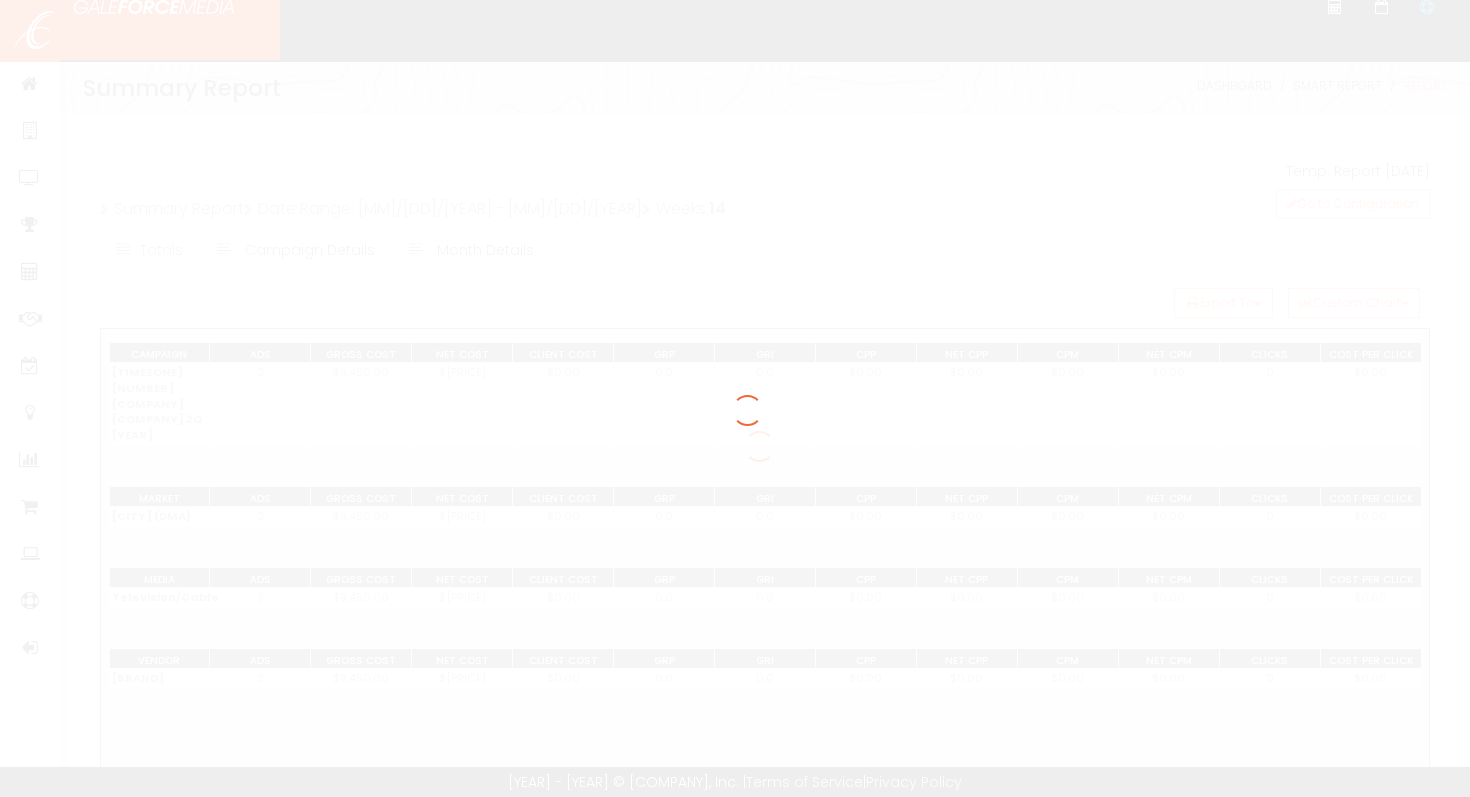 scroll, scrollTop: 0, scrollLeft: 0, axis: both 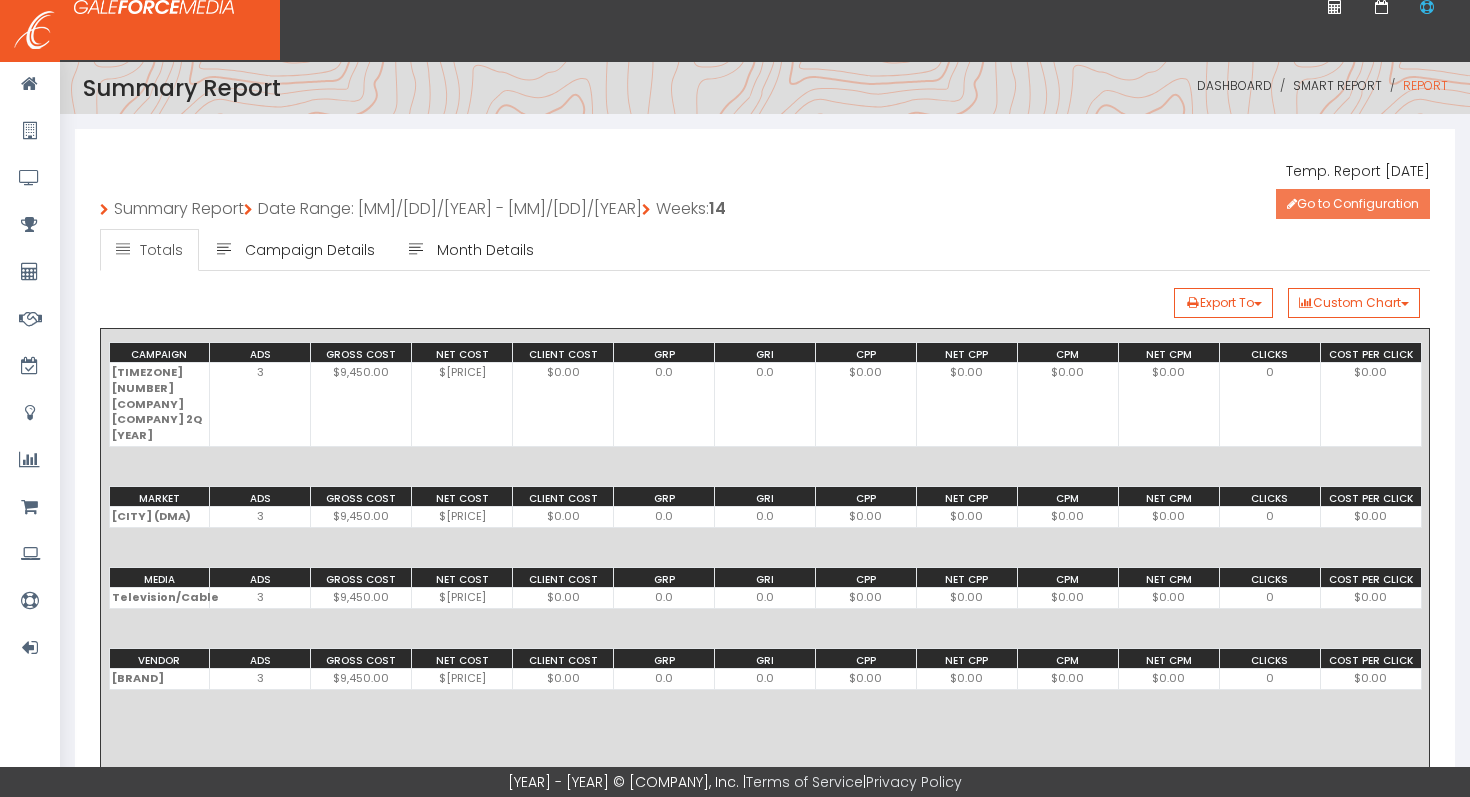 click on "Go to Configuration" at bounding box center [1353, 204] 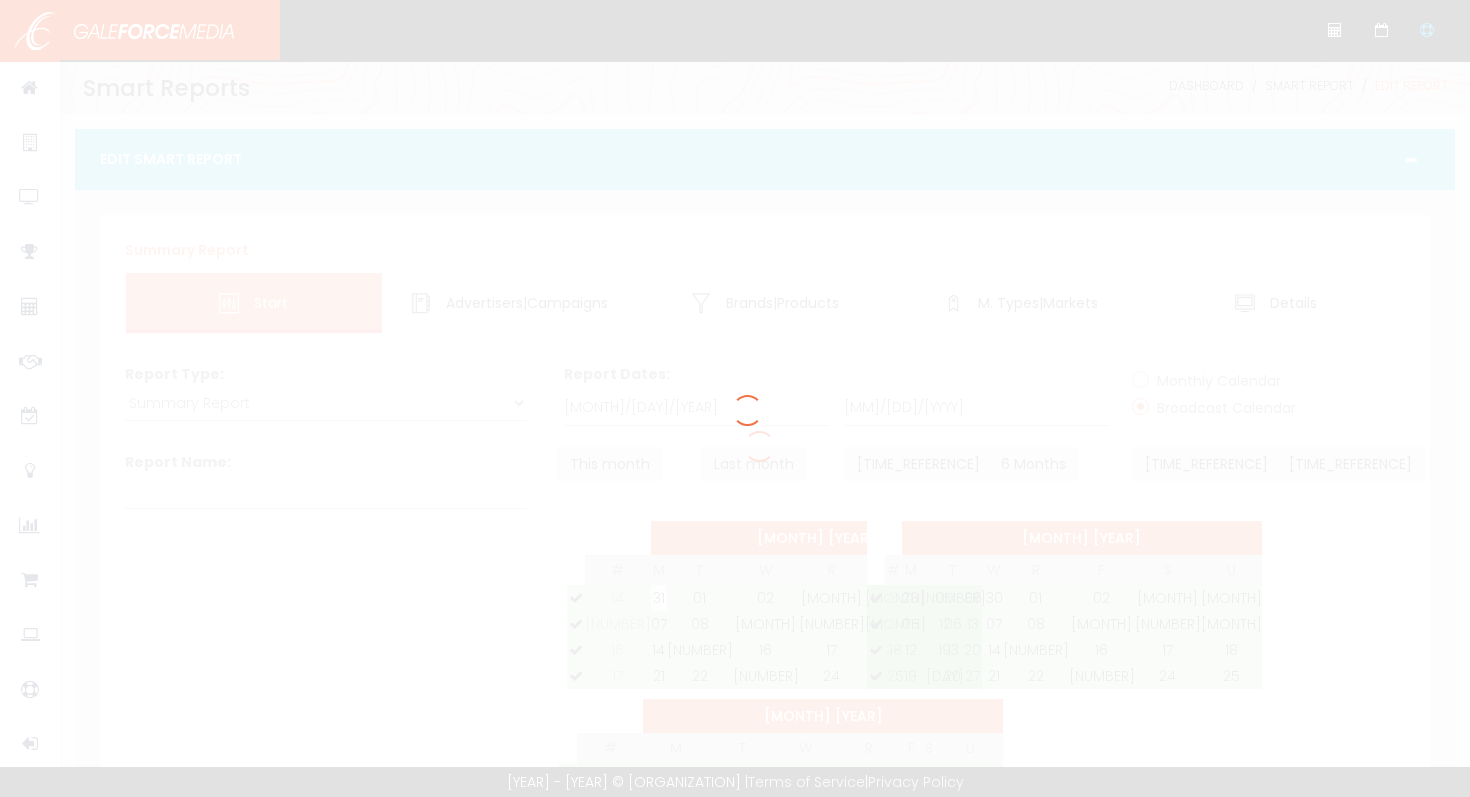 scroll, scrollTop: 0, scrollLeft: 0, axis: both 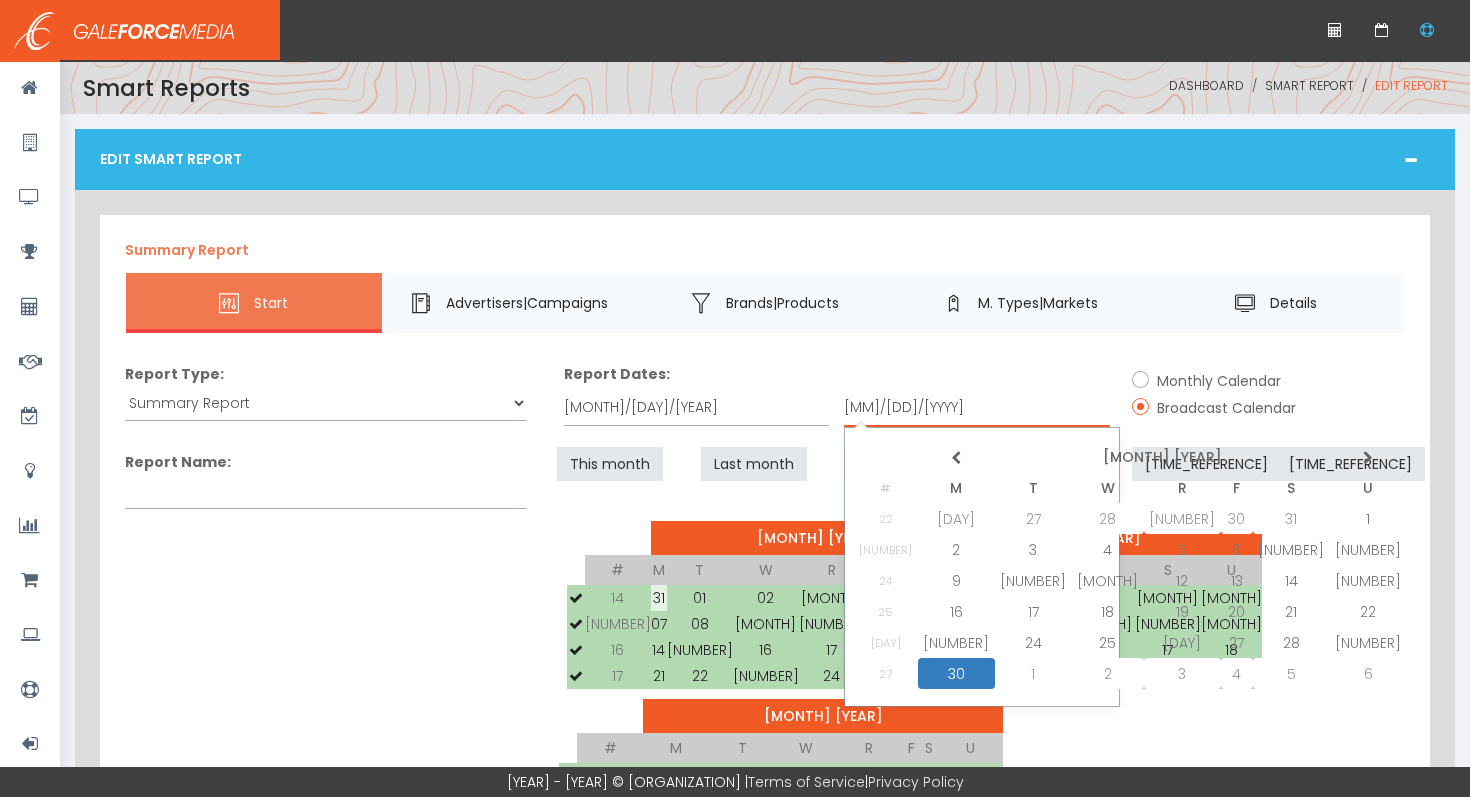 click on "06/30/2025" at bounding box center (976, 408) 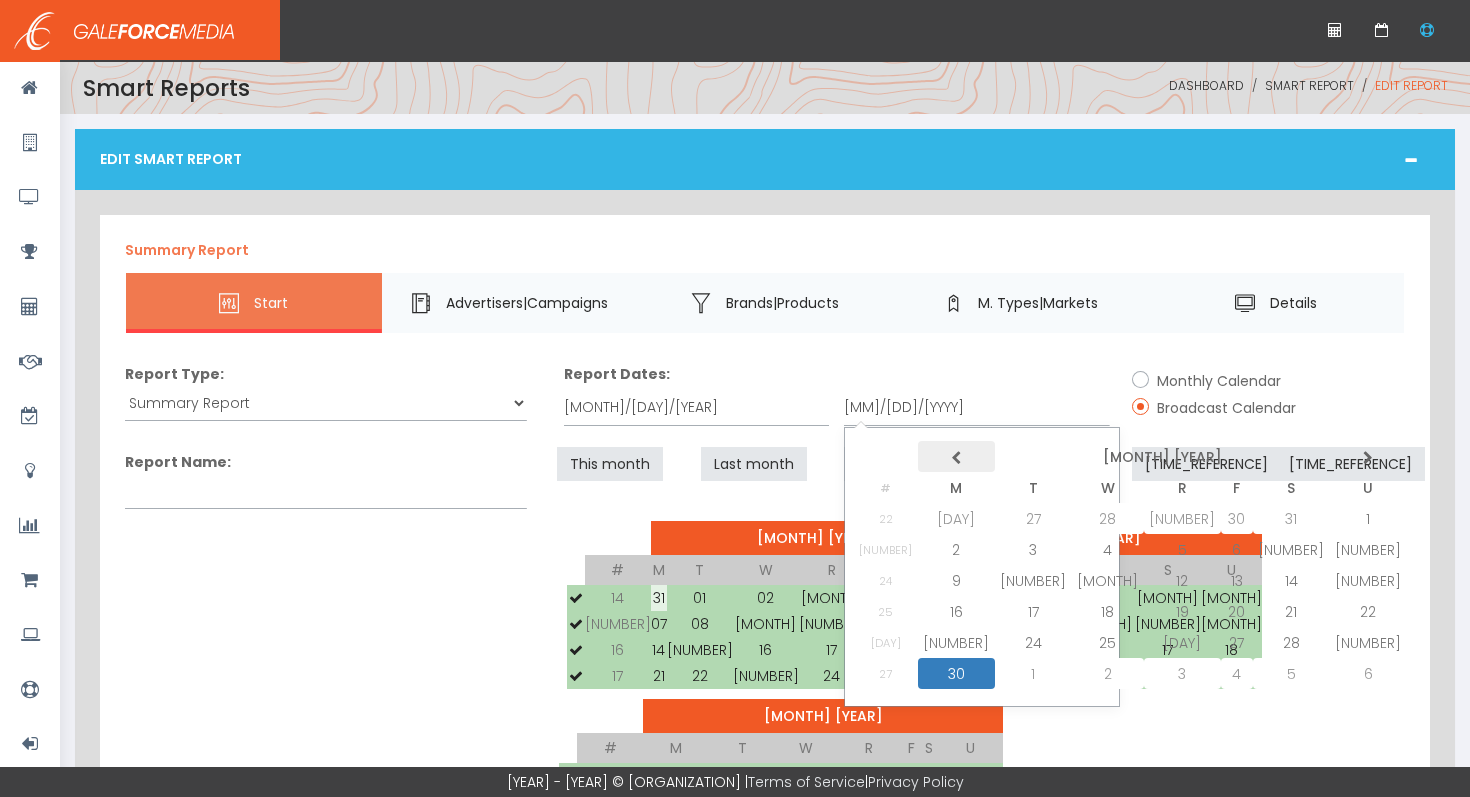 click at bounding box center (902, 458) 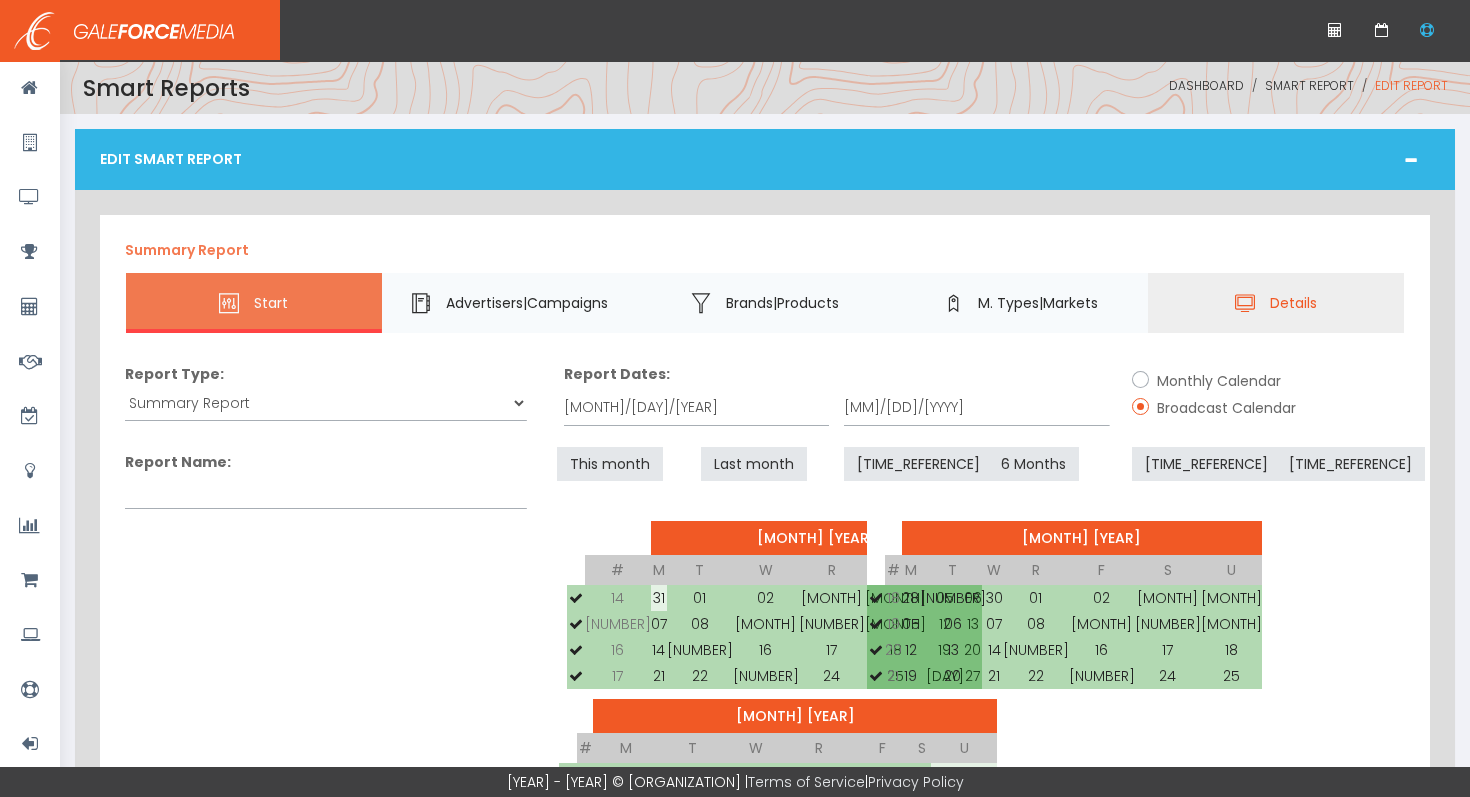 click on "Details" at bounding box center (1276, 303) 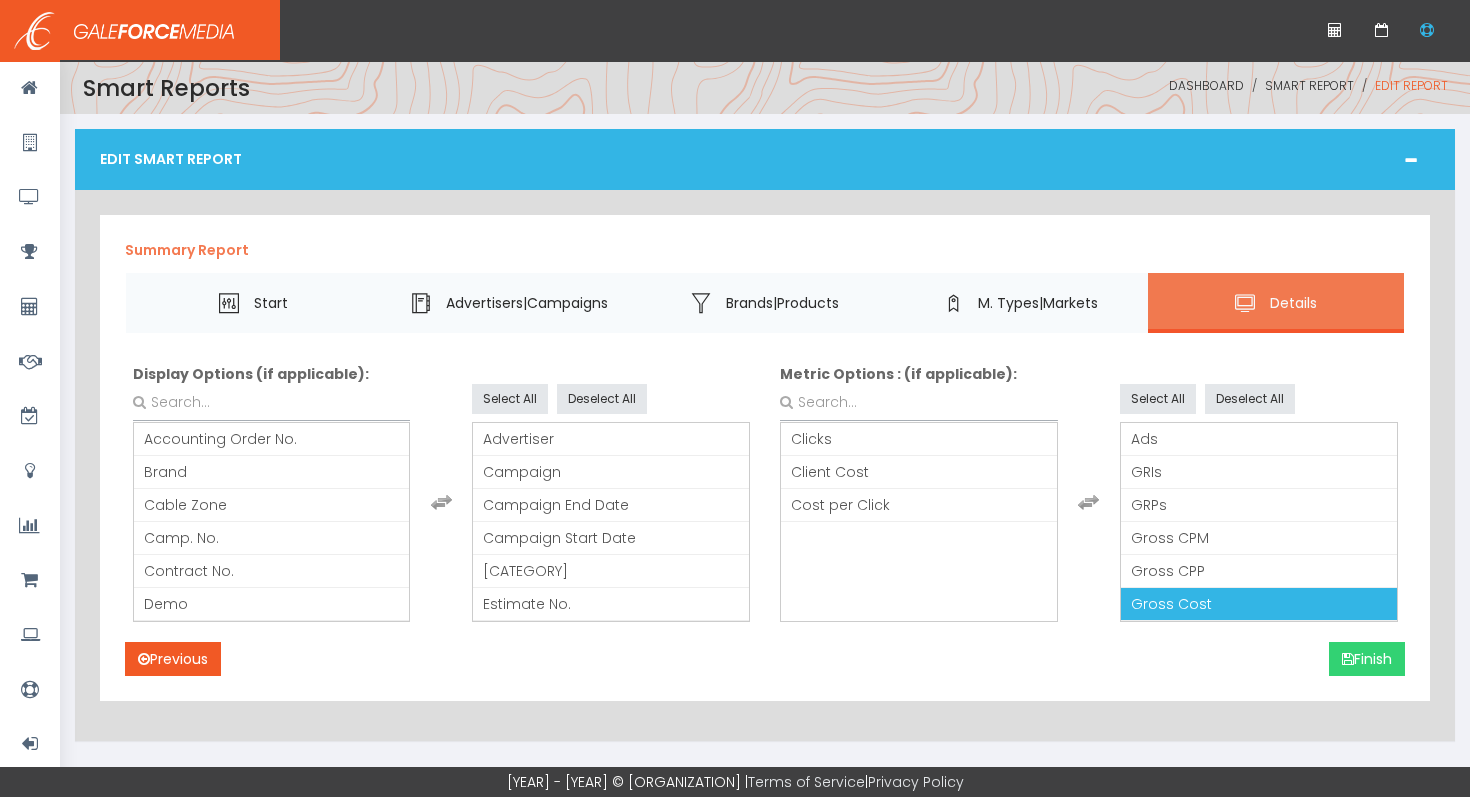 click on "Finish" at bounding box center (1367, 659) 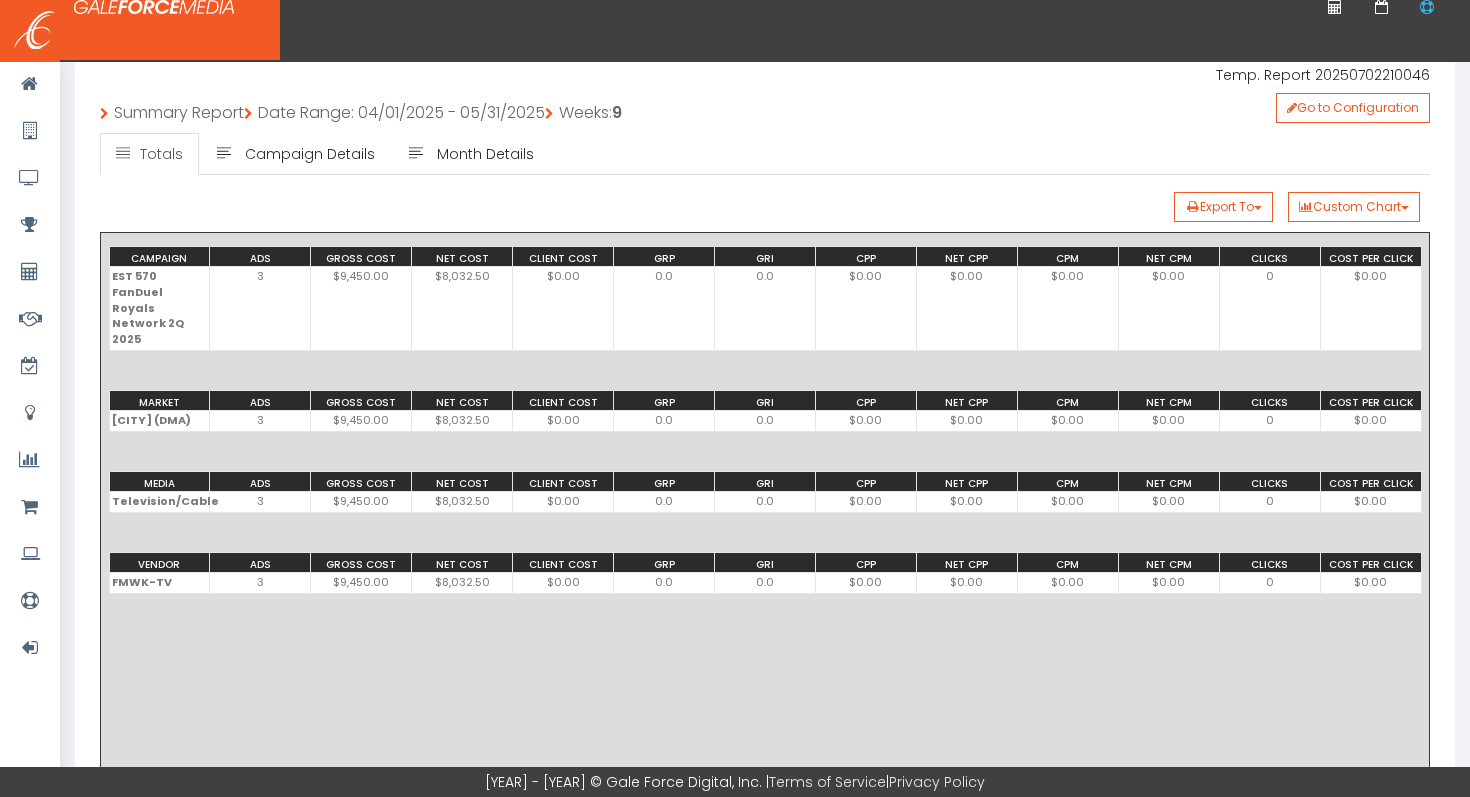 scroll, scrollTop: 0, scrollLeft: 0, axis: both 